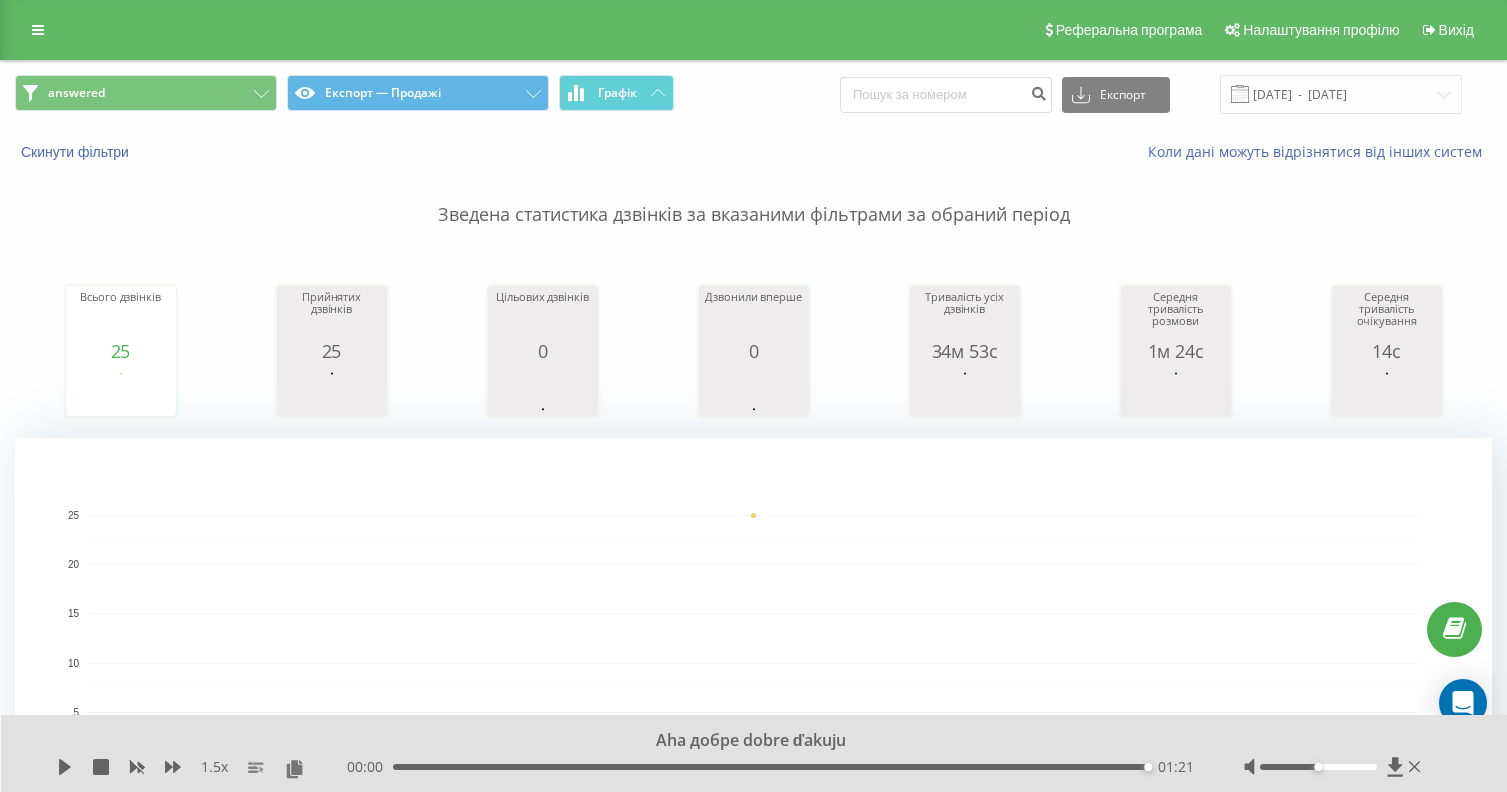 scroll, scrollTop: 700, scrollLeft: 0, axis: vertical 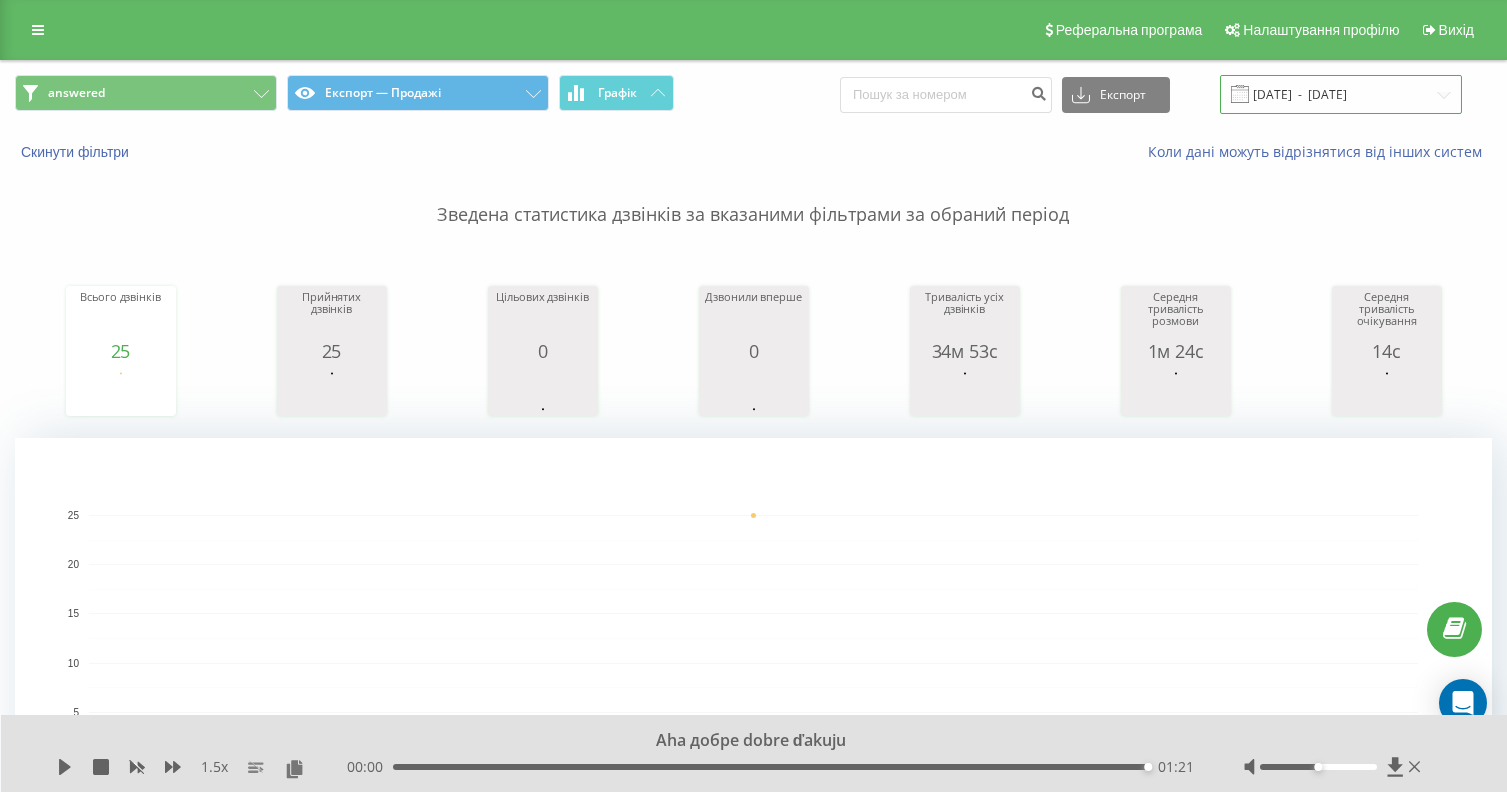 click on "[DATE]  -  [DATE]" at bounding box center (1341, 94) 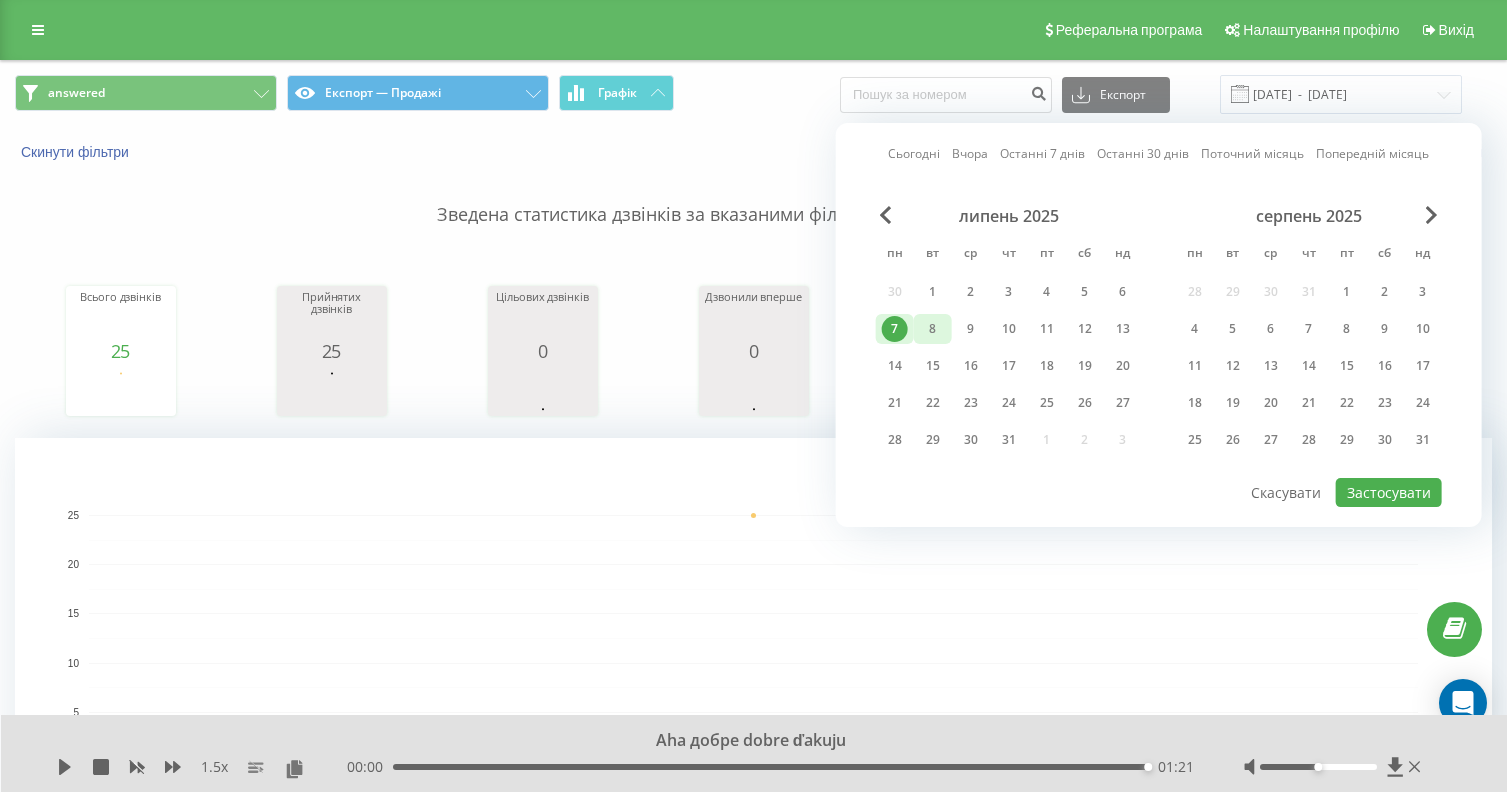 click on "8" at bounding box center [933, 329] 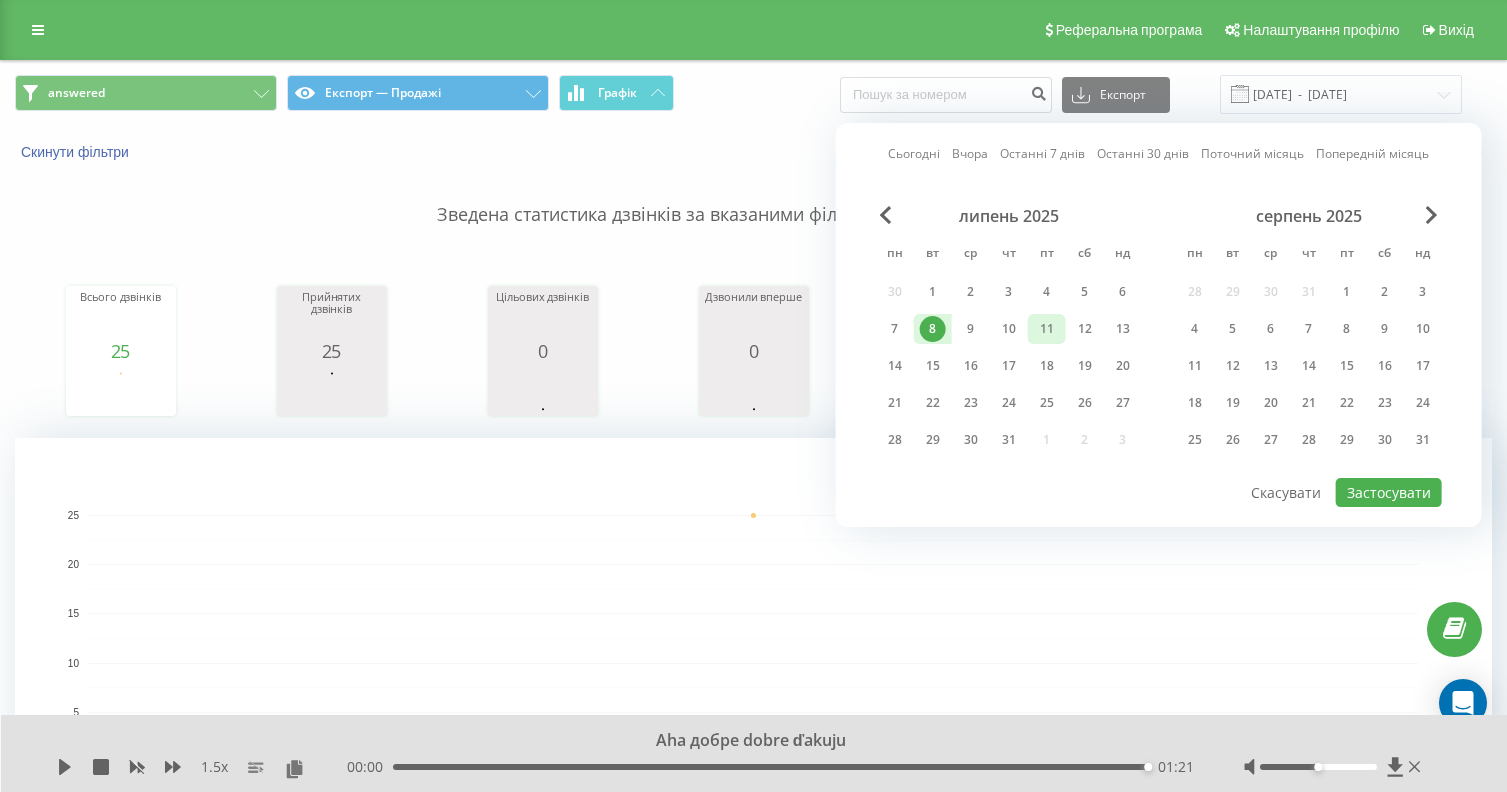 click on "11" at bounding box center [1047, 329] 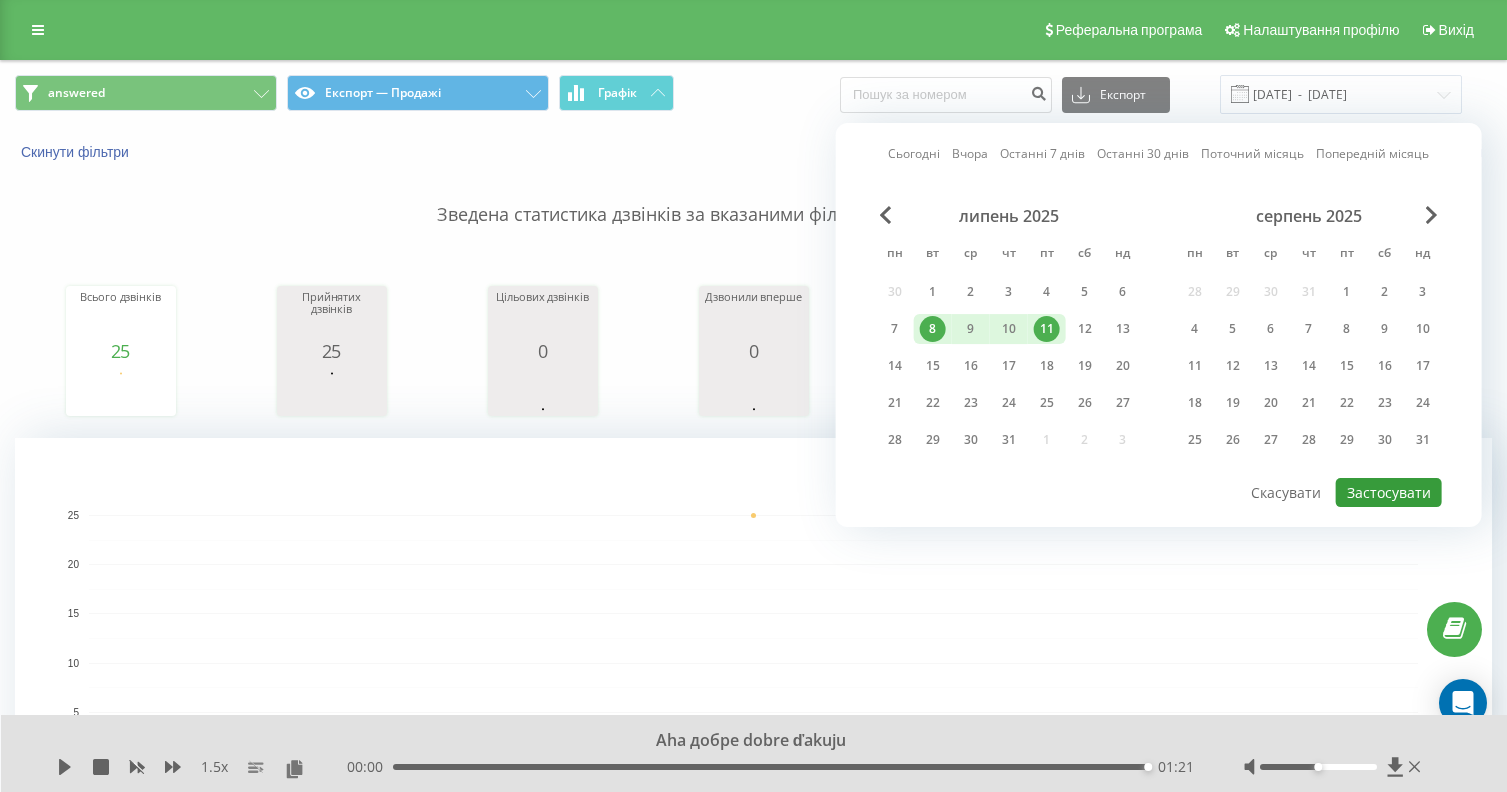 click on "Застосувати" at bounding box center (1389, 492) 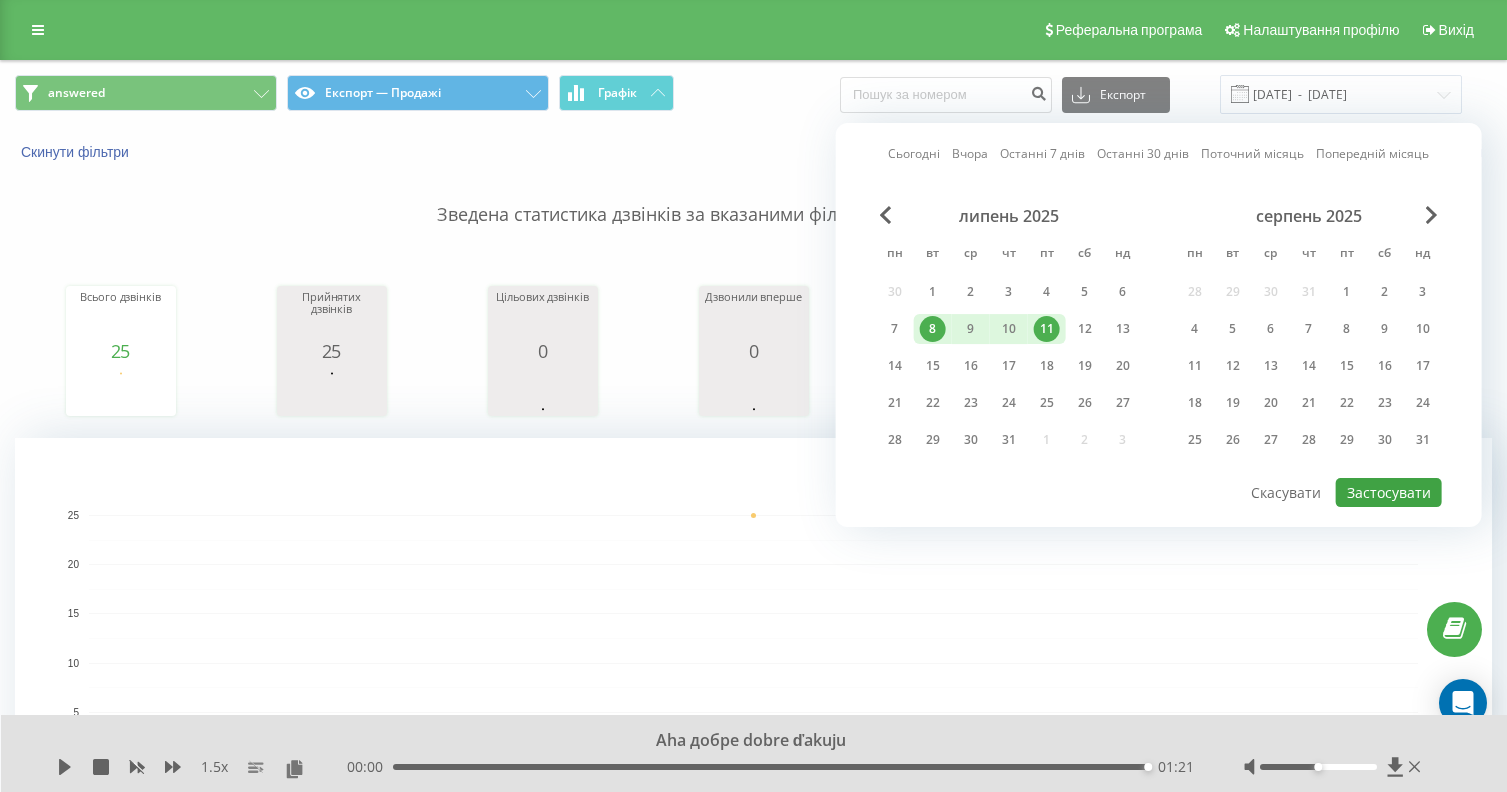 type on "[DATE]  -  [DATE]" 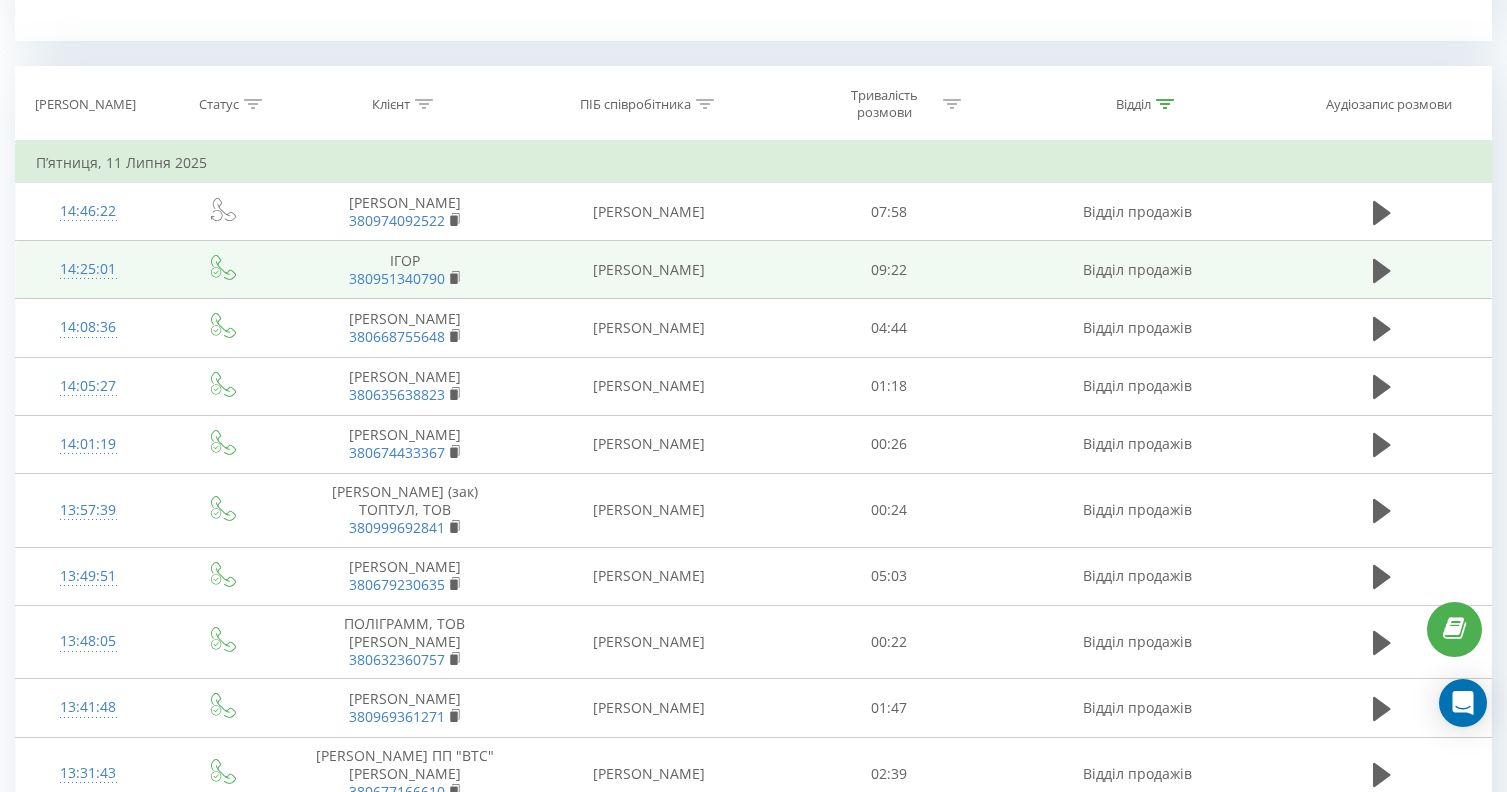 scroll, scrollTop: 799, scrollLeft: 0, axis: vertical 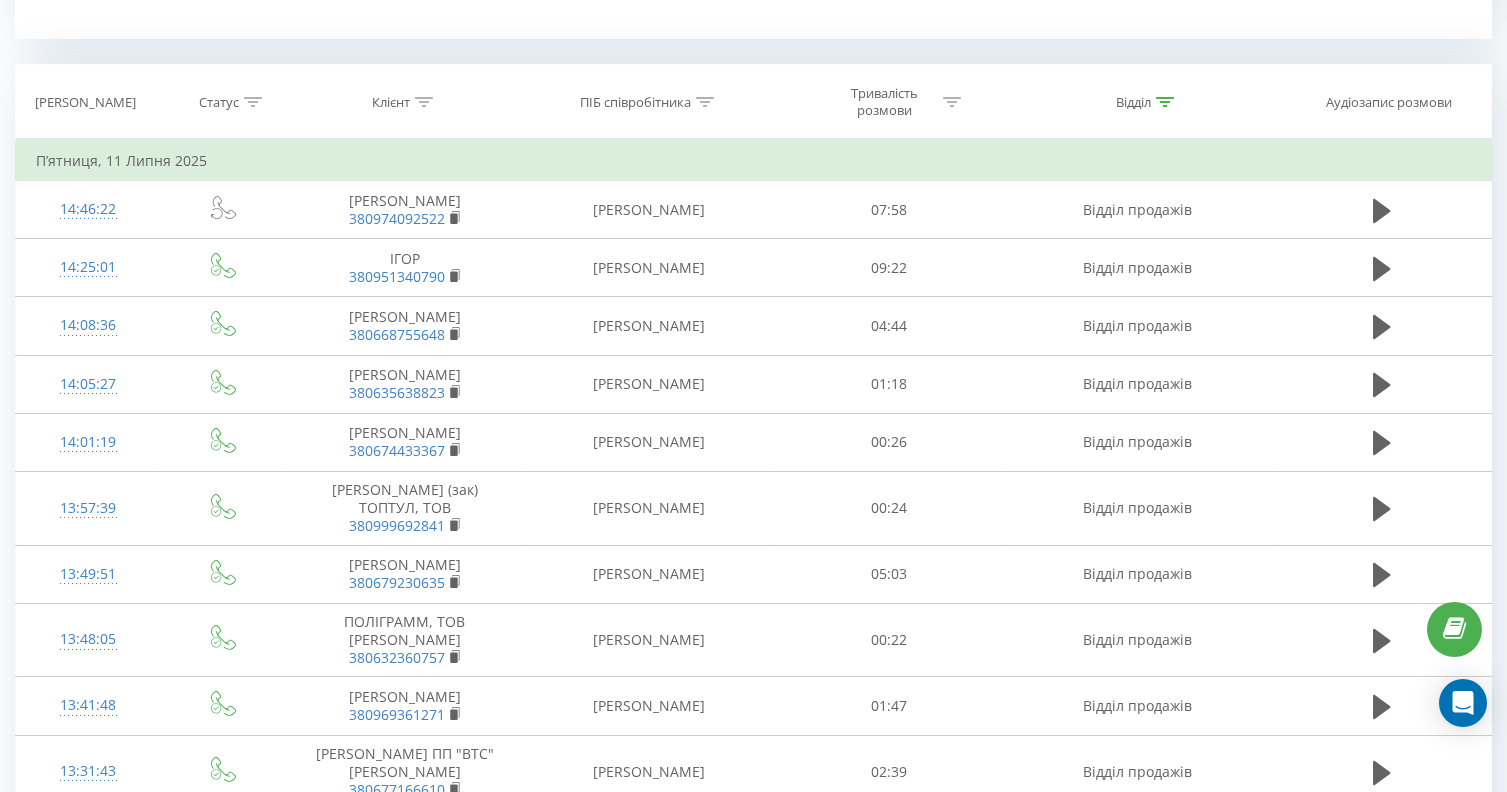 click 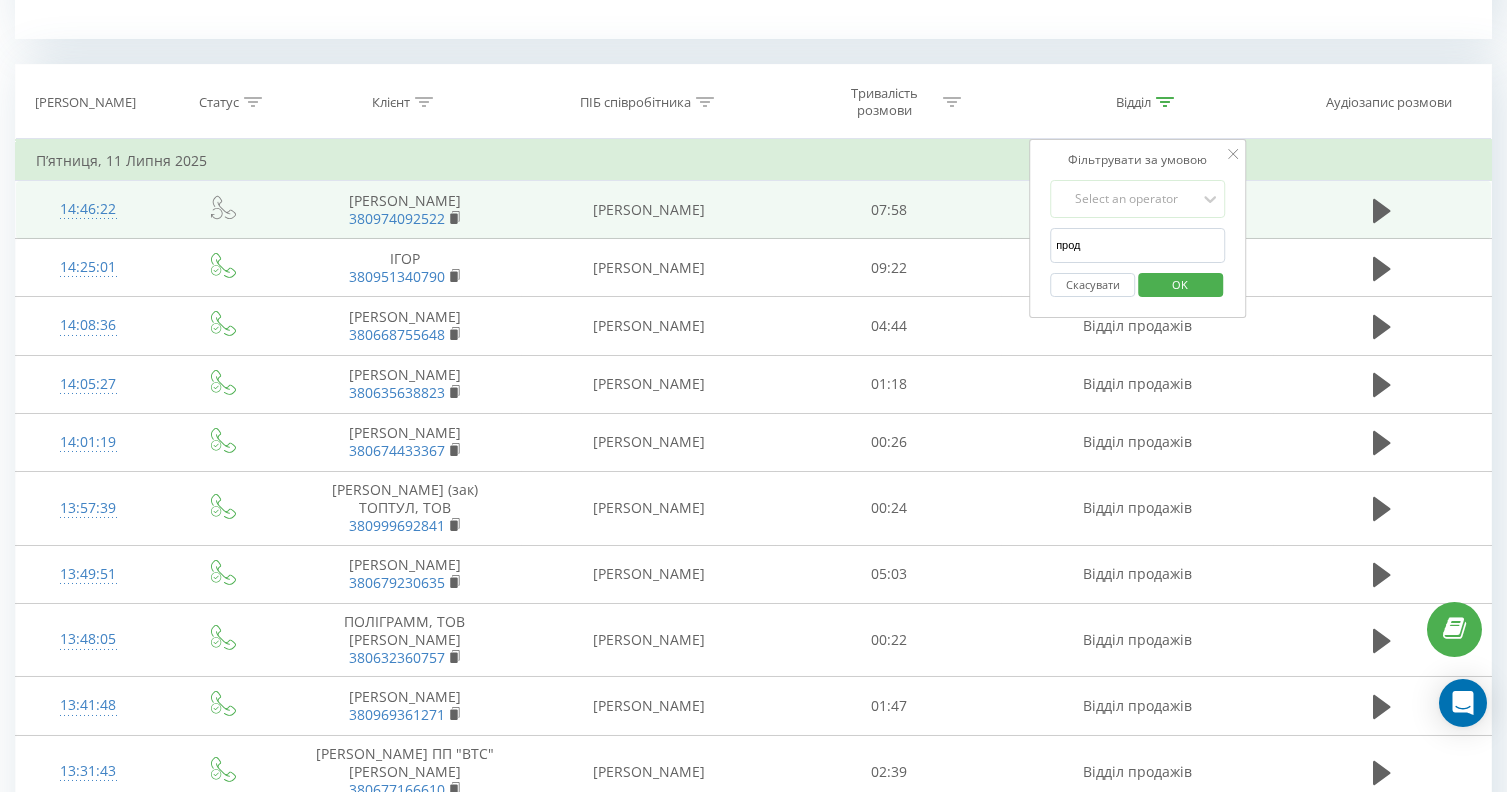 drag, startPoint x: 1103, startPoint y: 250, endPoint x: 796, endPoint y: 235, distance: 307.36624 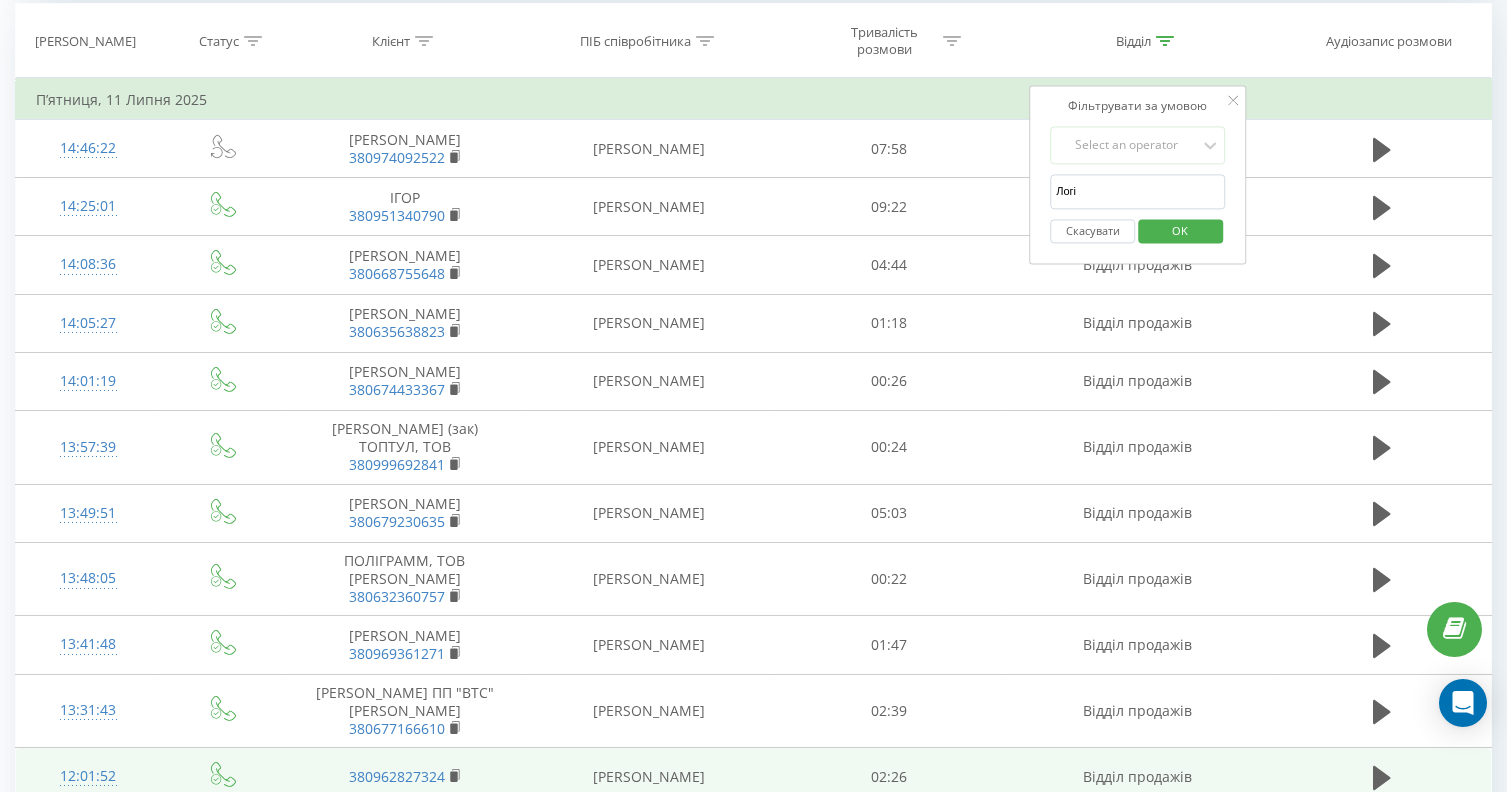 scroll, scrollTop: 900, scrollLeft: 0, axis: vertical 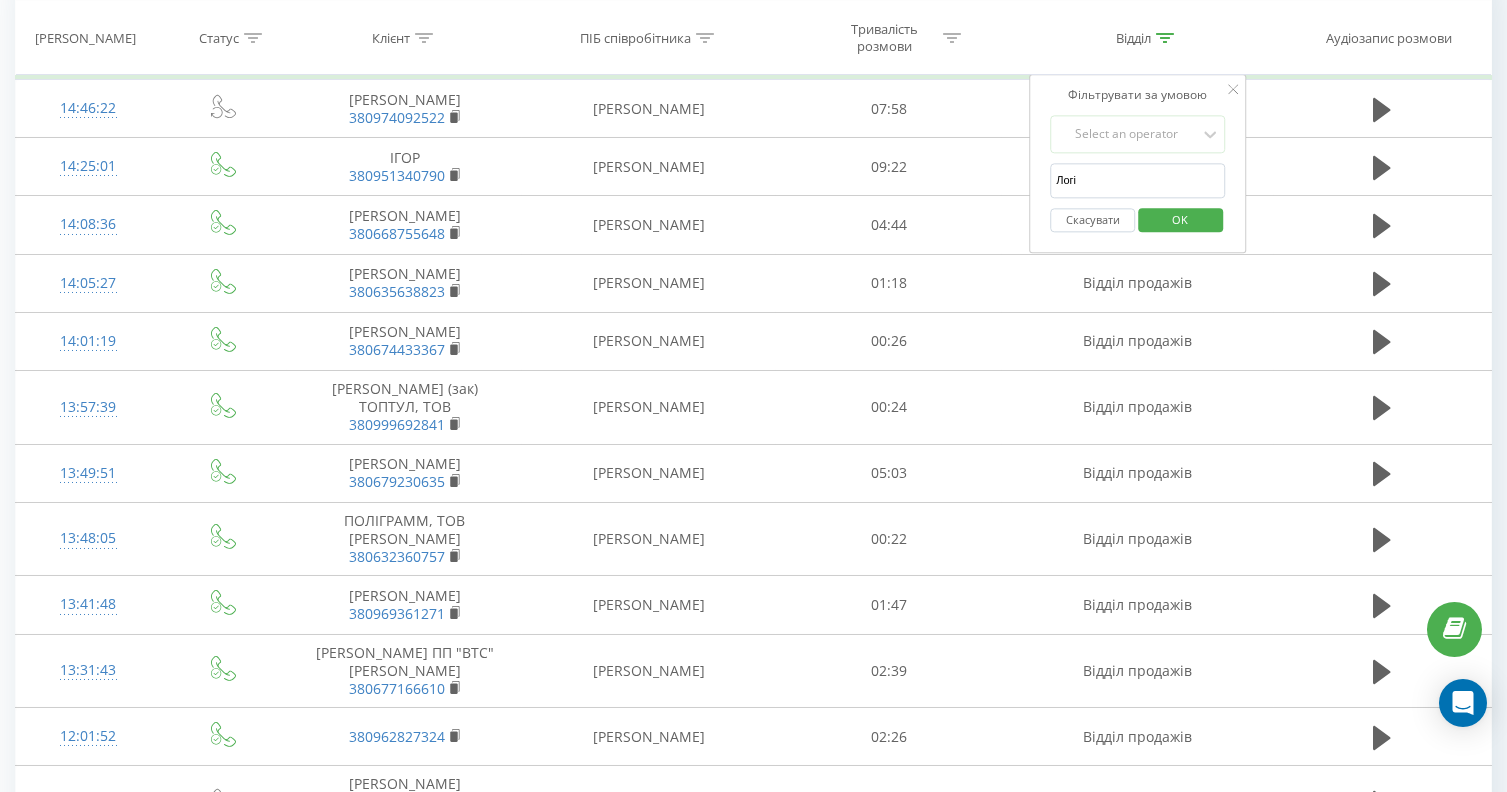 type on "Логі" 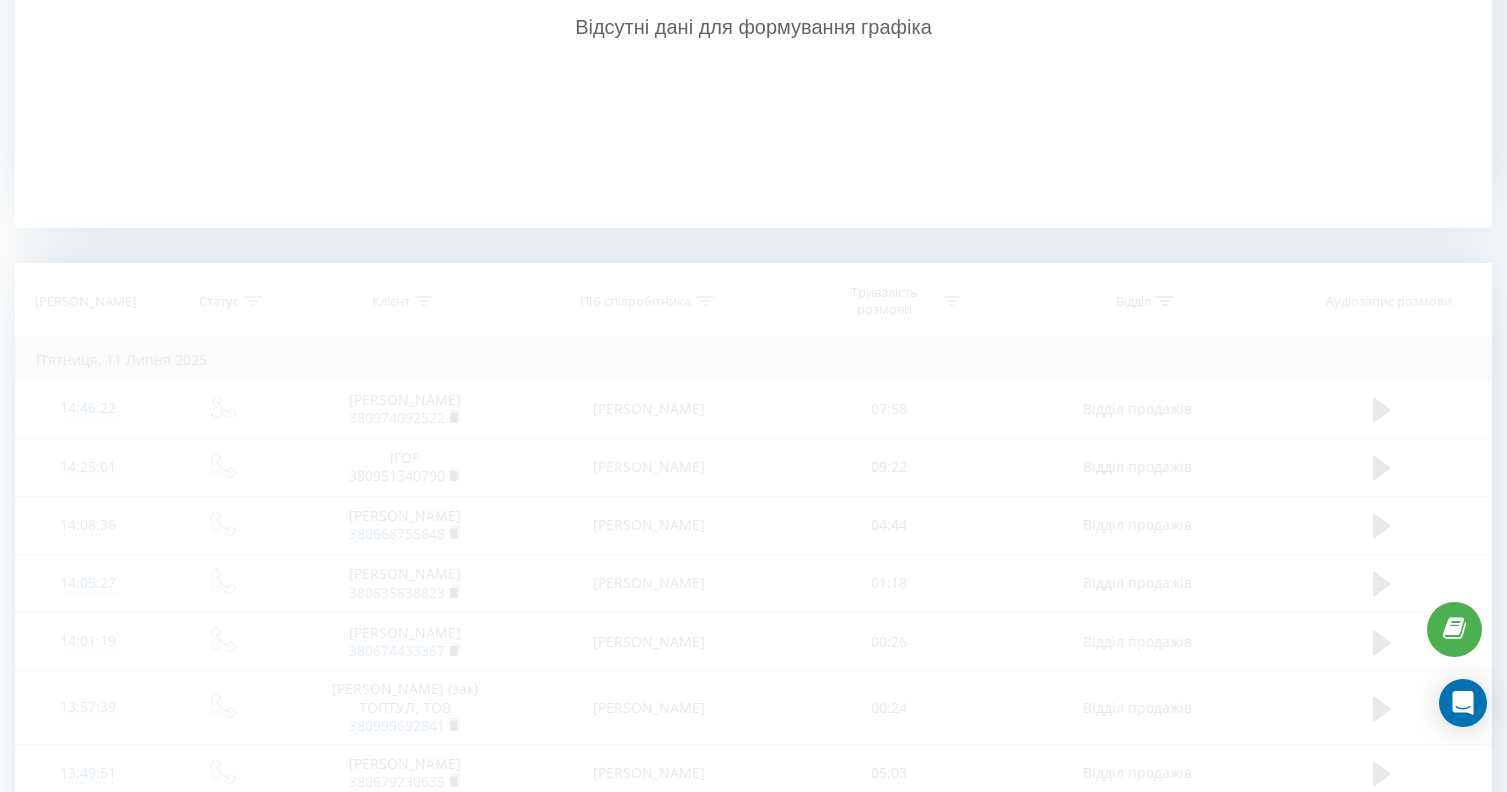 scroll, scrollTop: 632, scrollLeft: 0, axis: vertical 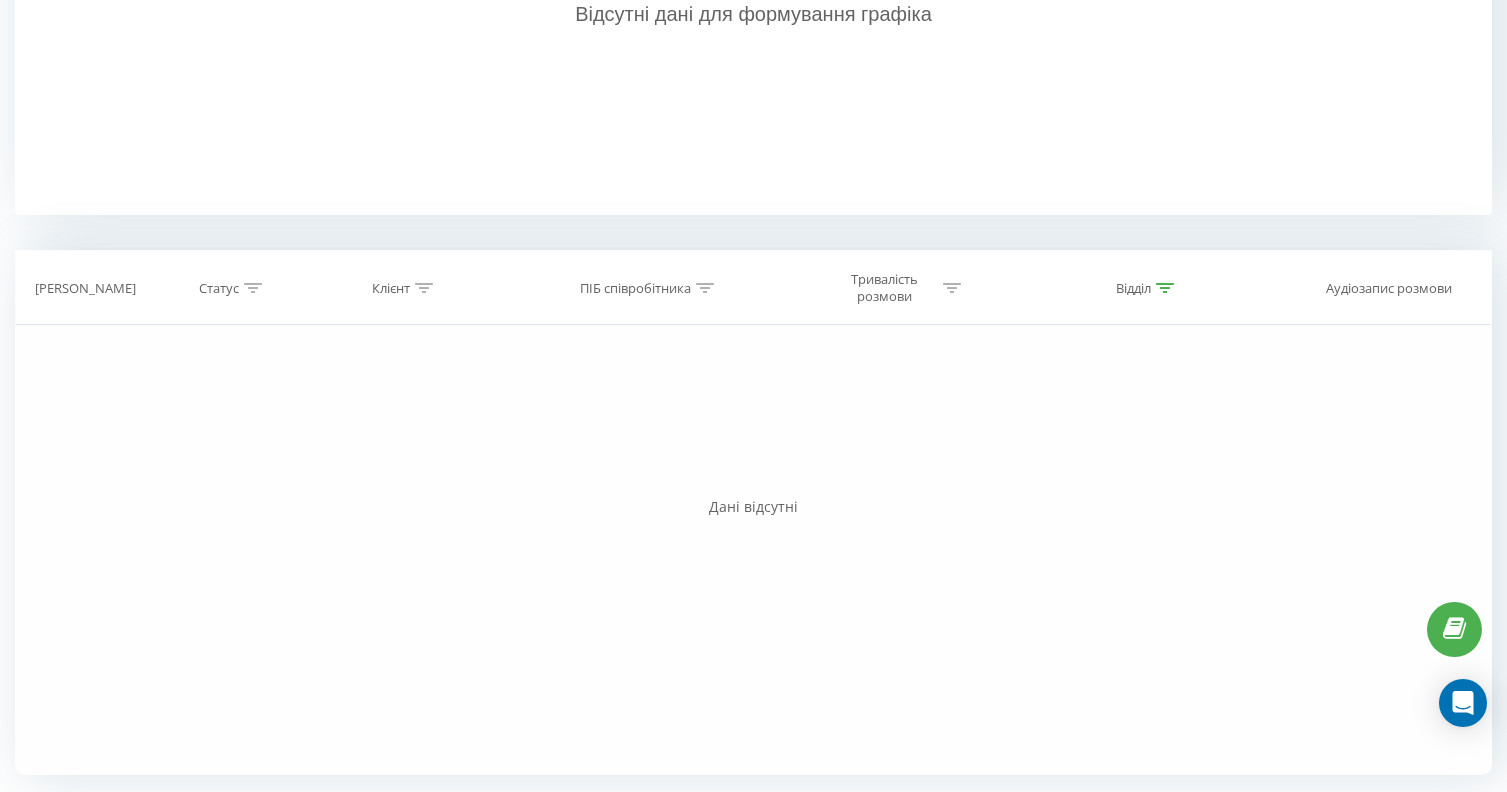 click on "Відділ" at bounding box center (1138, 288) 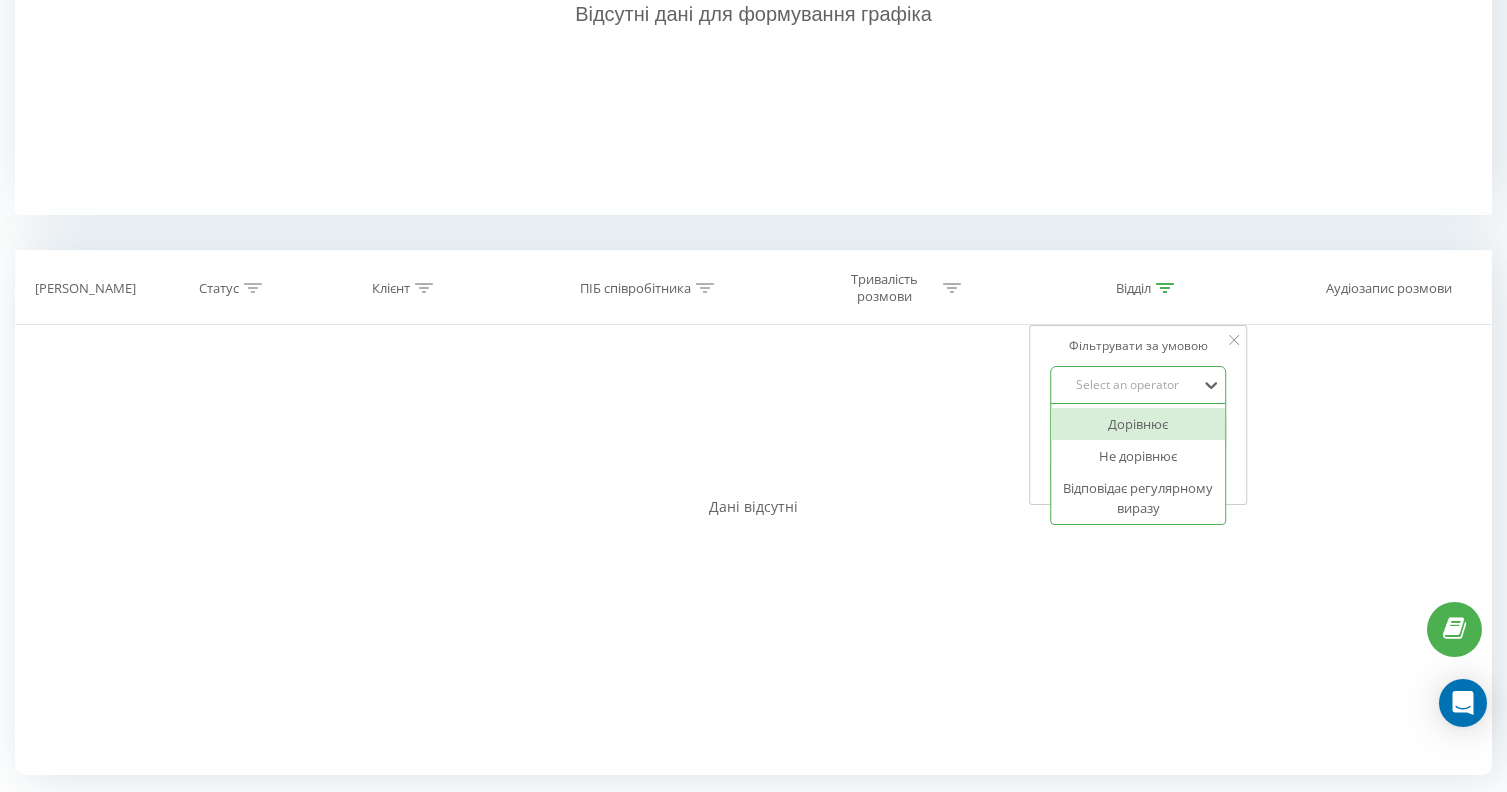 click on "Select an operator" at bounding box center (1128, 385) 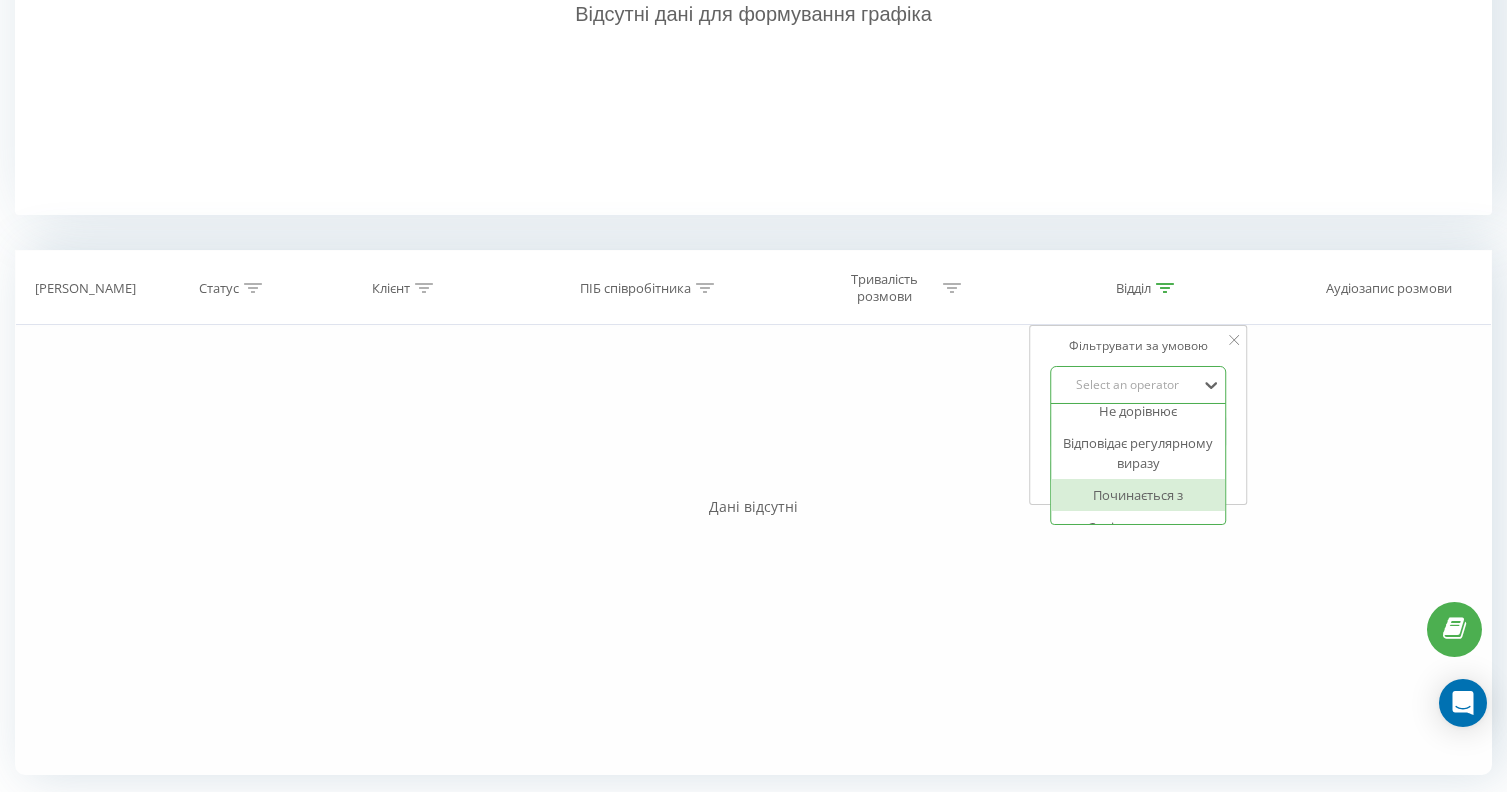 scroll, scrollTop: 131, scrollLeft: 0, axis: vertical 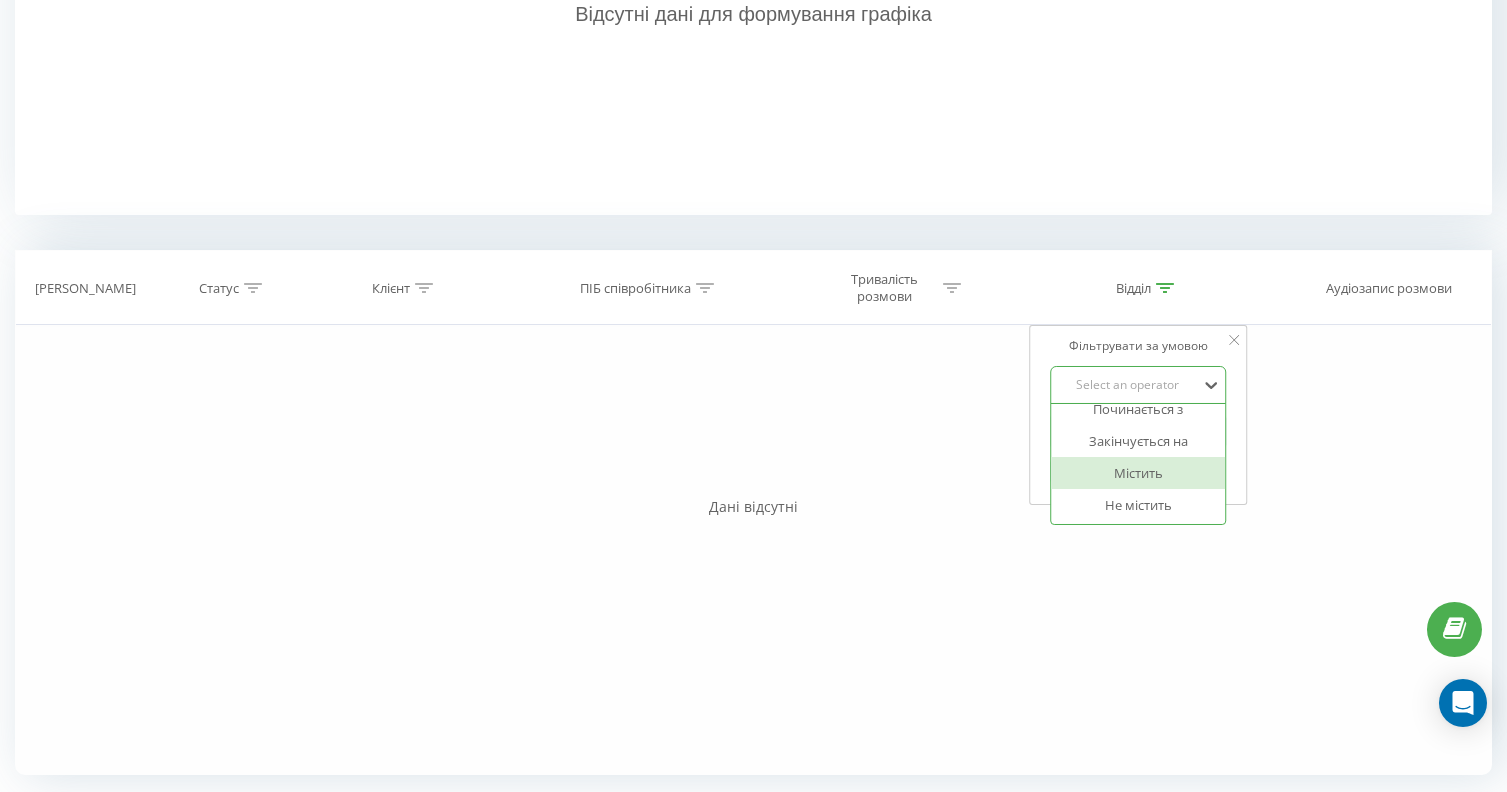 click on "Містить" at bounding box center [1139, 473] 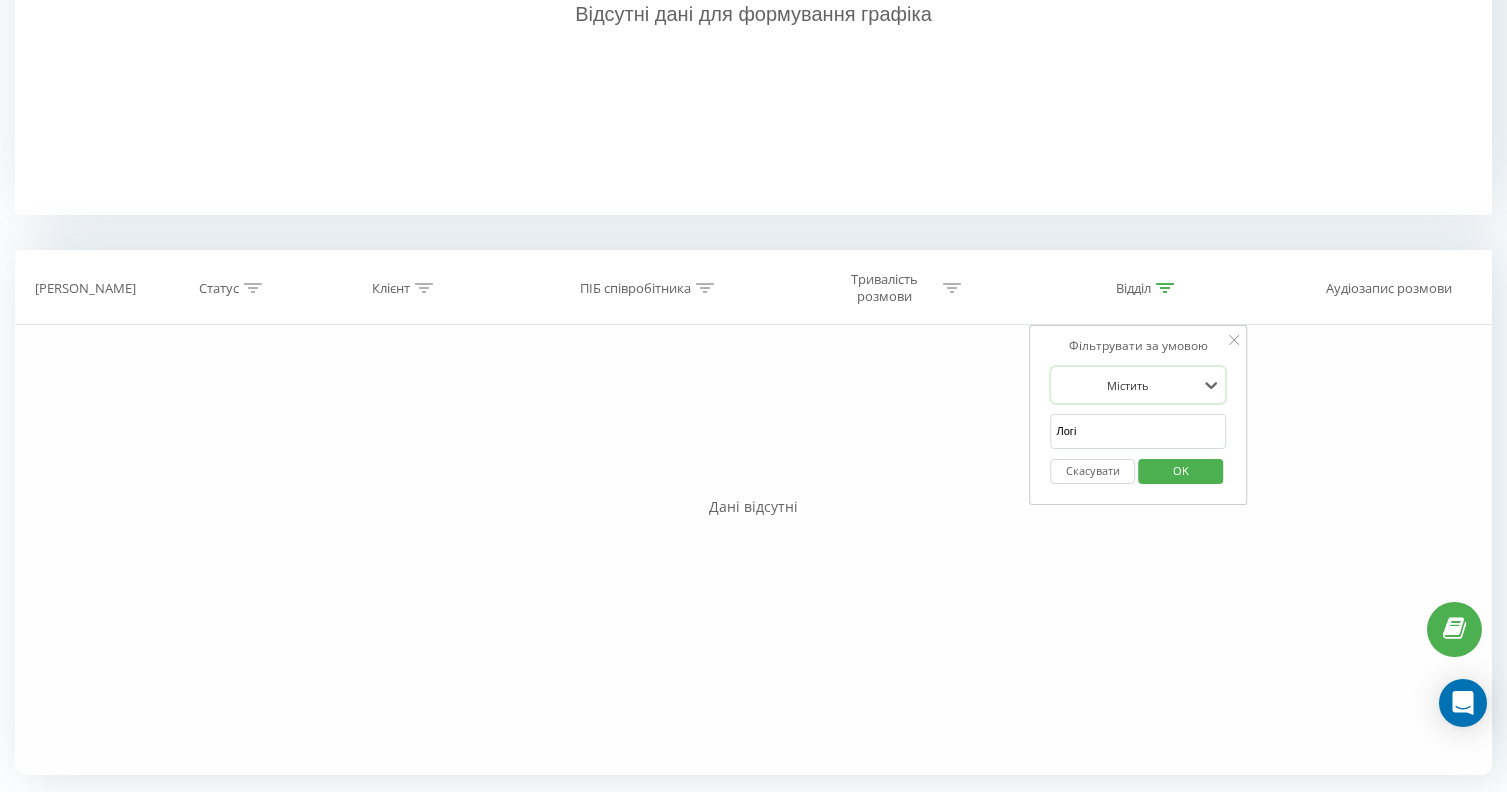 click on "OK" at bounding box center (1181, 470) 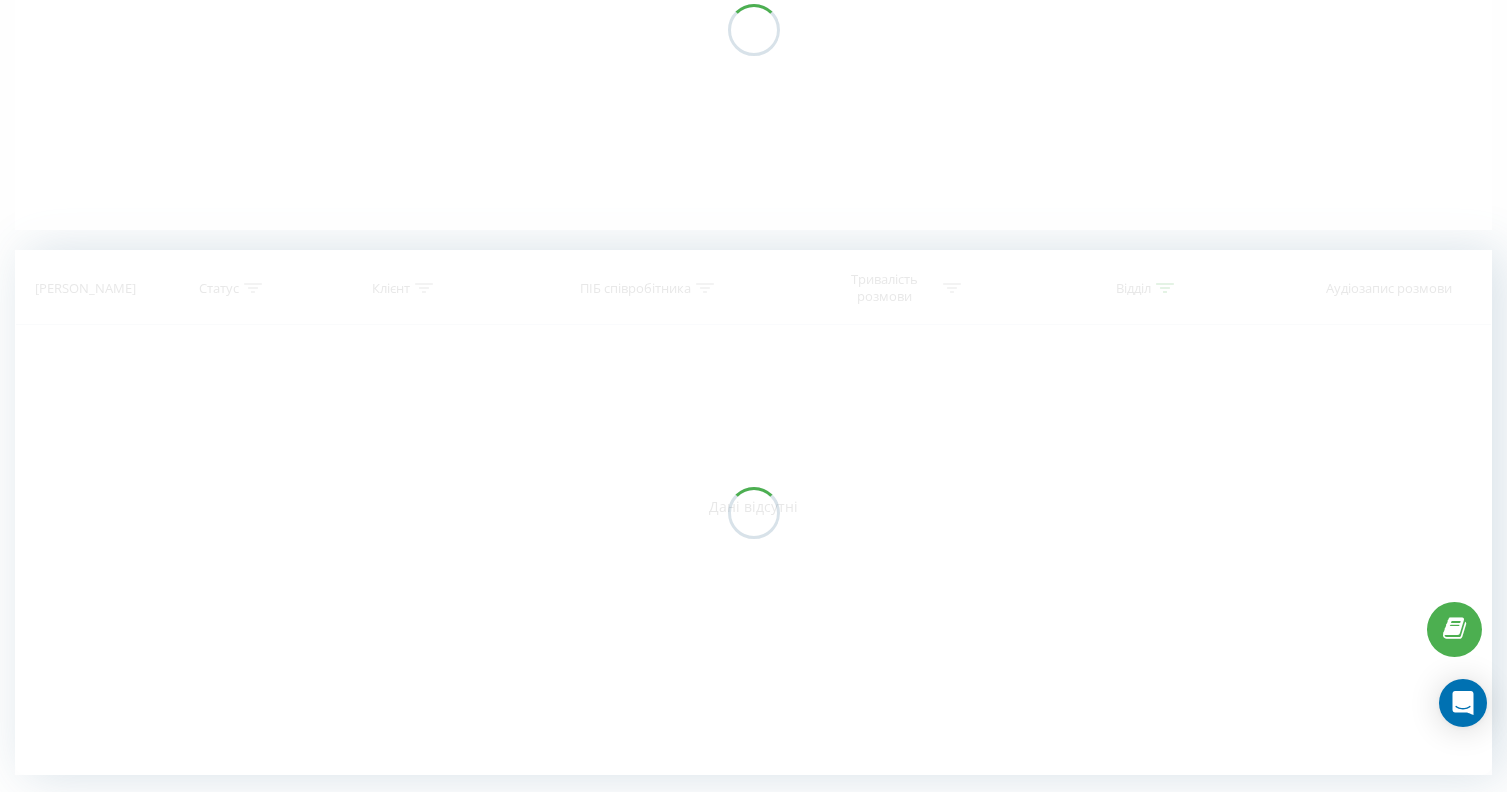 scroll, scrollTop: 332, scrollLeft: 0, axis: vertical 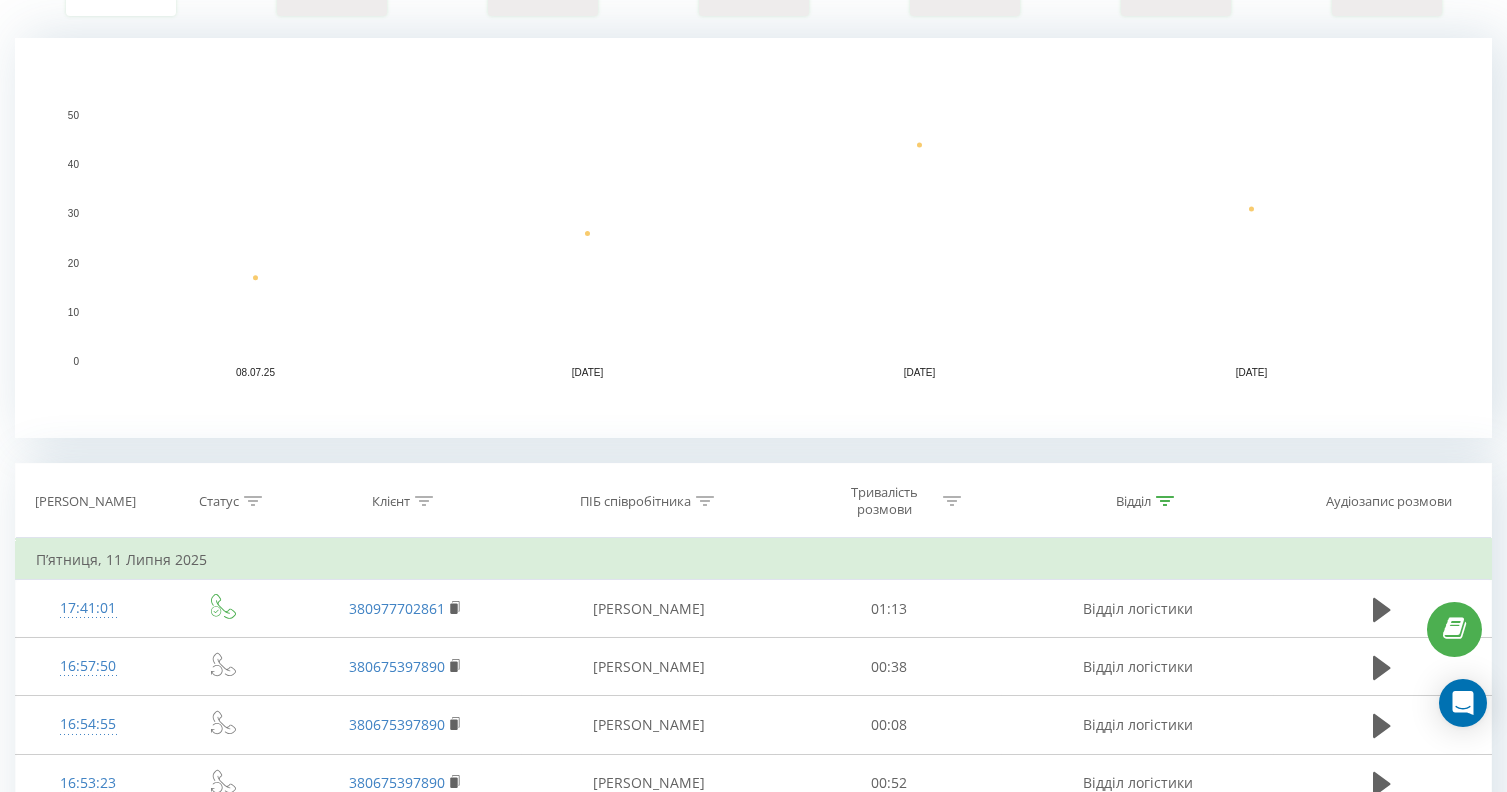 click 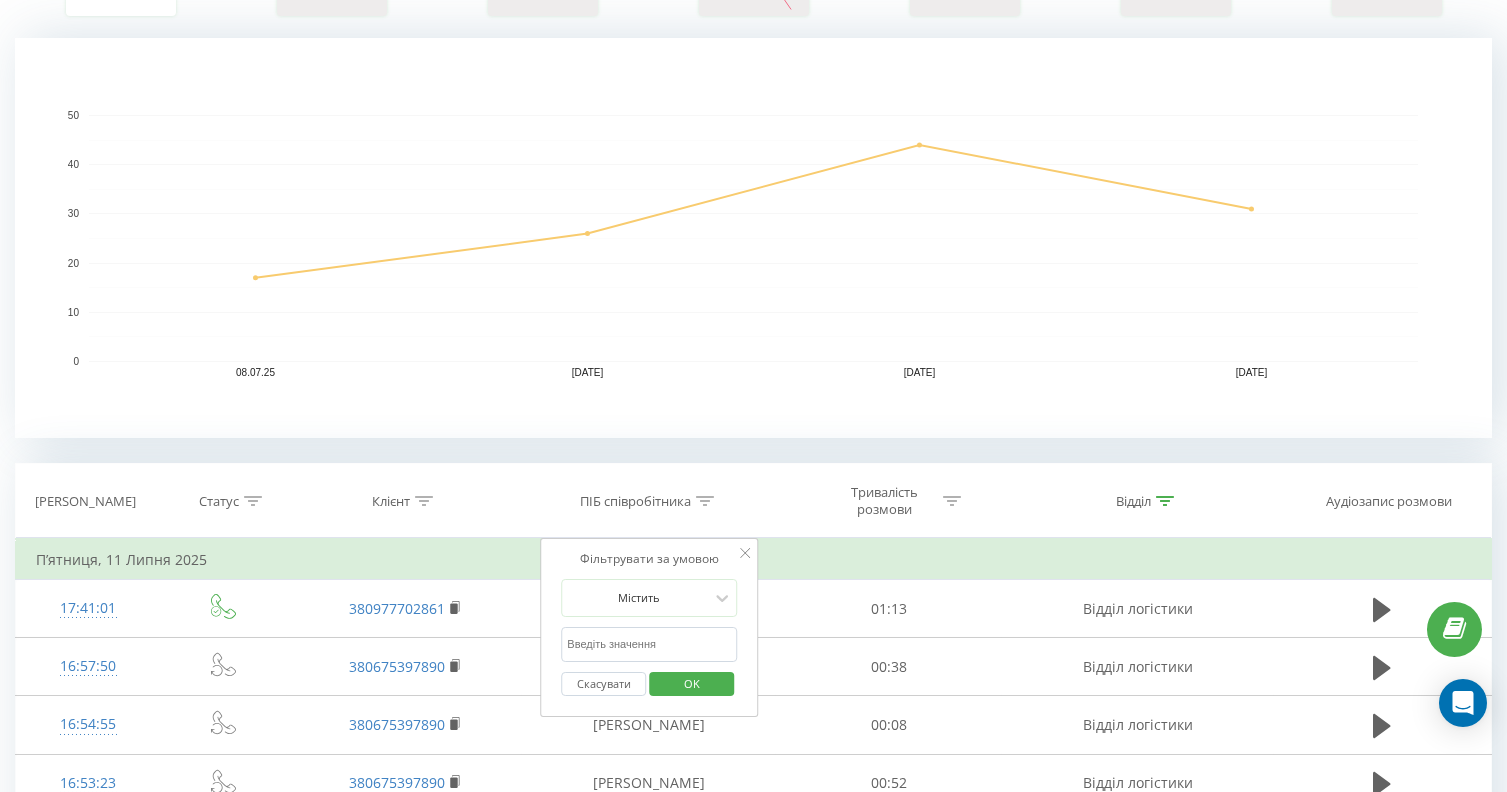 click at bounding box center (649, 644) 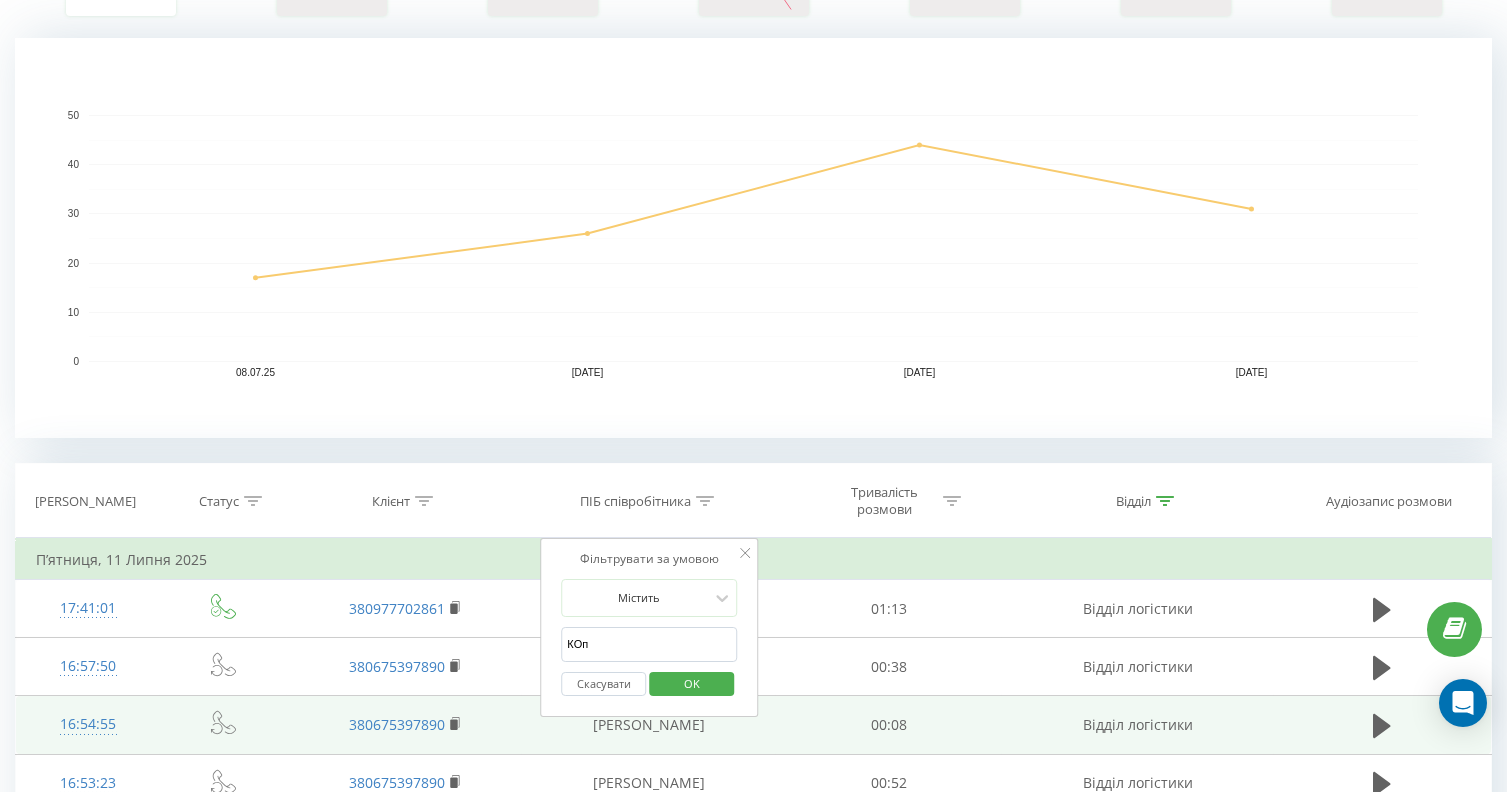 type on "Коп" 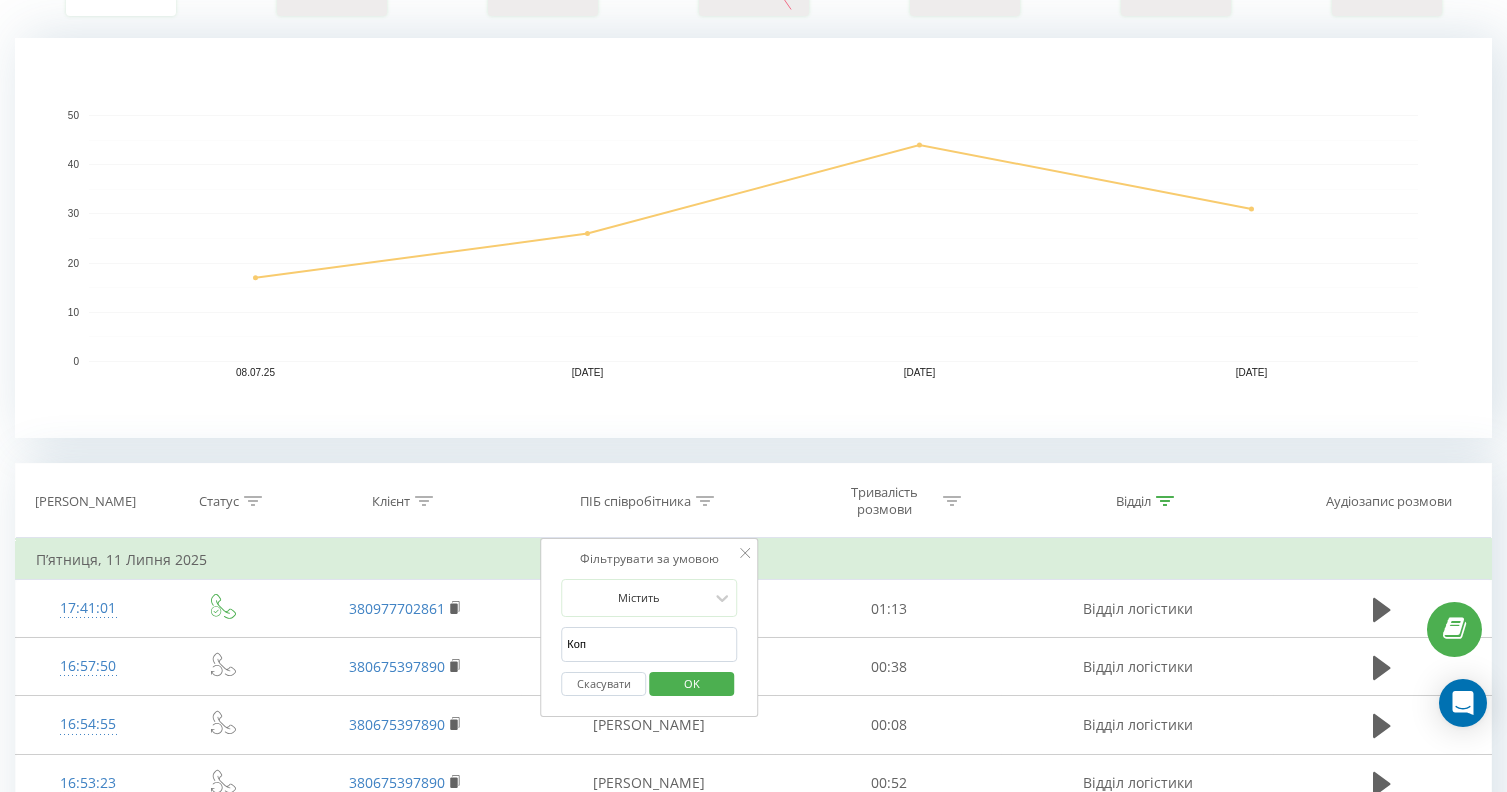 click on "OK" at bounding box center (692, 683) 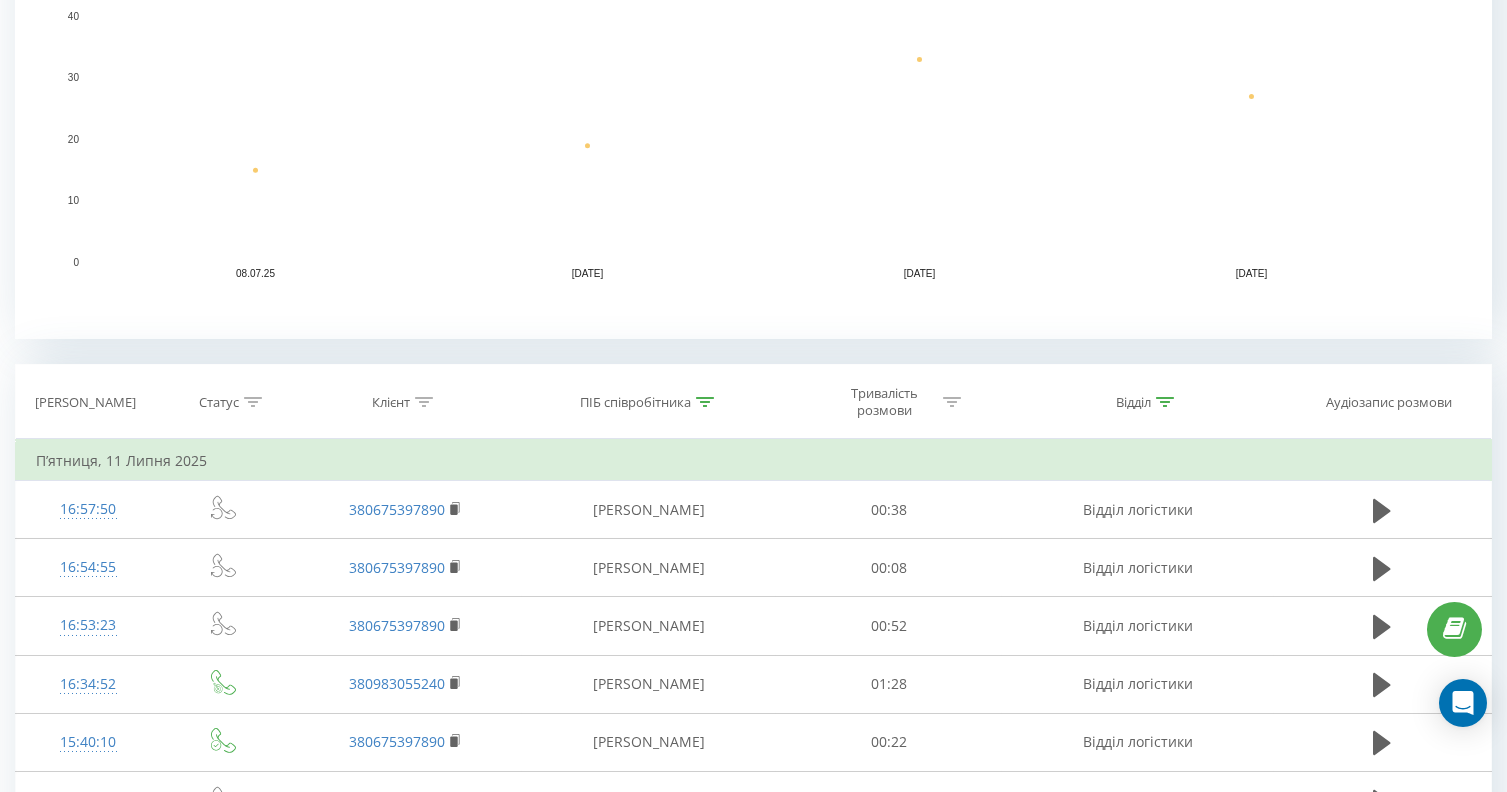 scroll, scrollTop: 843, scrollLeft: 0, axis: vertical 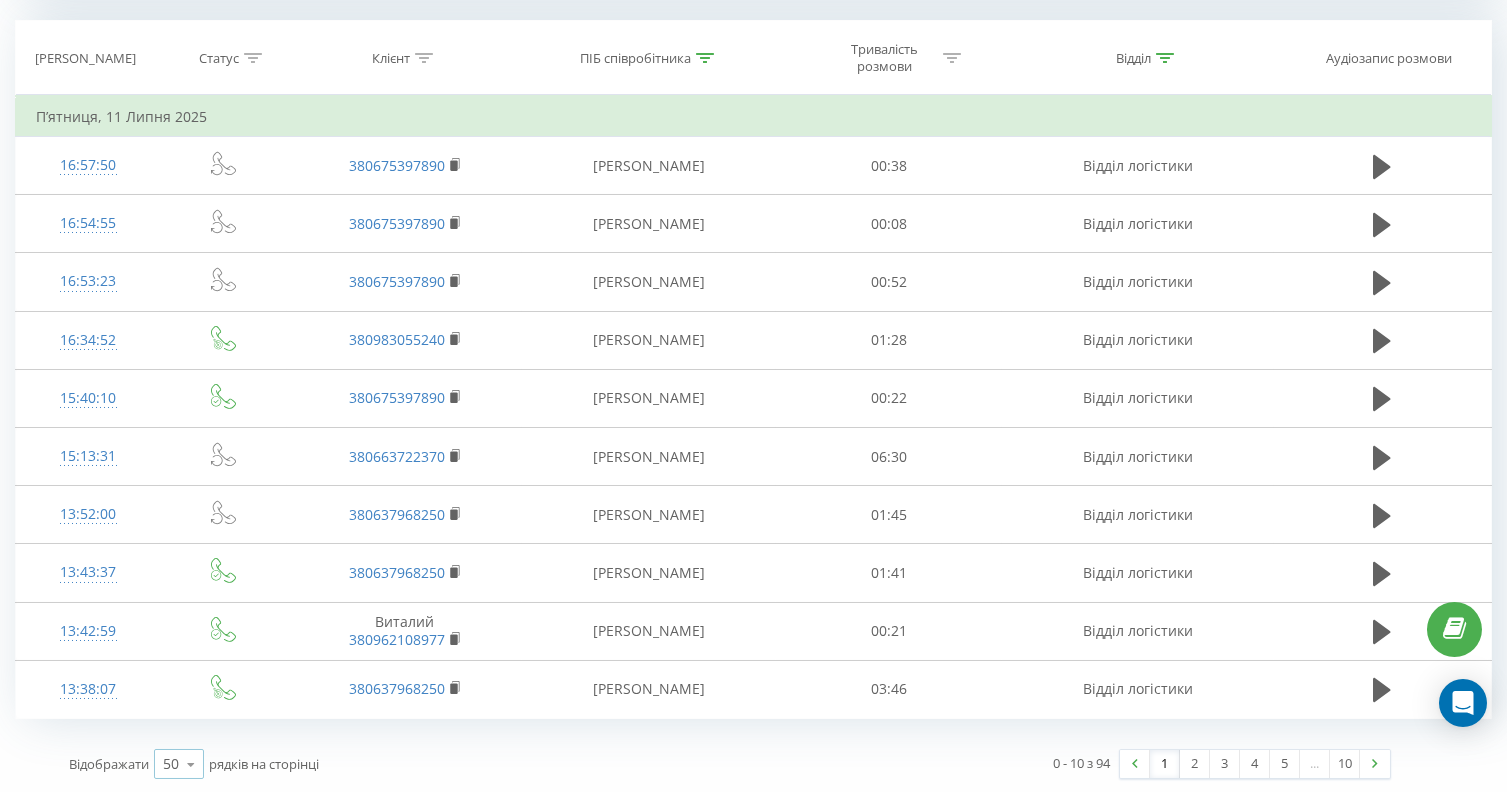 click on "50" at bounding box center (171, 764) 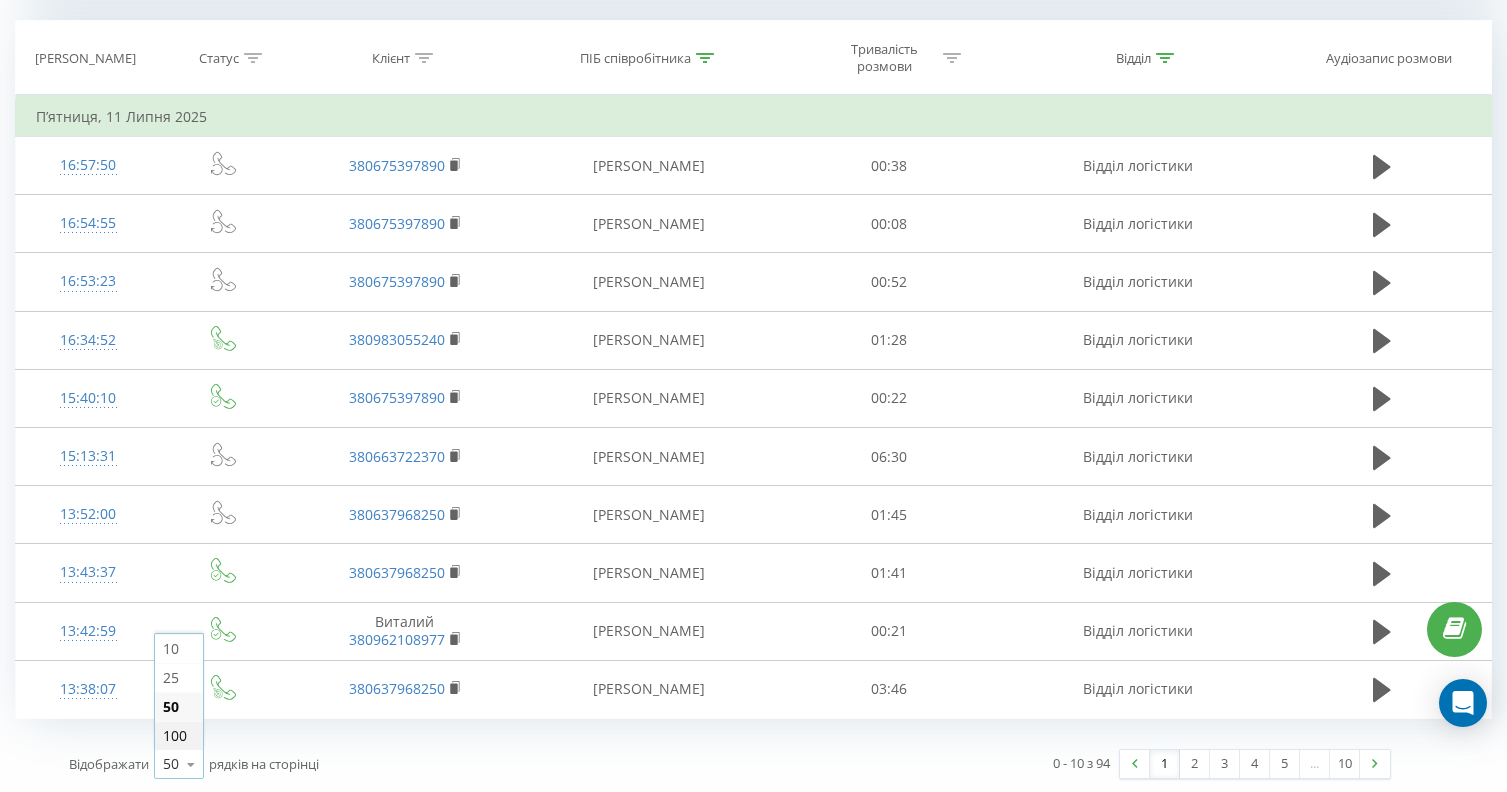 click on "100" at bounding box center [175, 735] 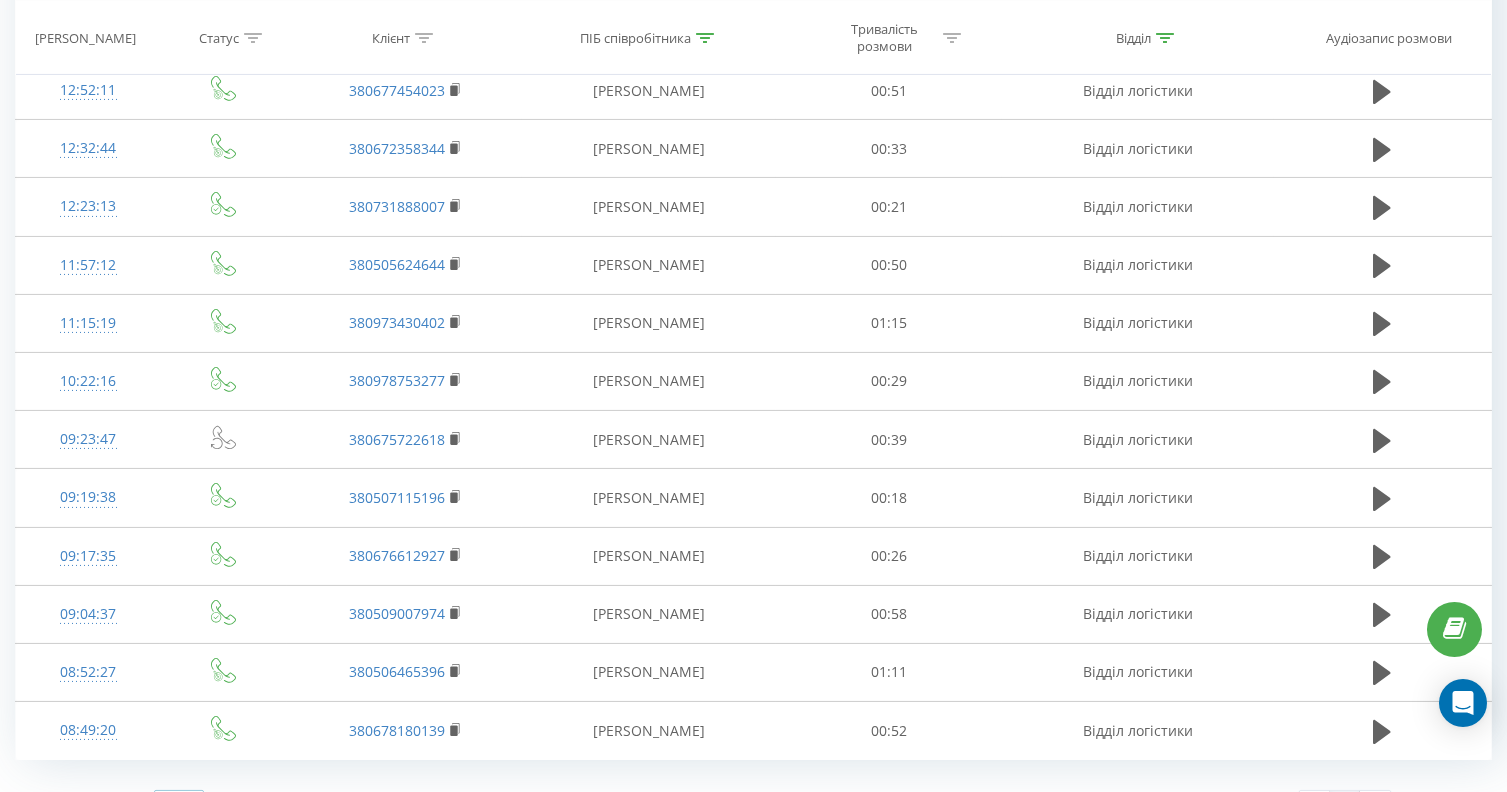 scroll, scrollTop: 5886, scrollLeft: 0, axis: vertical 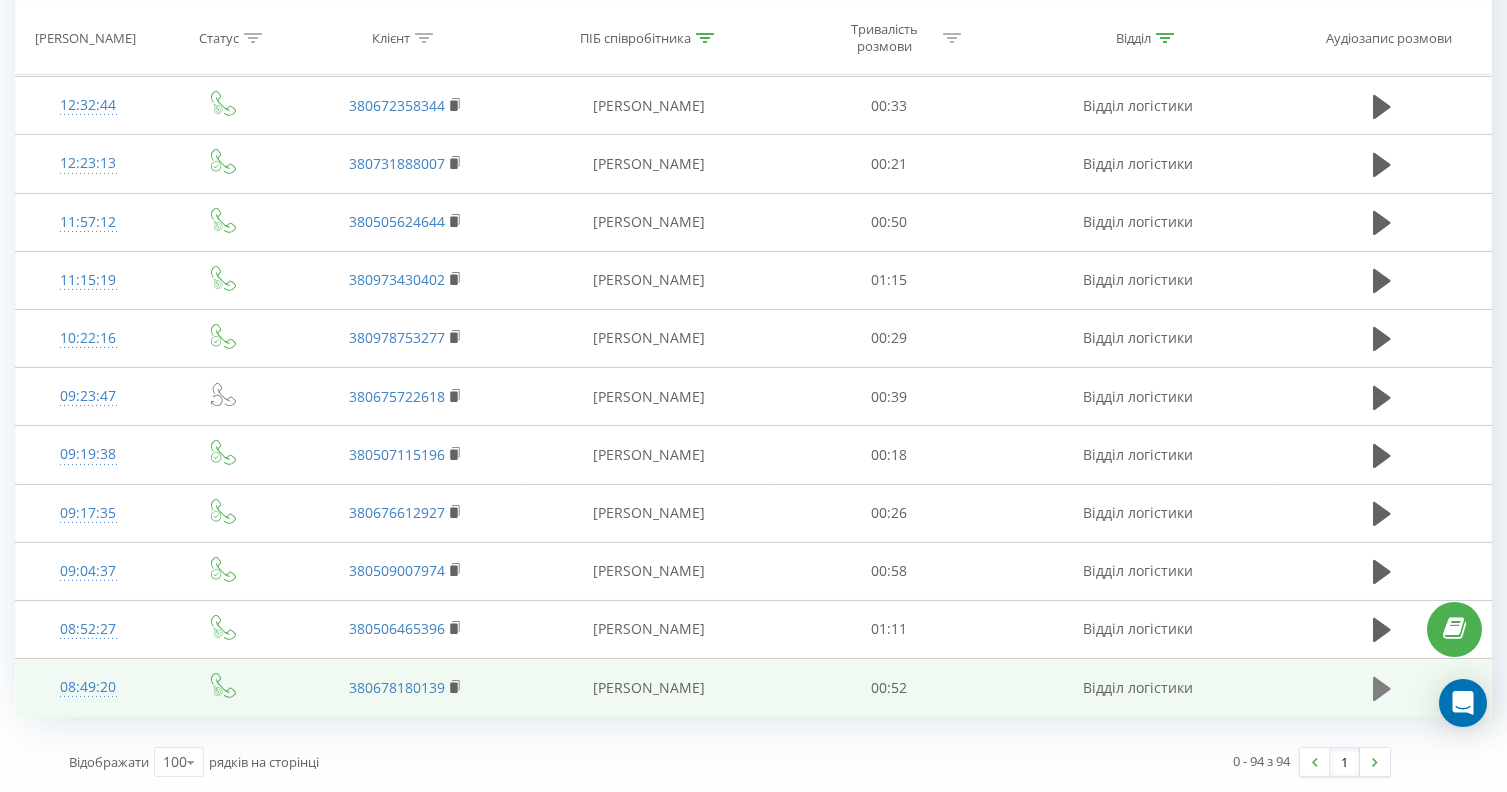 click 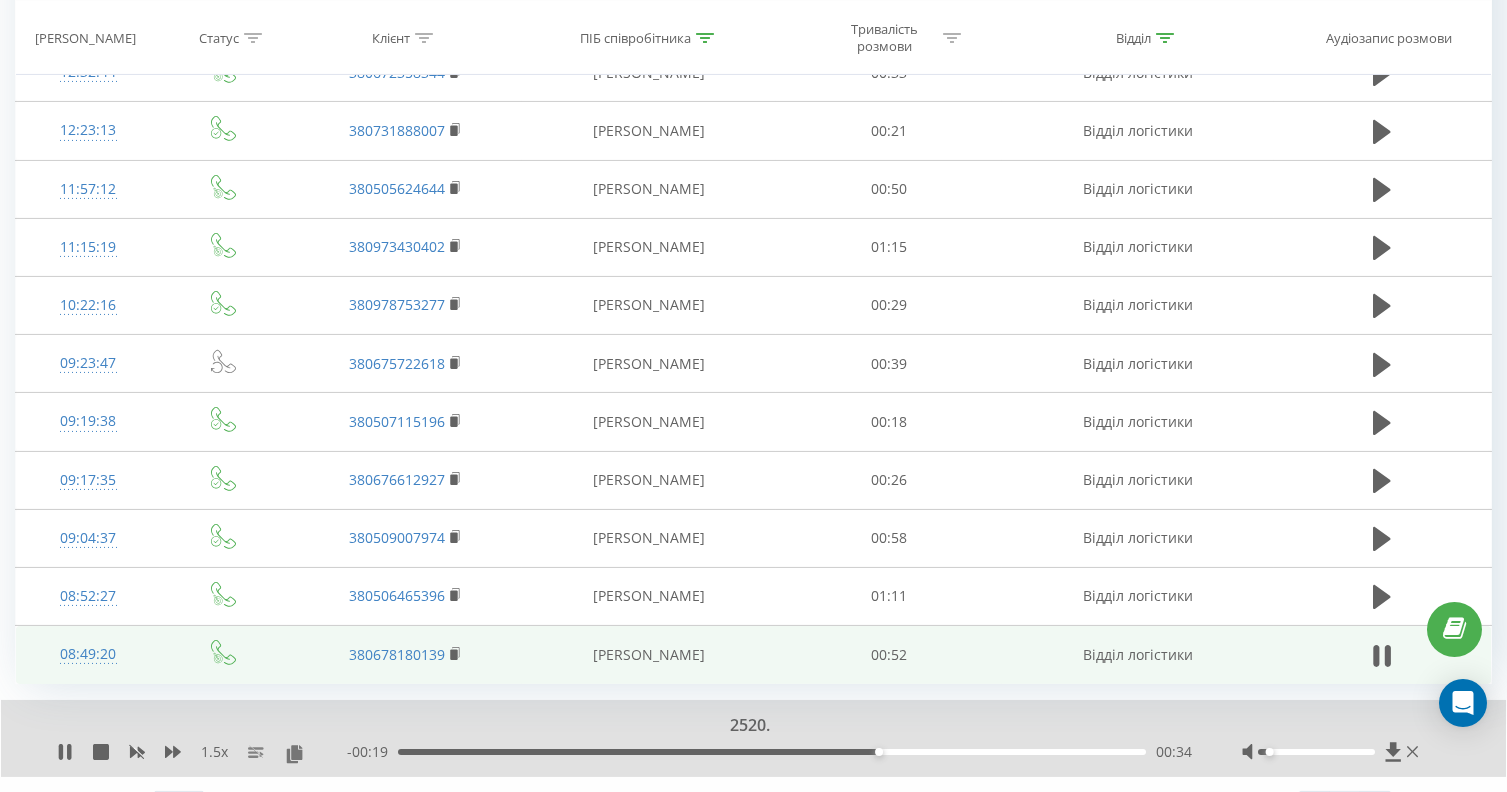 drag, startPoint x: 1282, startPoint y: 783, endPoint x: 1270, endPoint y: 783, distance: 12 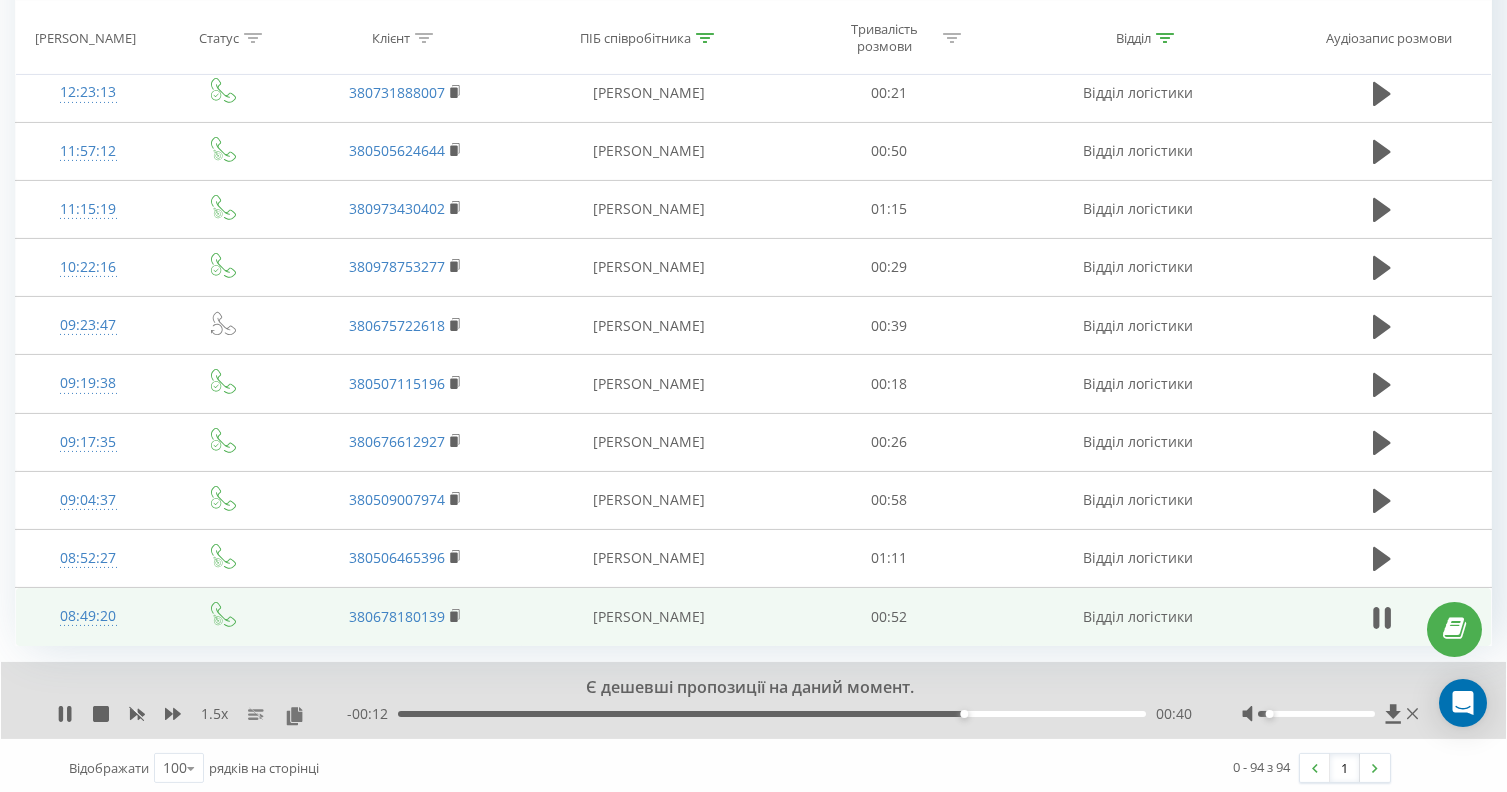 scroll, scrollTop: 5963, scrollLeft: 0, axis: vertical 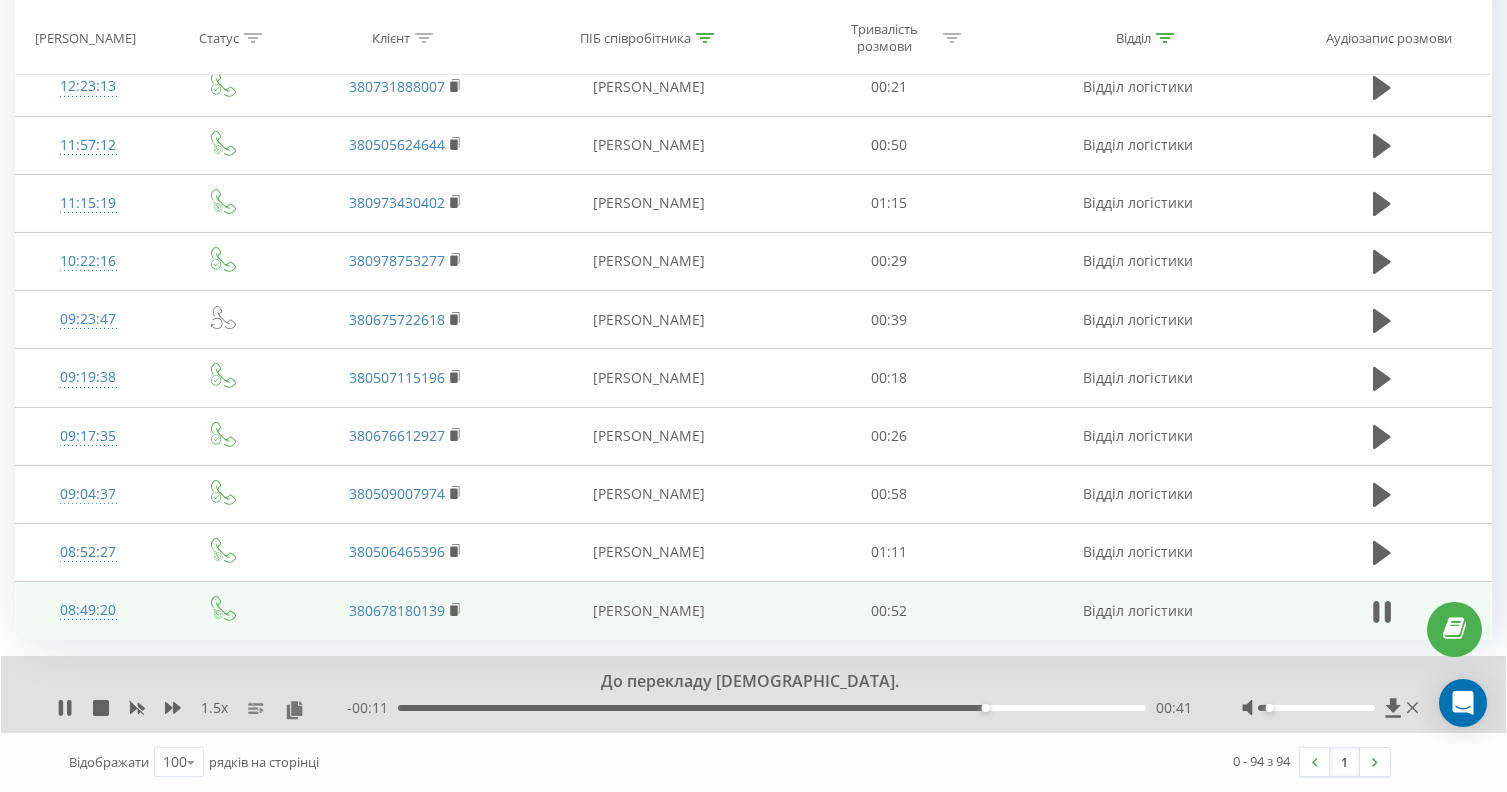 click at bounding box center [1332, 708] 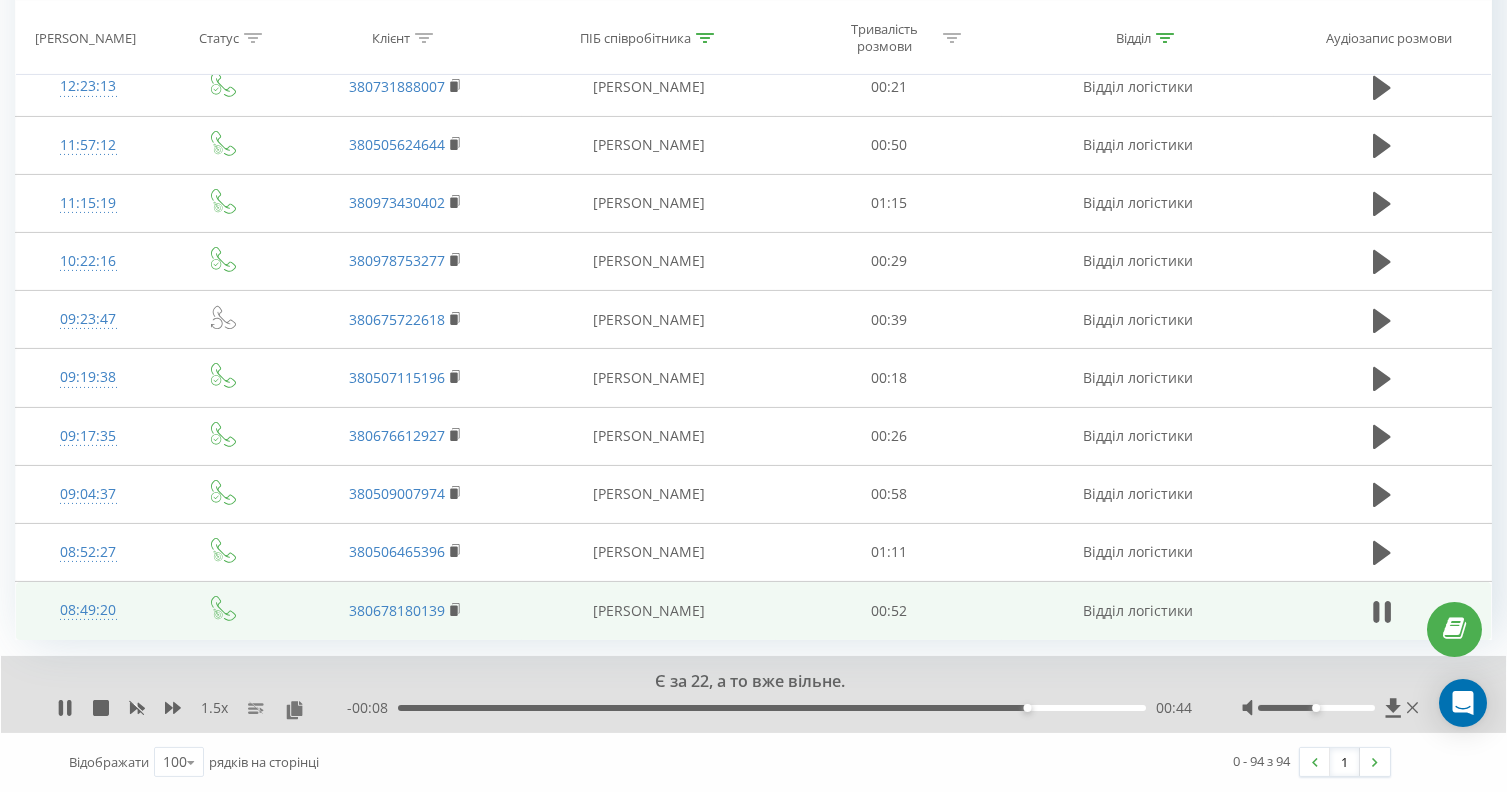 drag, startPoint x: 1287, startPoint y: 706, endPoint x: 1313, endPoint y: 708, distance: 26.076809 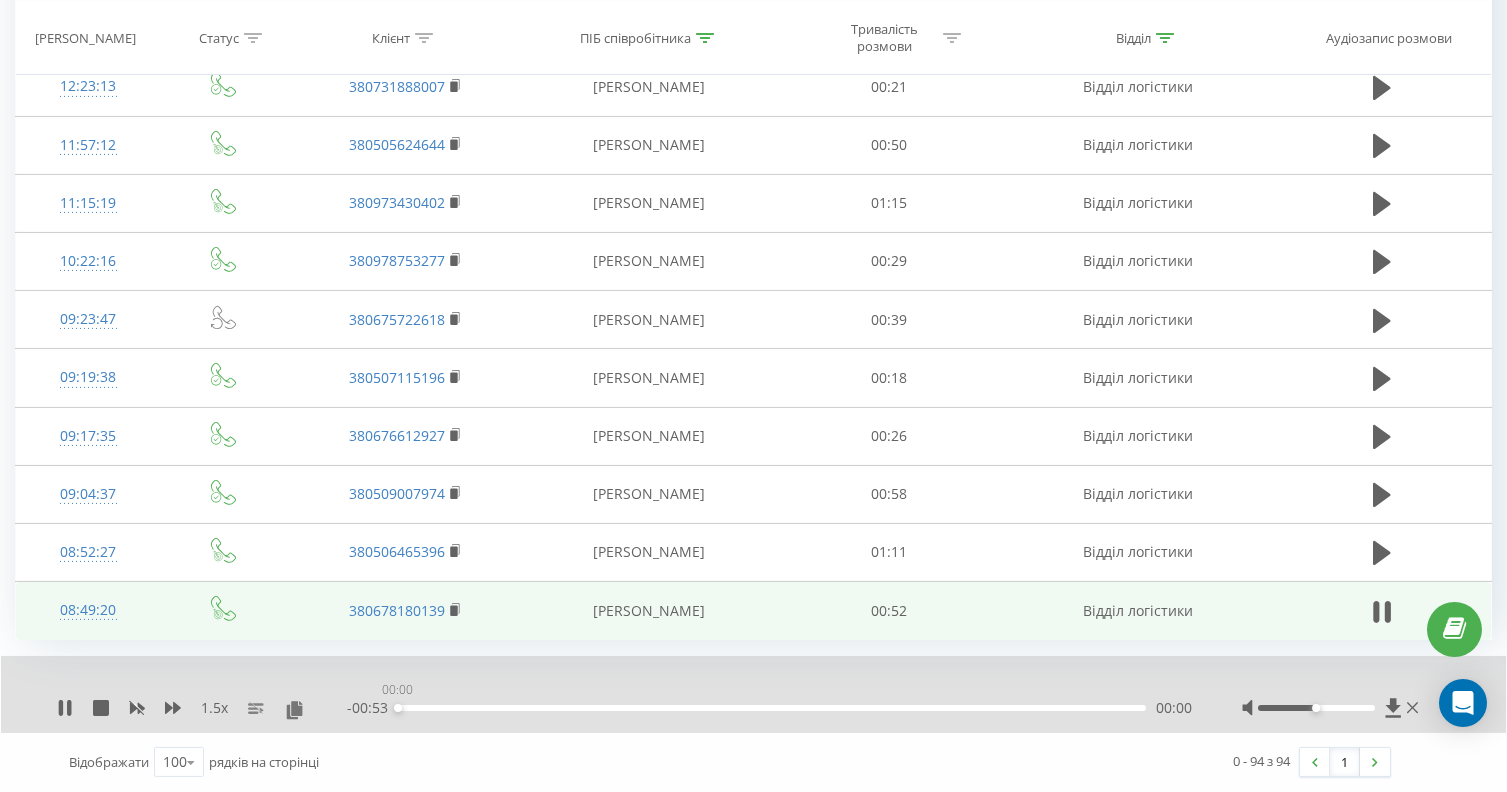 drag, startPoint x: 424, startPoint y: 705, endPoint x: 268, endPoint y: 713, distance: 156.20499 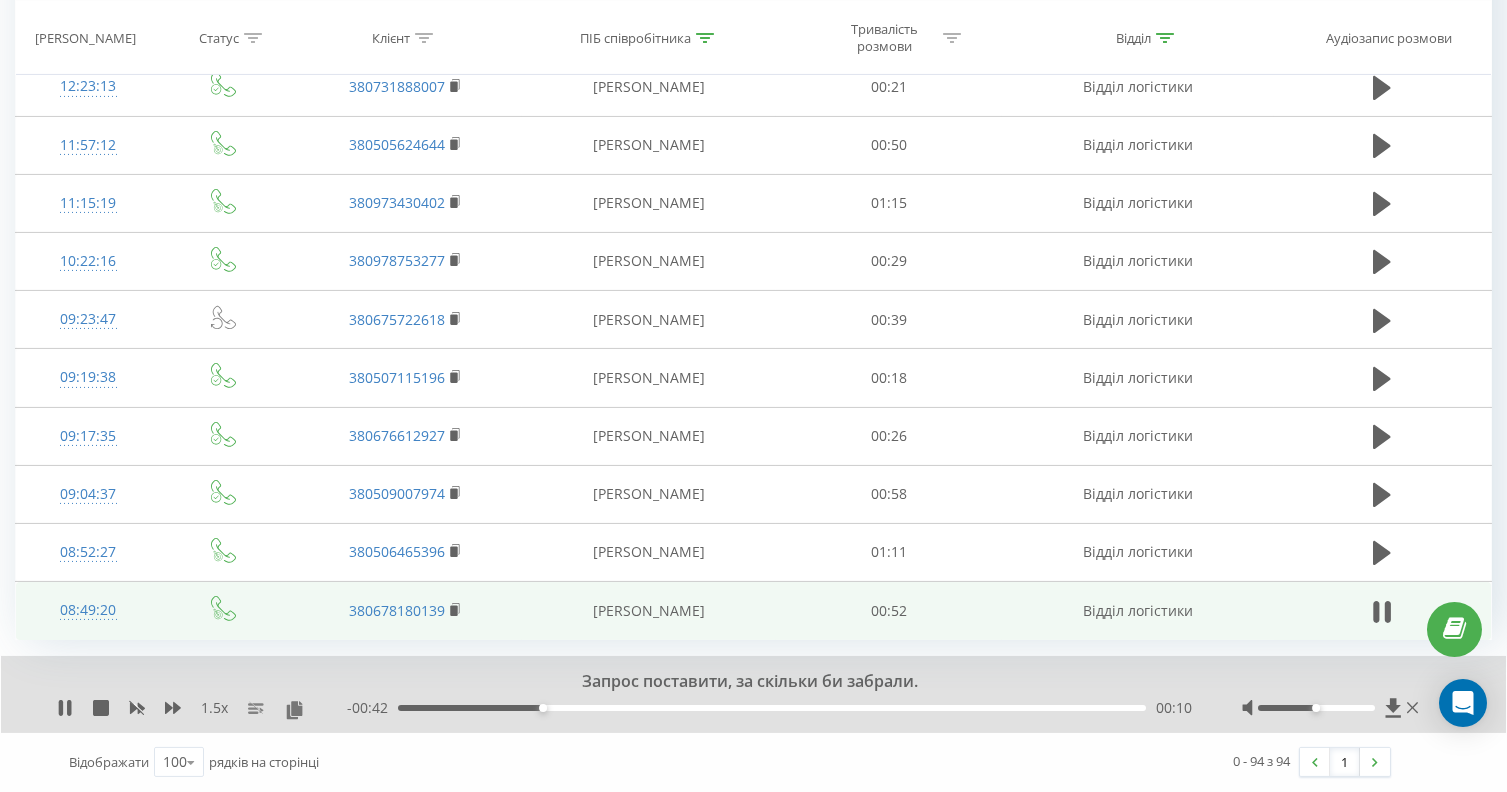click on "- 00:42 00:10   00:10" at bounding box center [769, 708] 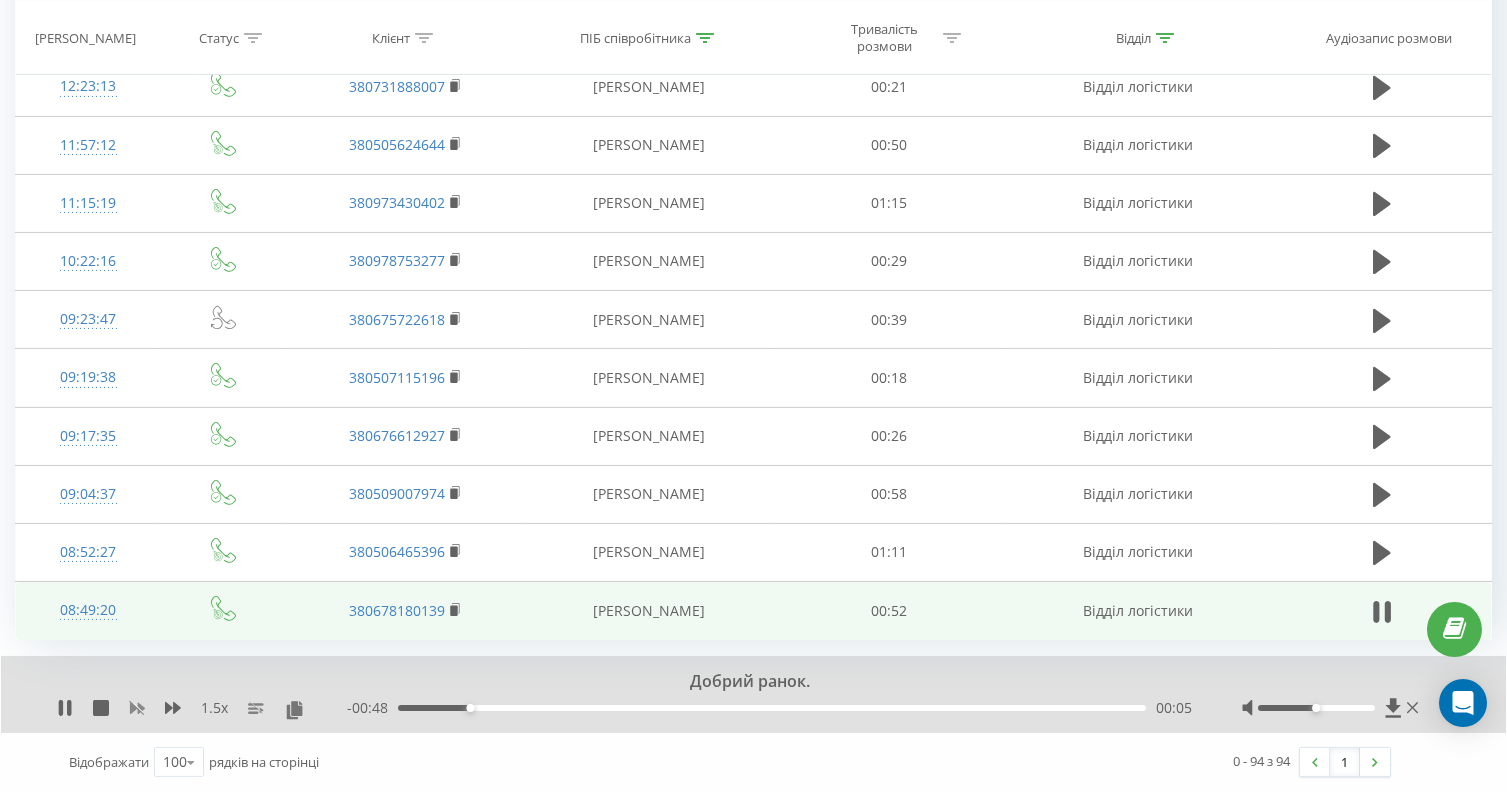 click 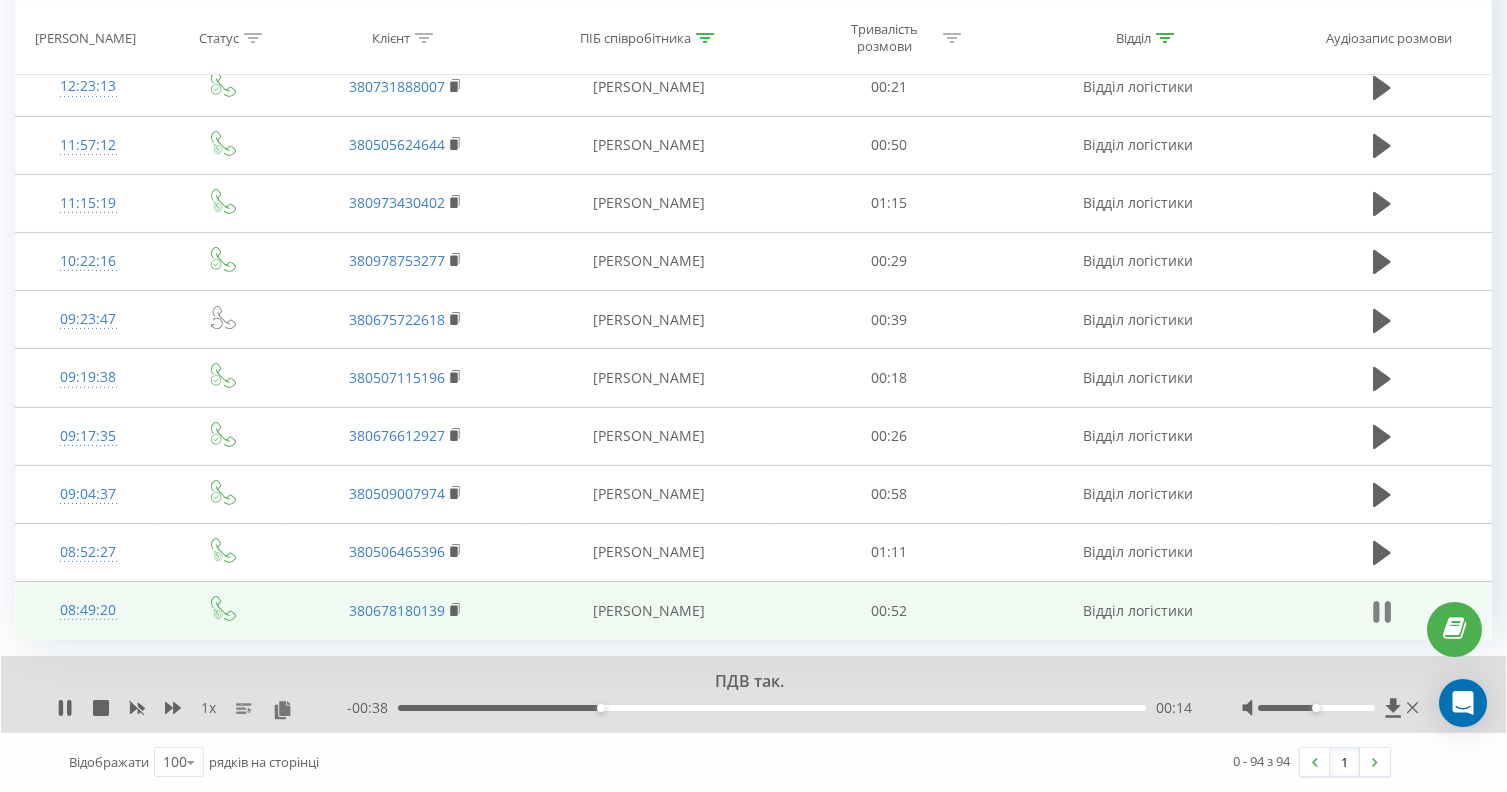 click 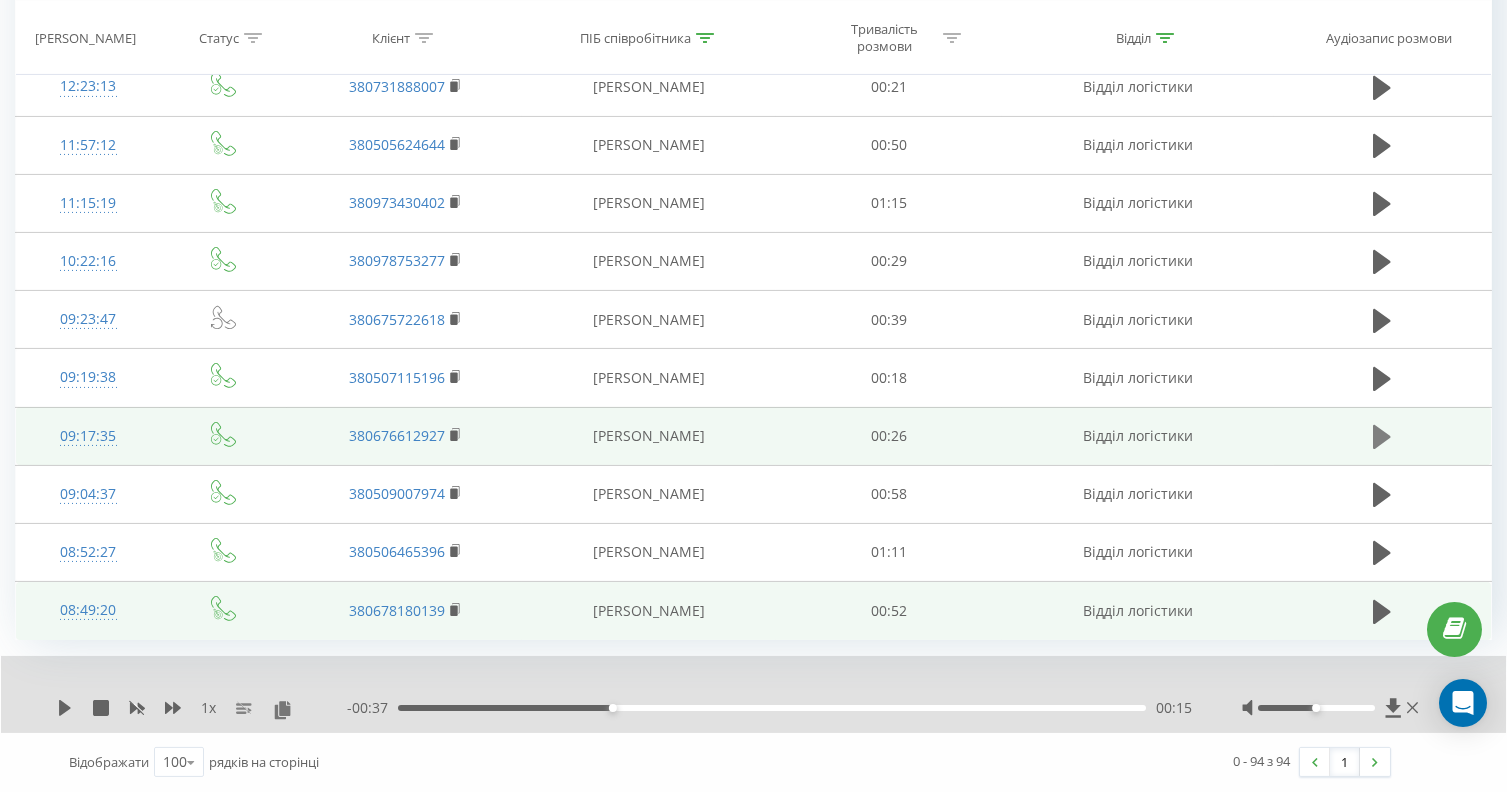 click 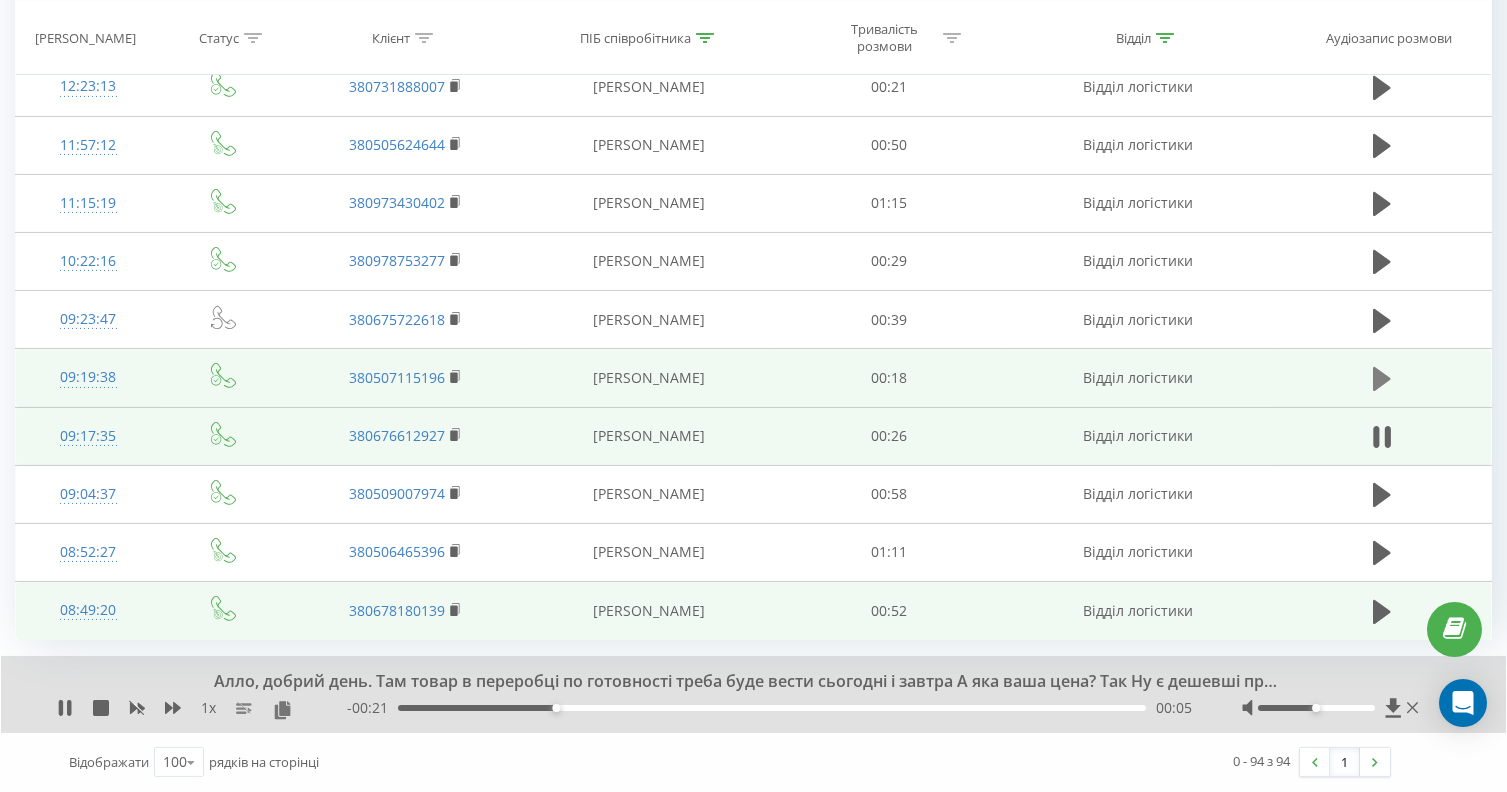 click 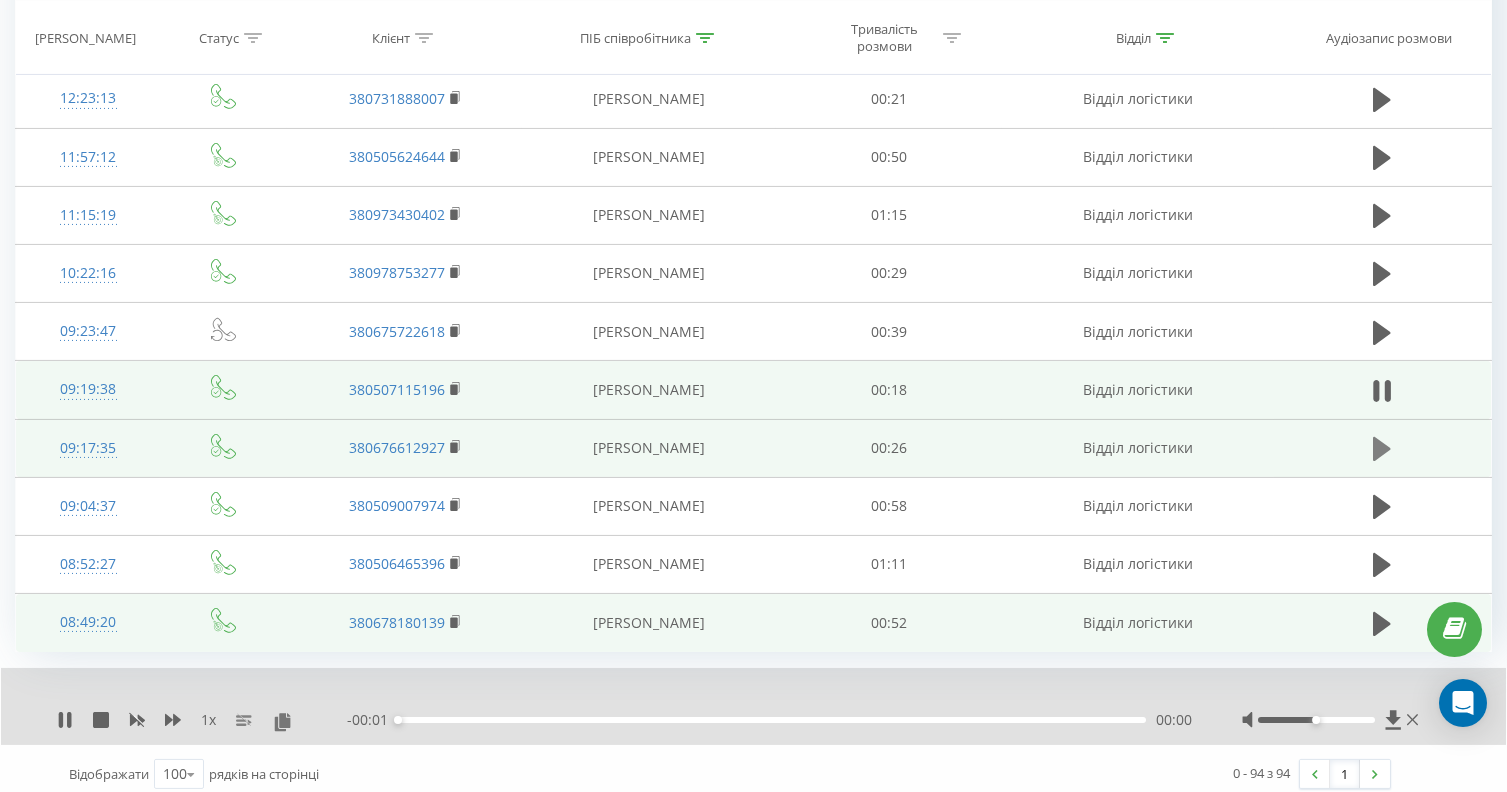 scroll, scrollTop: 5864, scrollLeft: 0, axis: vertical 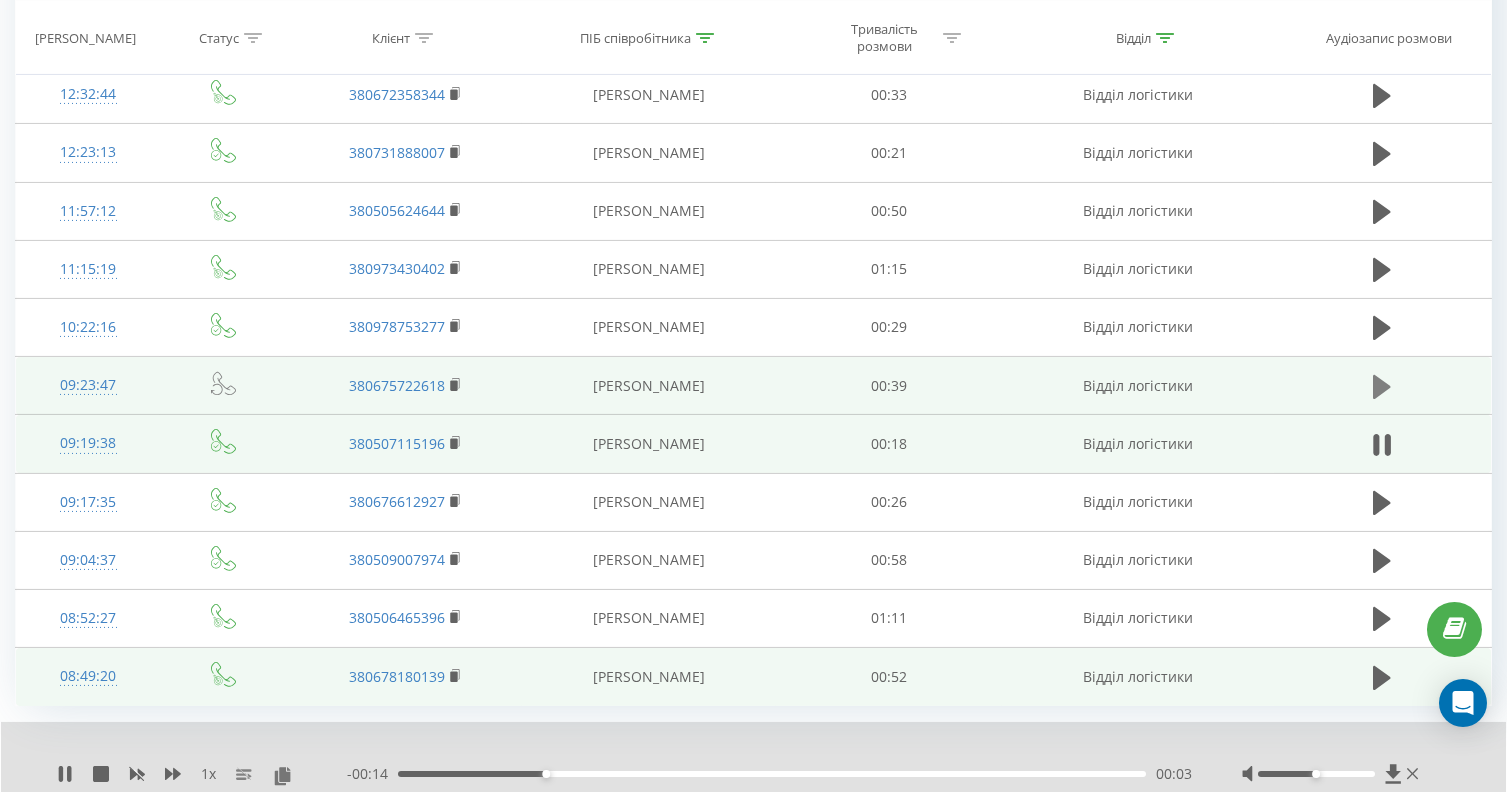 click 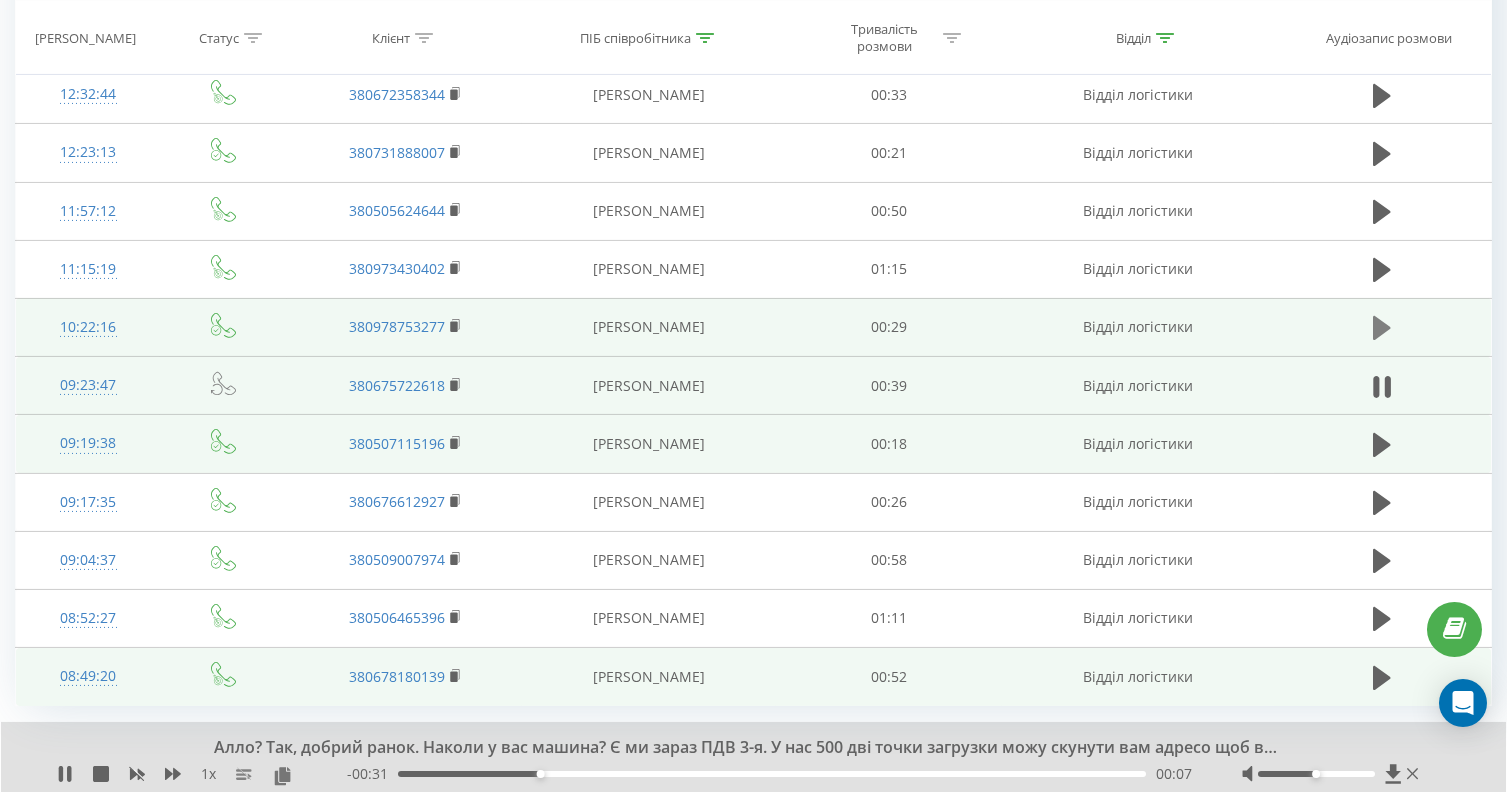 click at bounding box center [1382, 328] 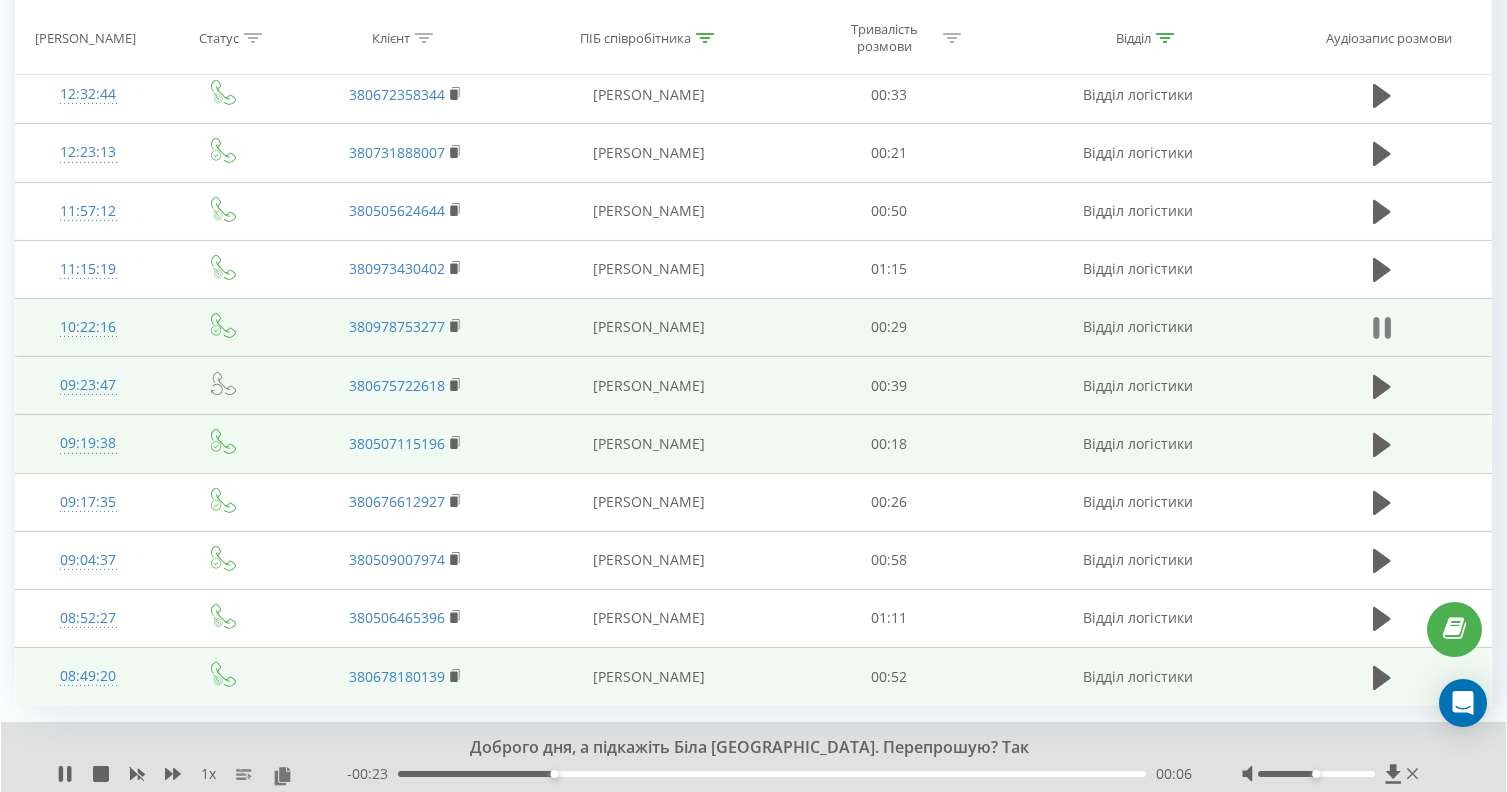 click 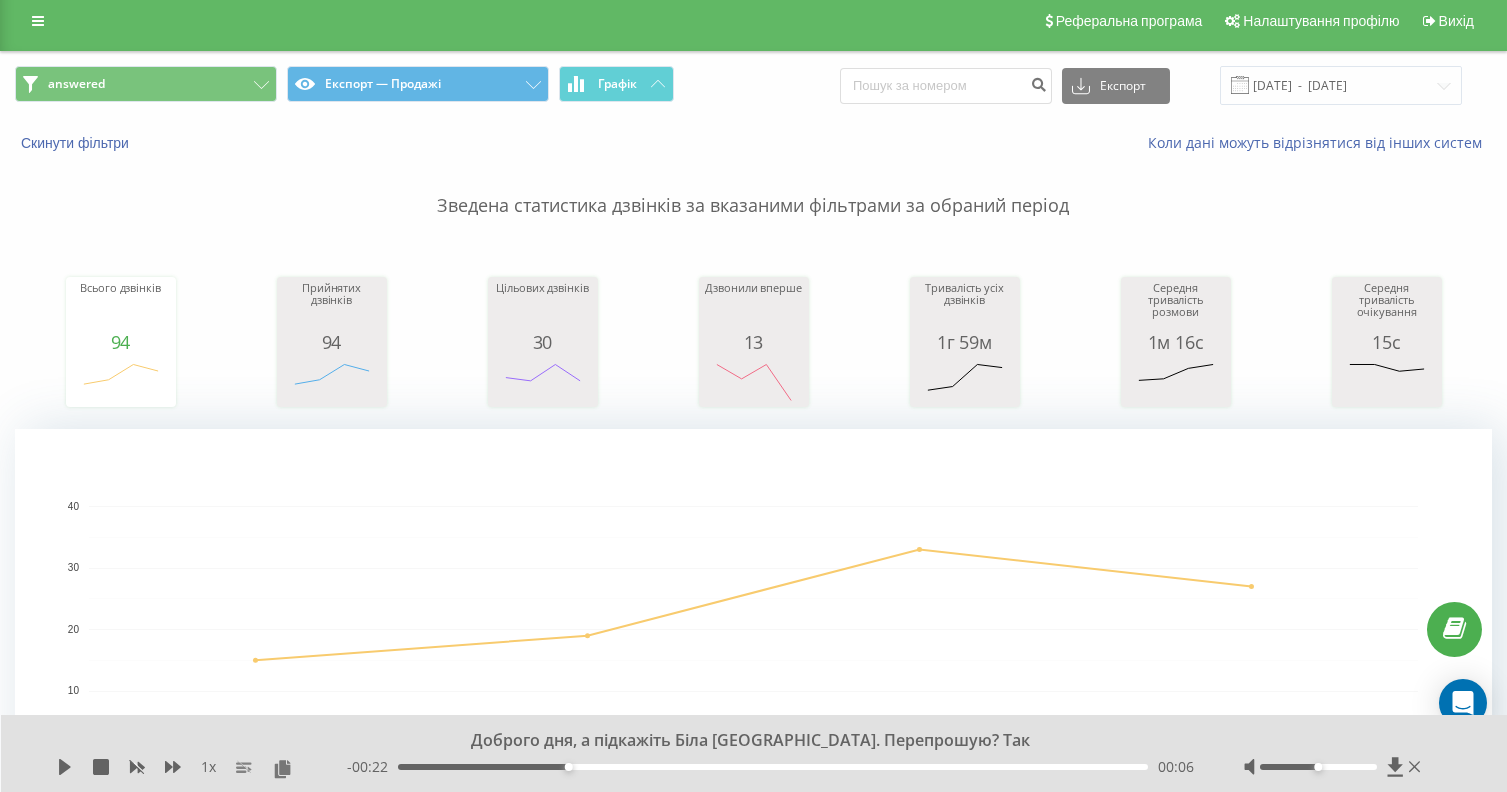 scroll, scrollTop: 0, scrollLeft: 0, axis: both 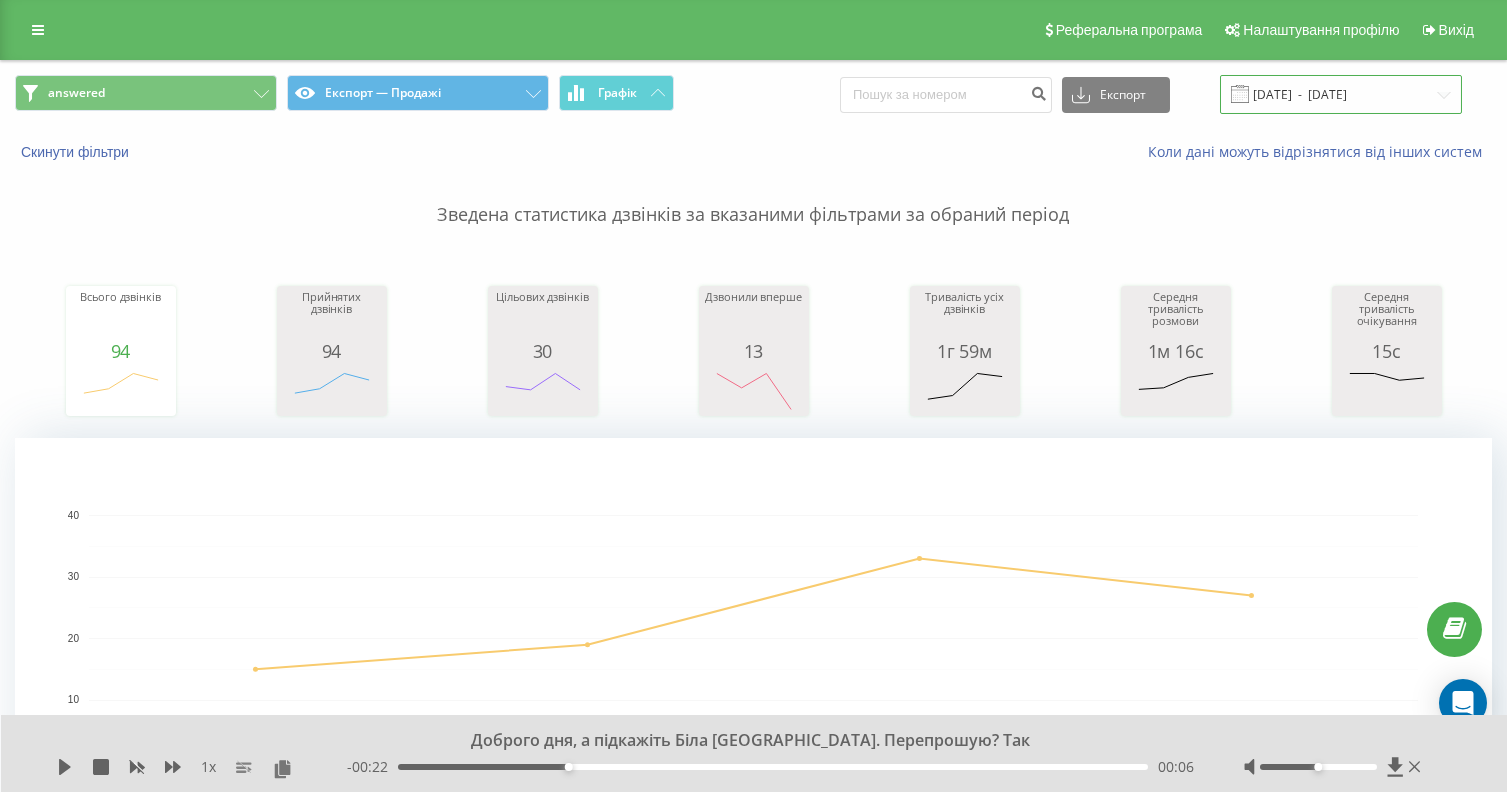 click on "[DATE]  -  [DATE]" at bounding box center (1341, 94) 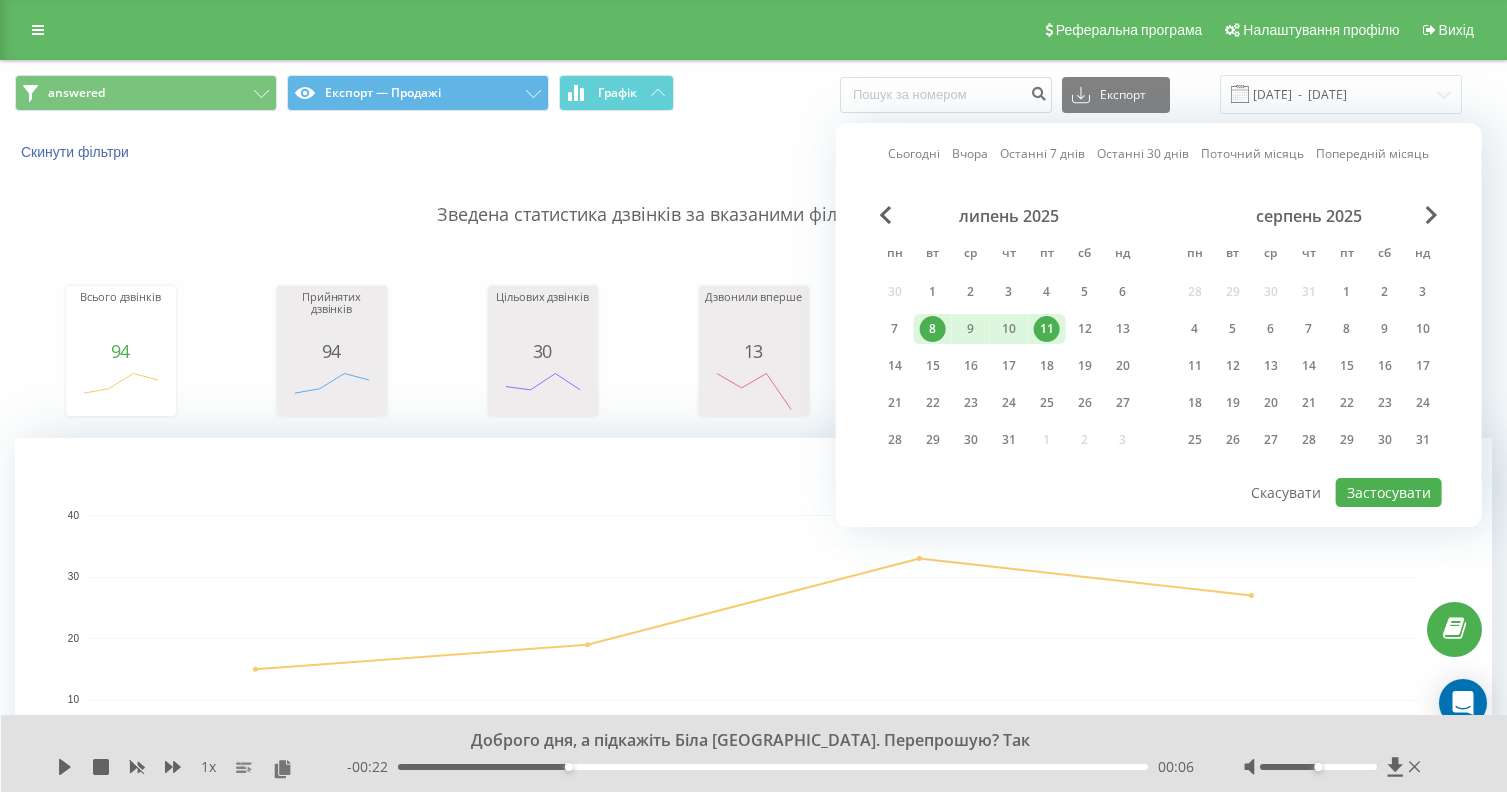 click on "8" at bounding box center (933, 329) 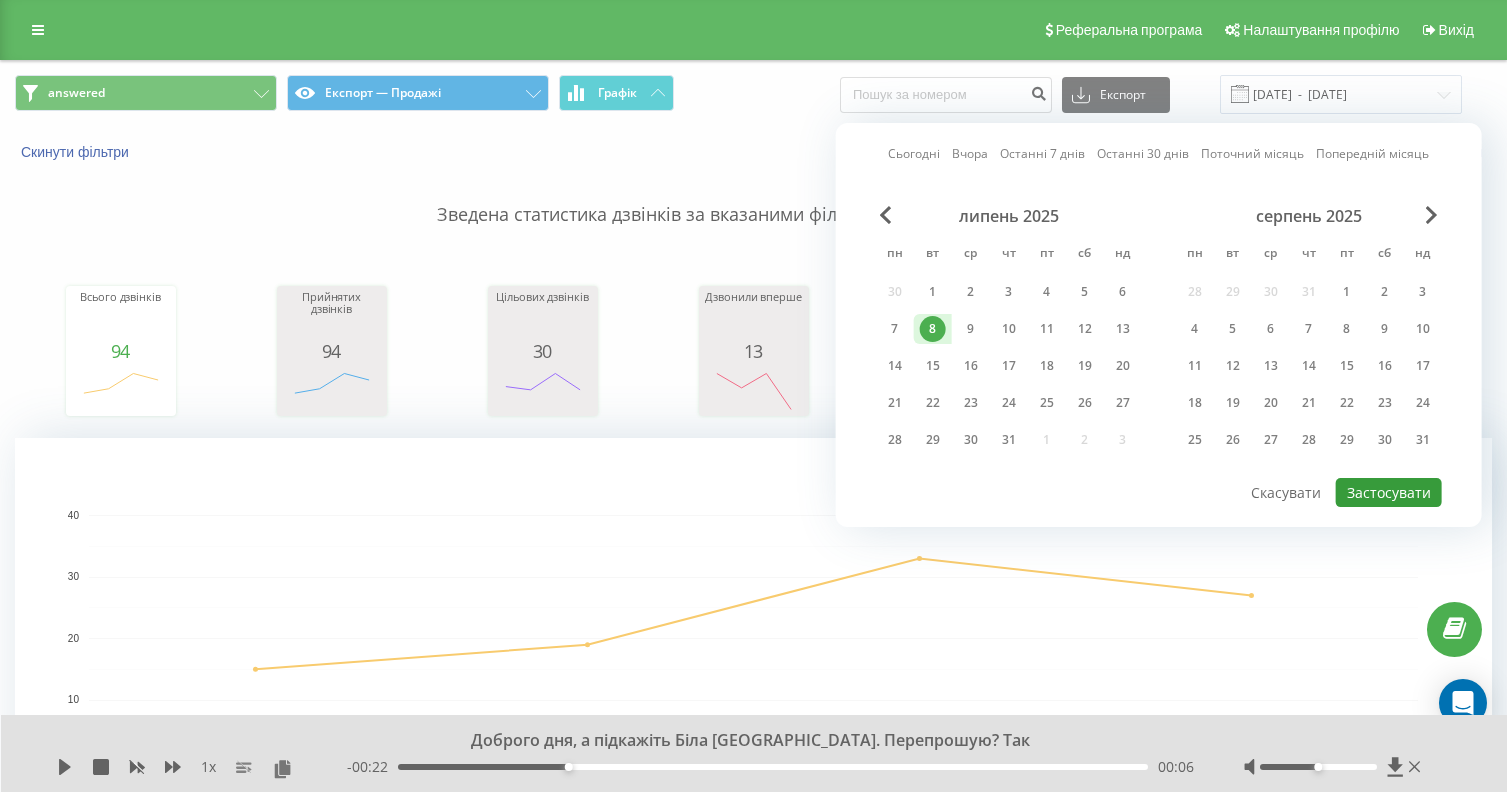 click on "Застосувати" at bounding box center [1389, 492] 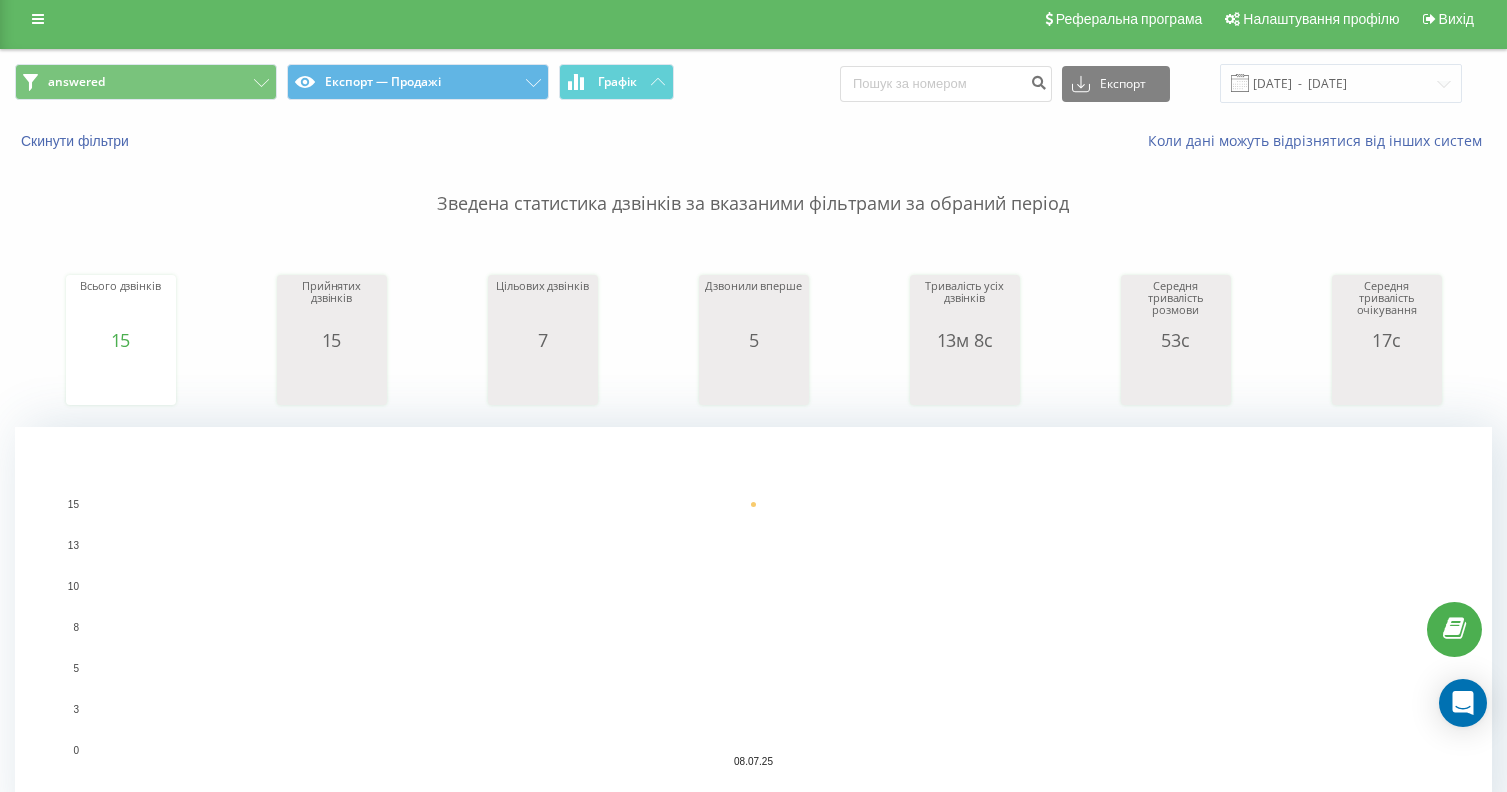 scroll, scrollTop: 0, scrollLeft: 0, axis: both 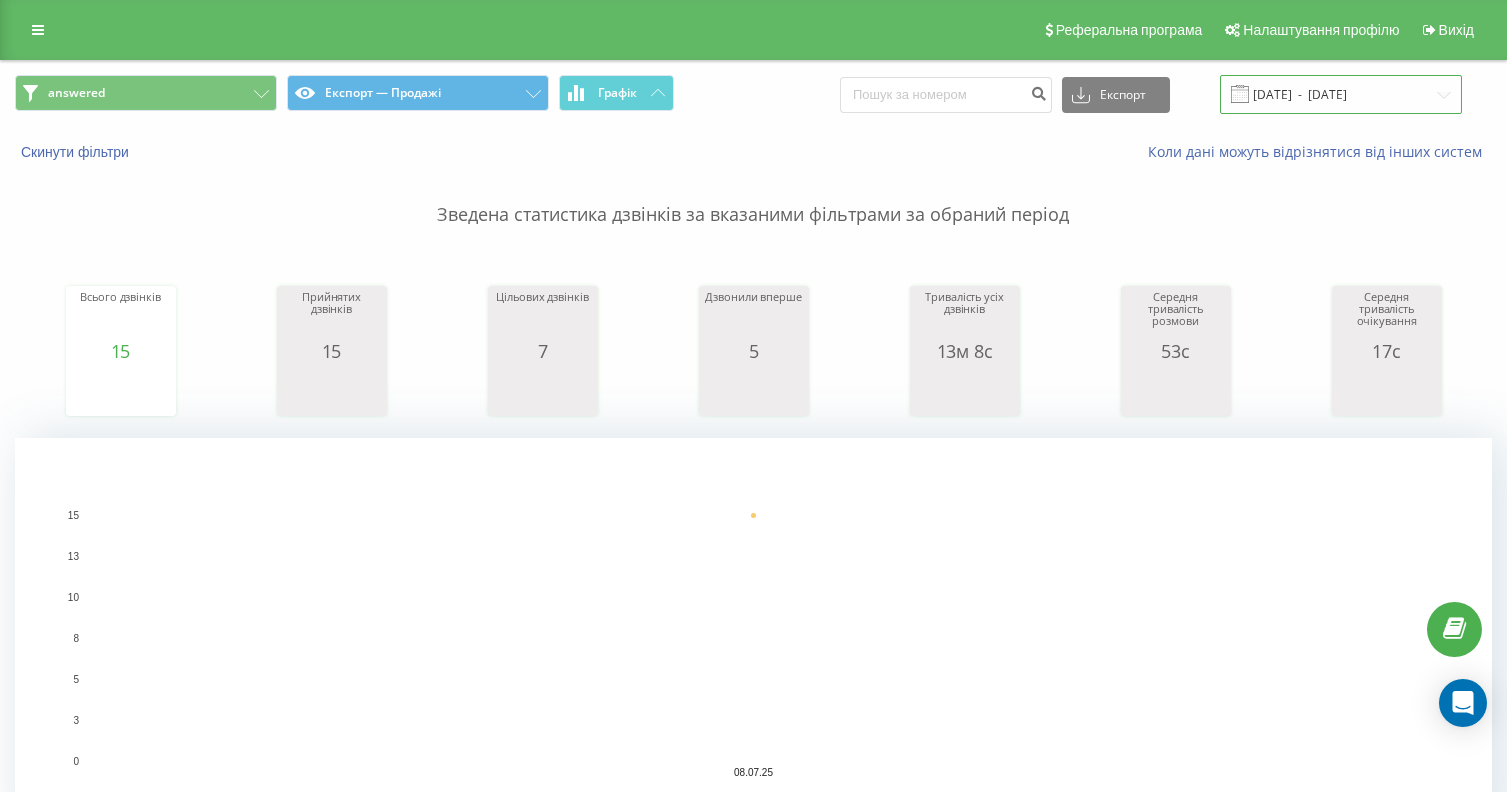 drag, startPoint x: 1288, startPoint y: 92, endPoint x: 1304, endPoint y: 92, distance: 16 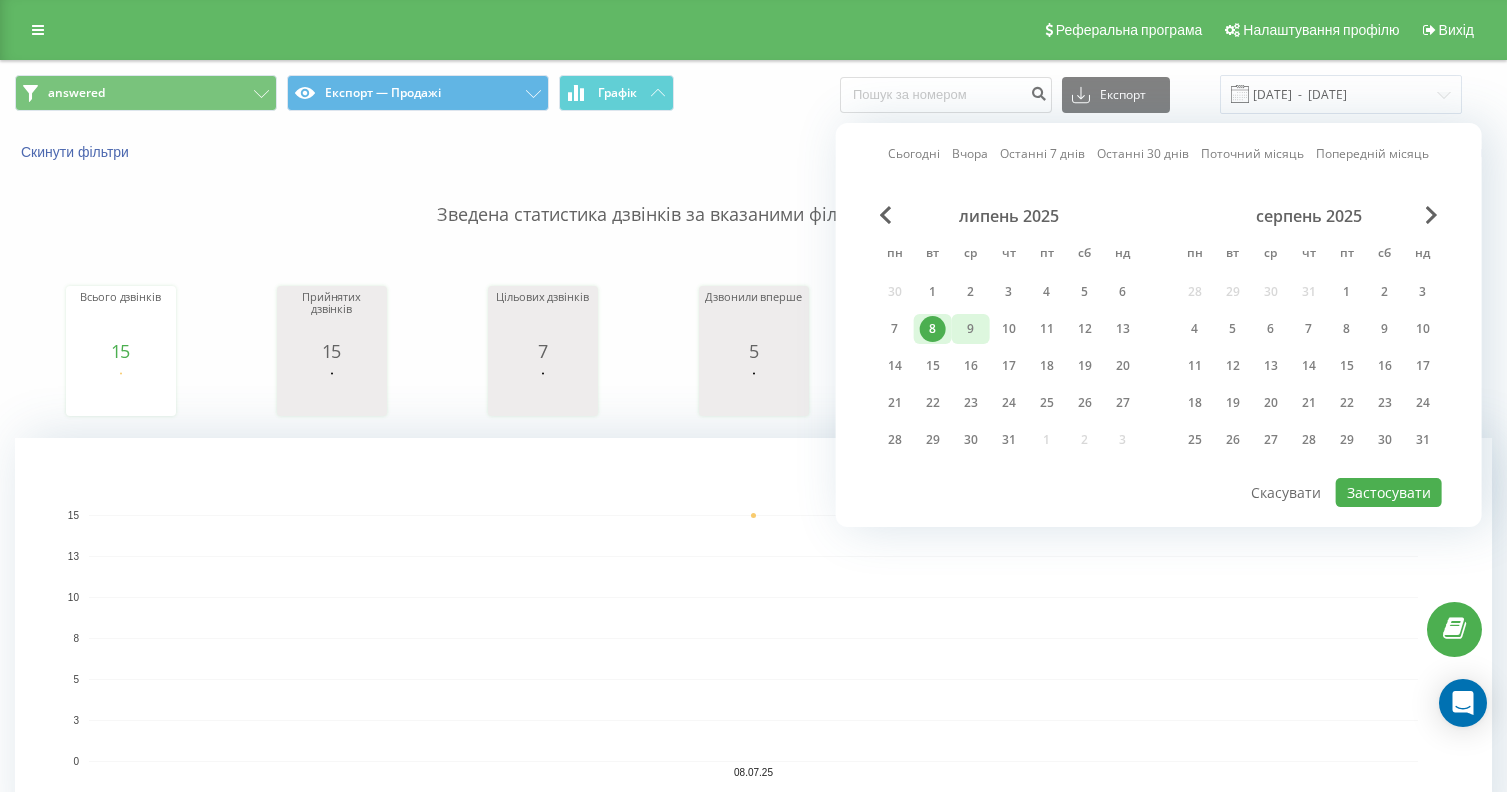 click on "9" at bounding box center (971, 329) 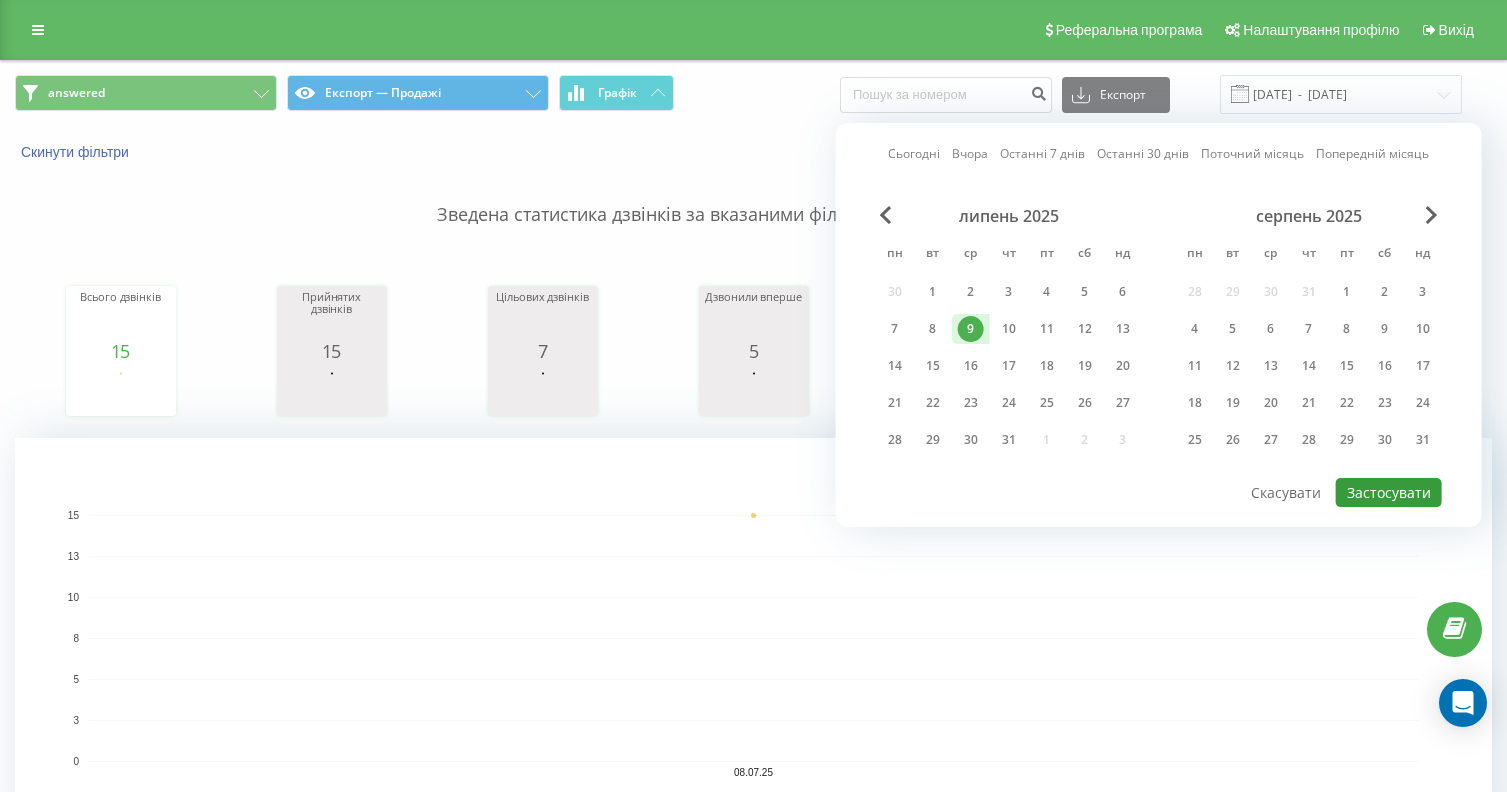 click on "Застосувати" at bounding box center (1389, 492) 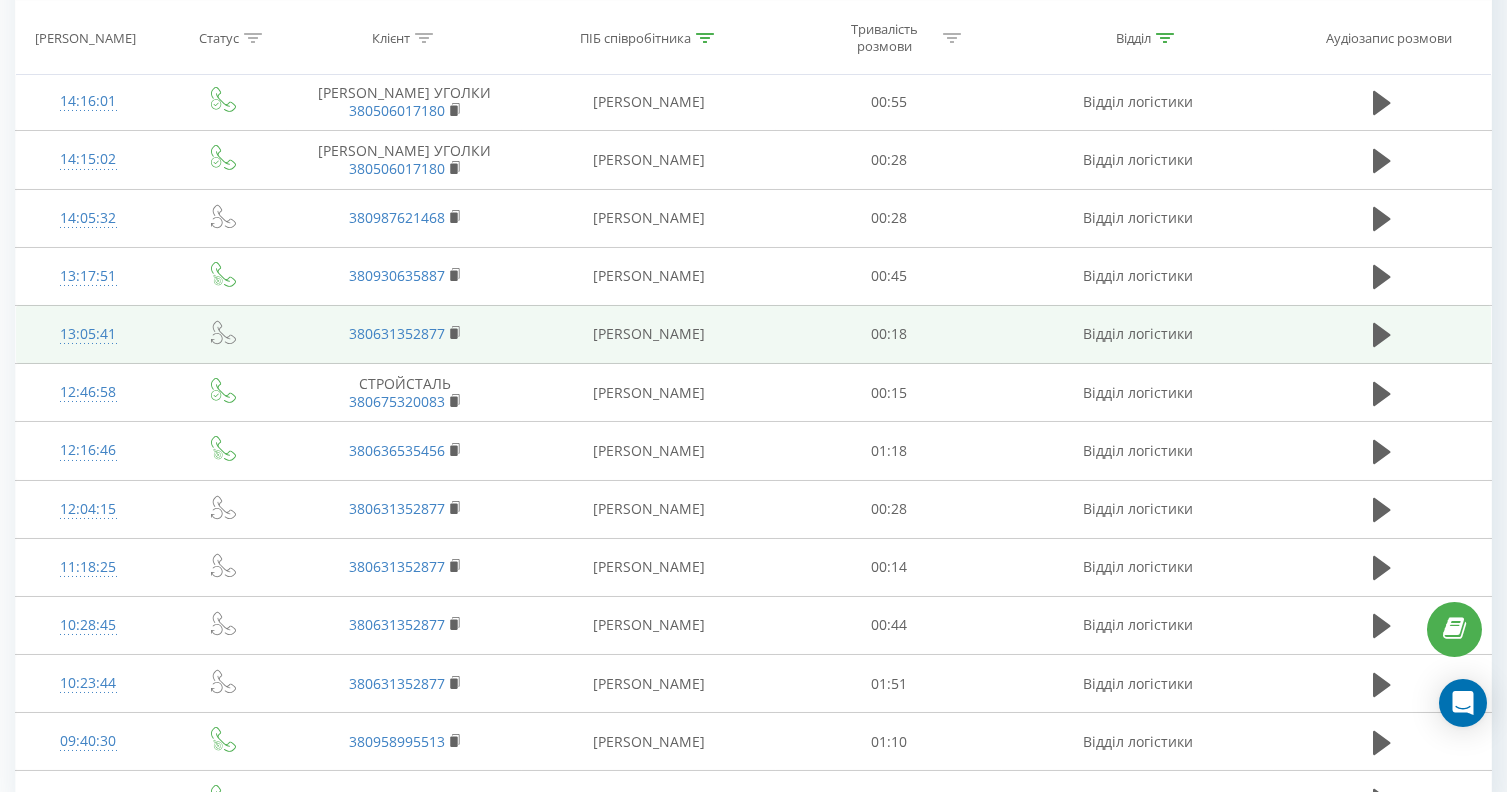 scroll, scrollTop: 1396, scrollLeft: 0, axis: vertical 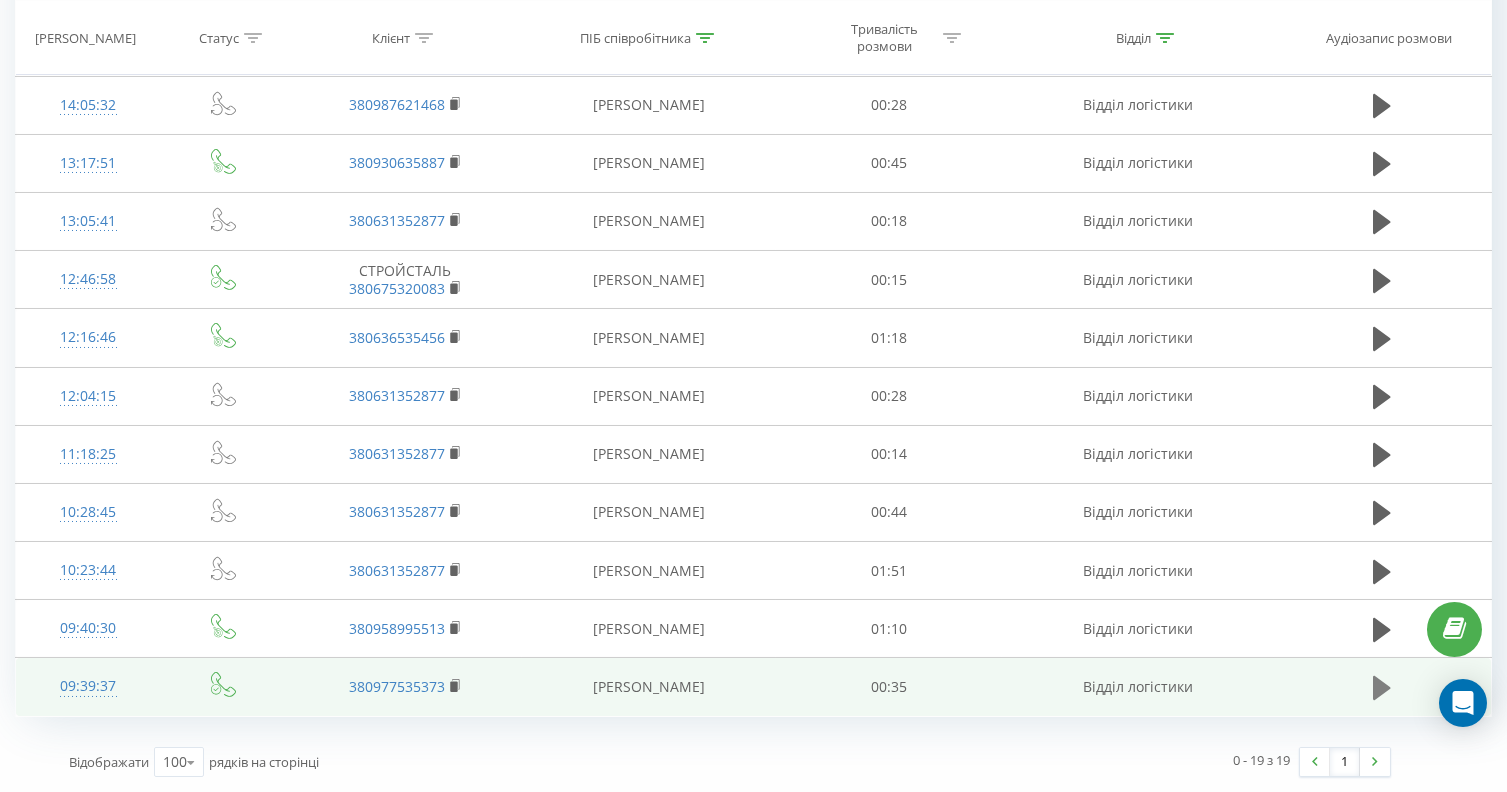 click 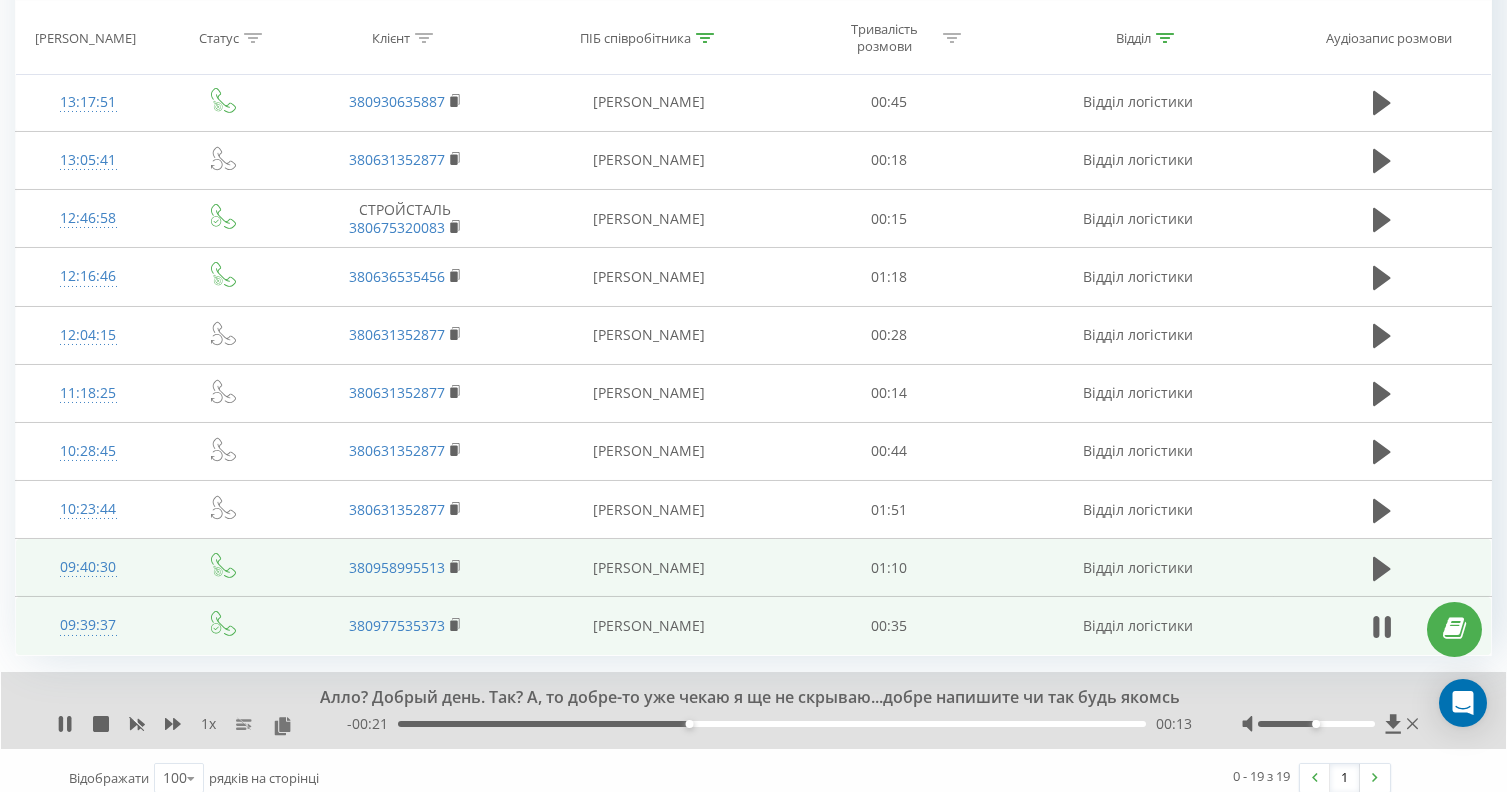 scroll, scrollTop: 1473, scrollLeft: 0, axis: vertical 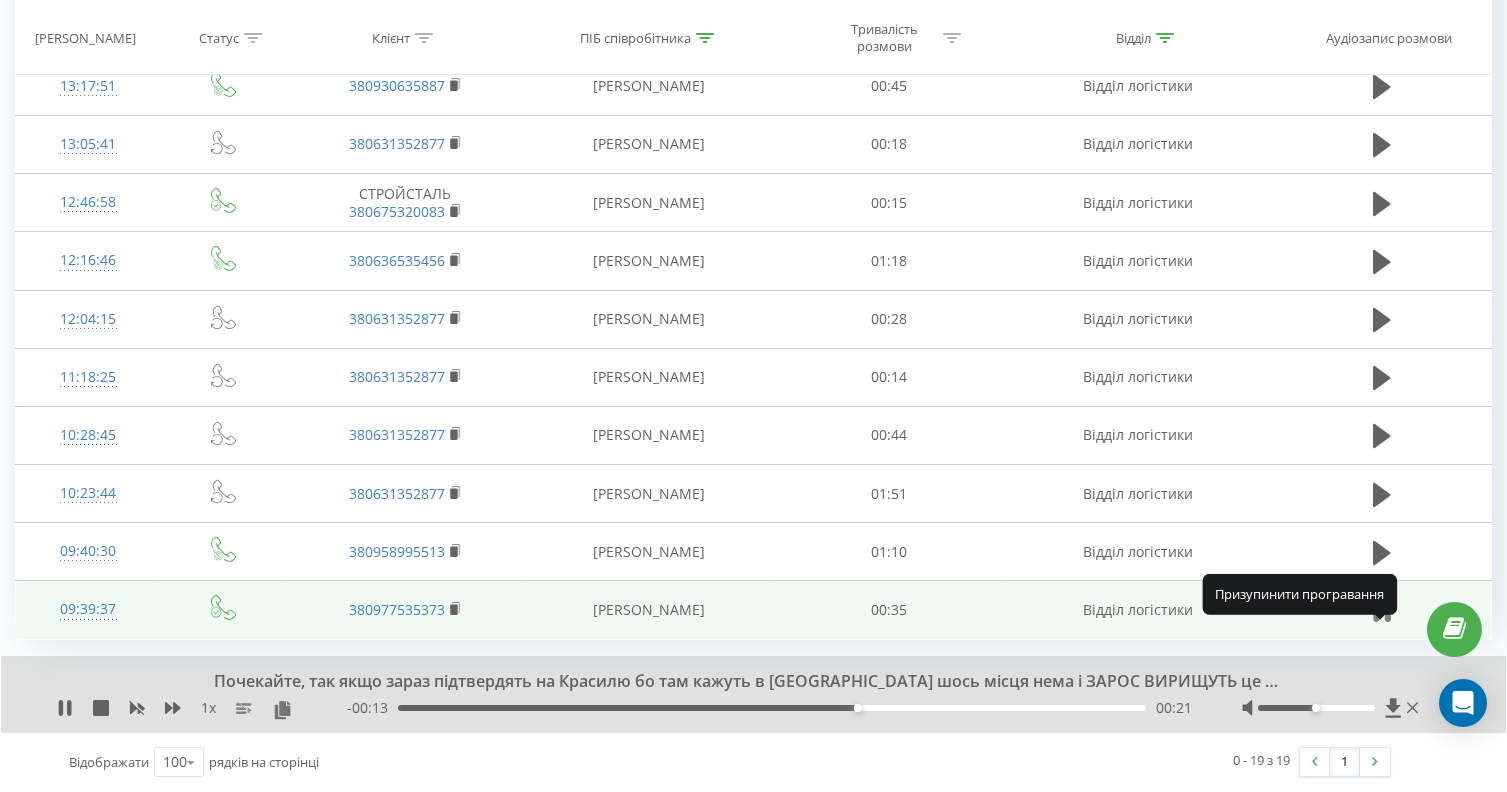 click 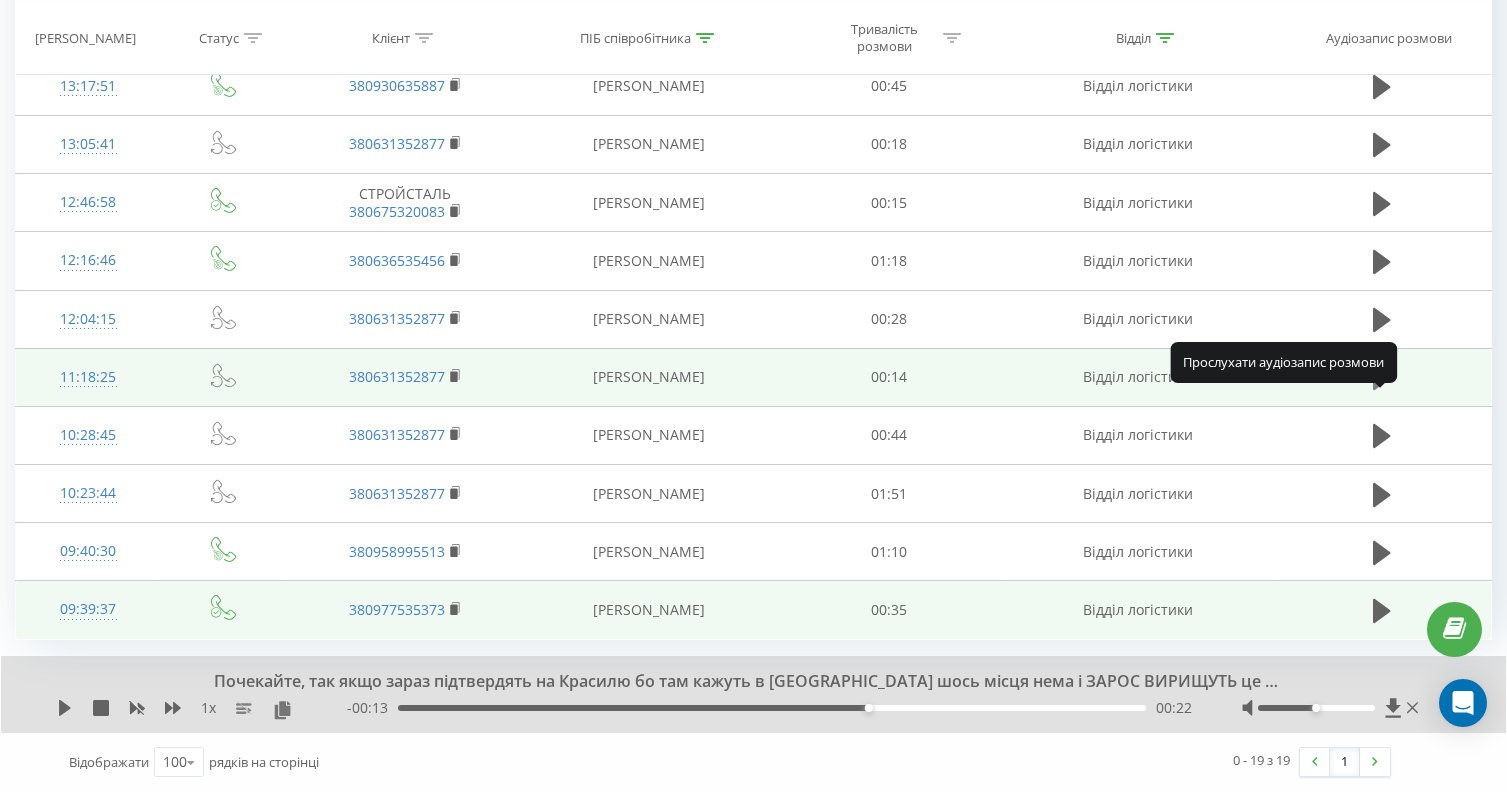 click 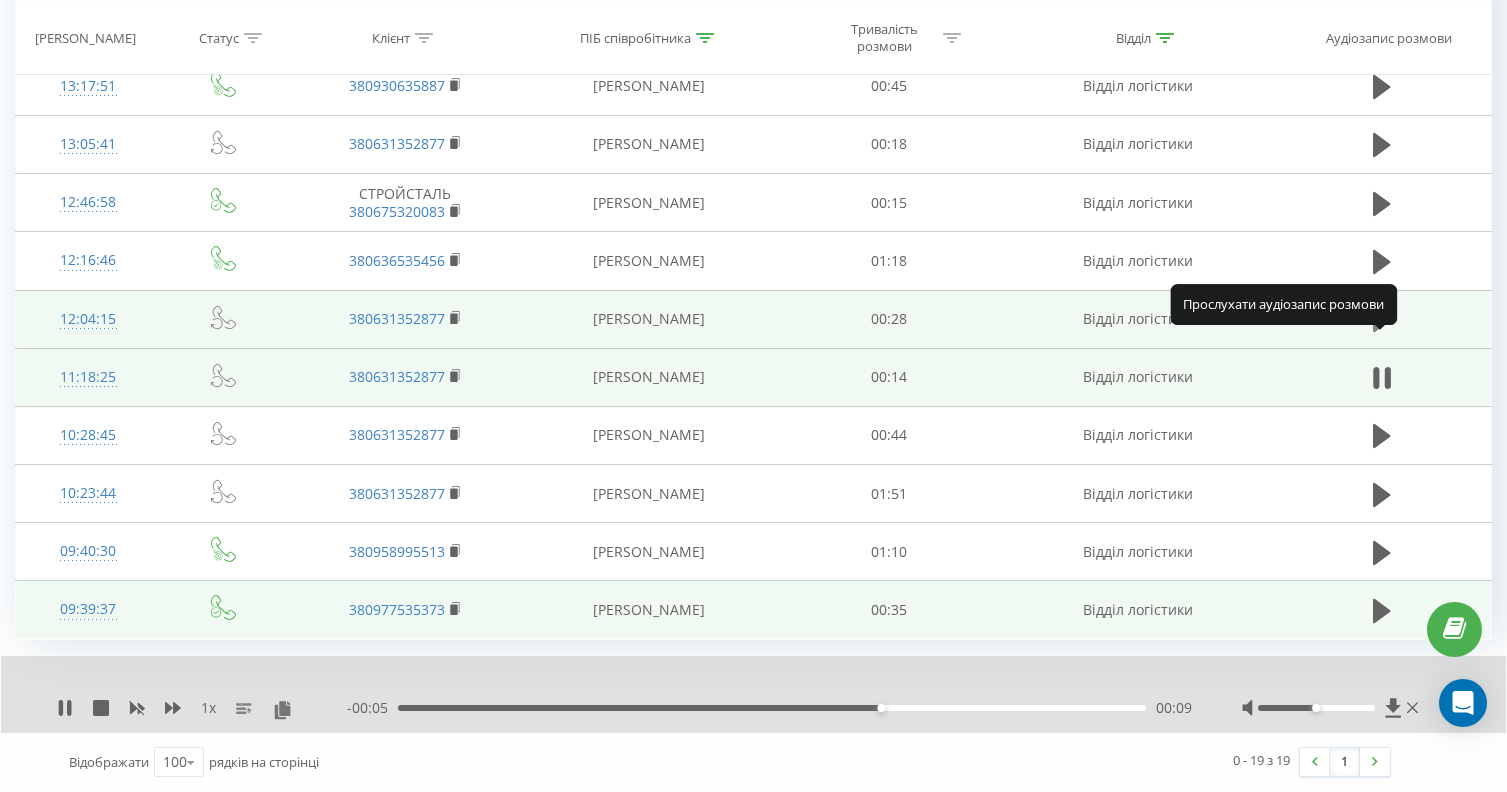 click 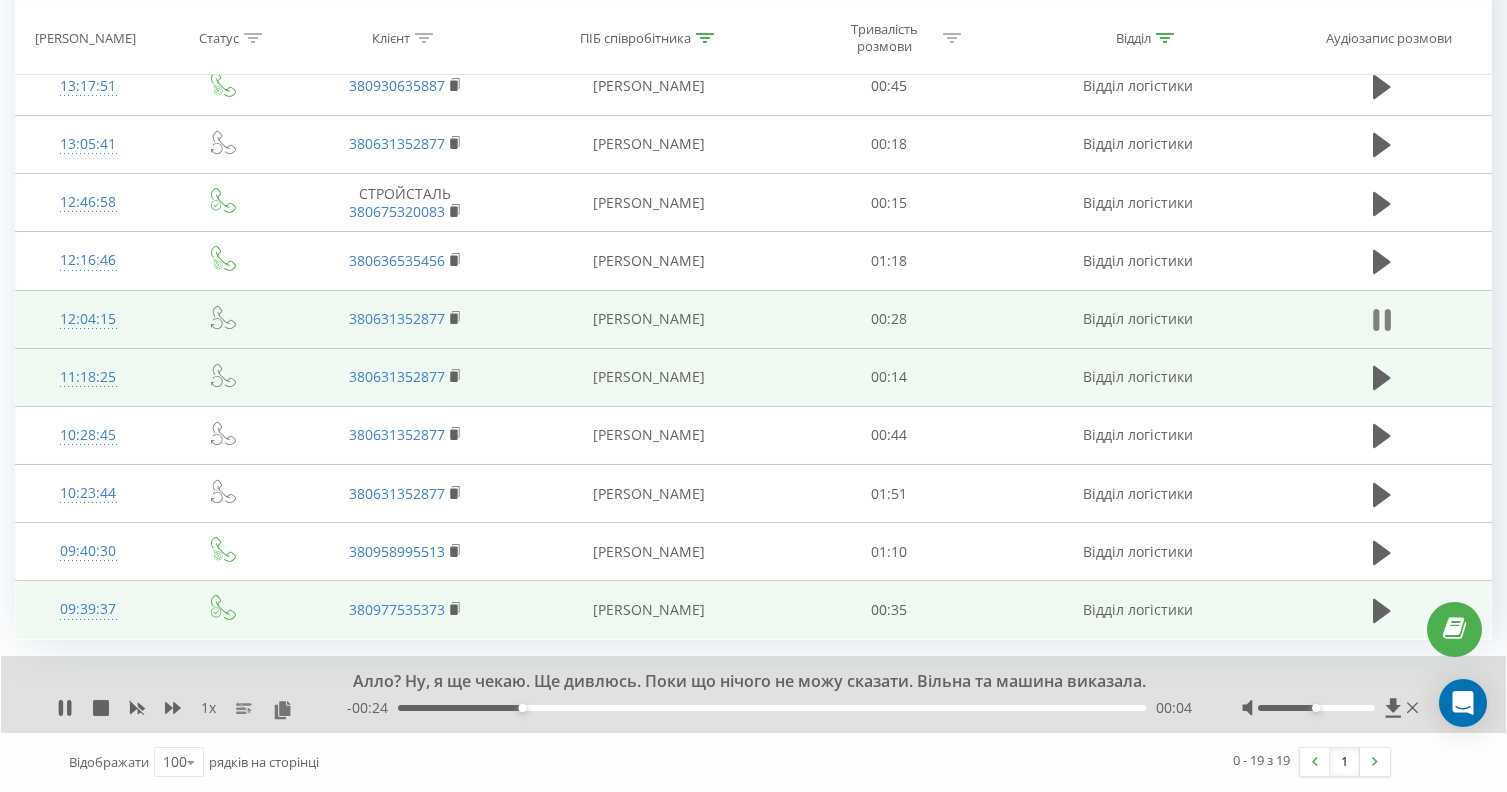 click 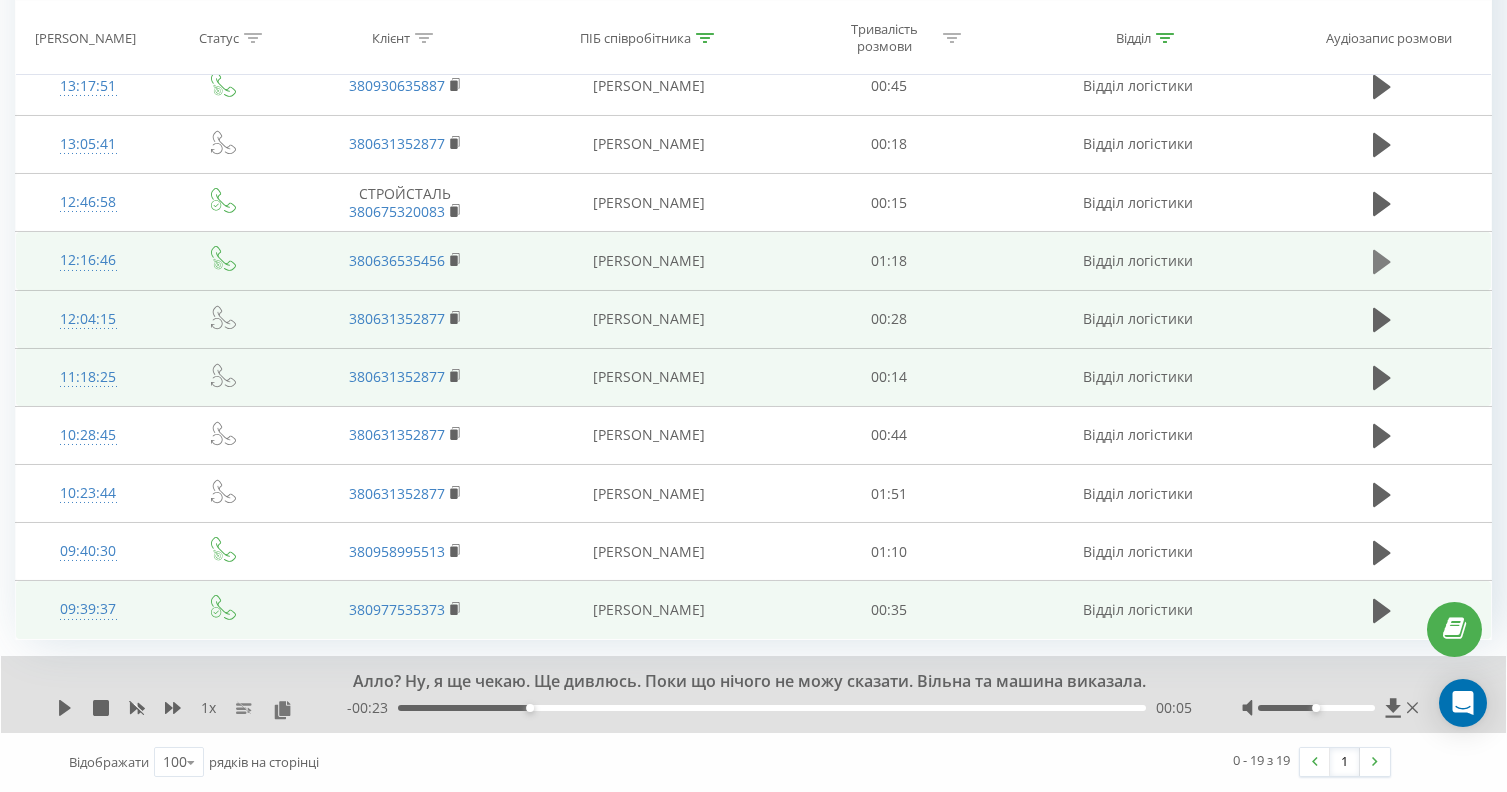 click 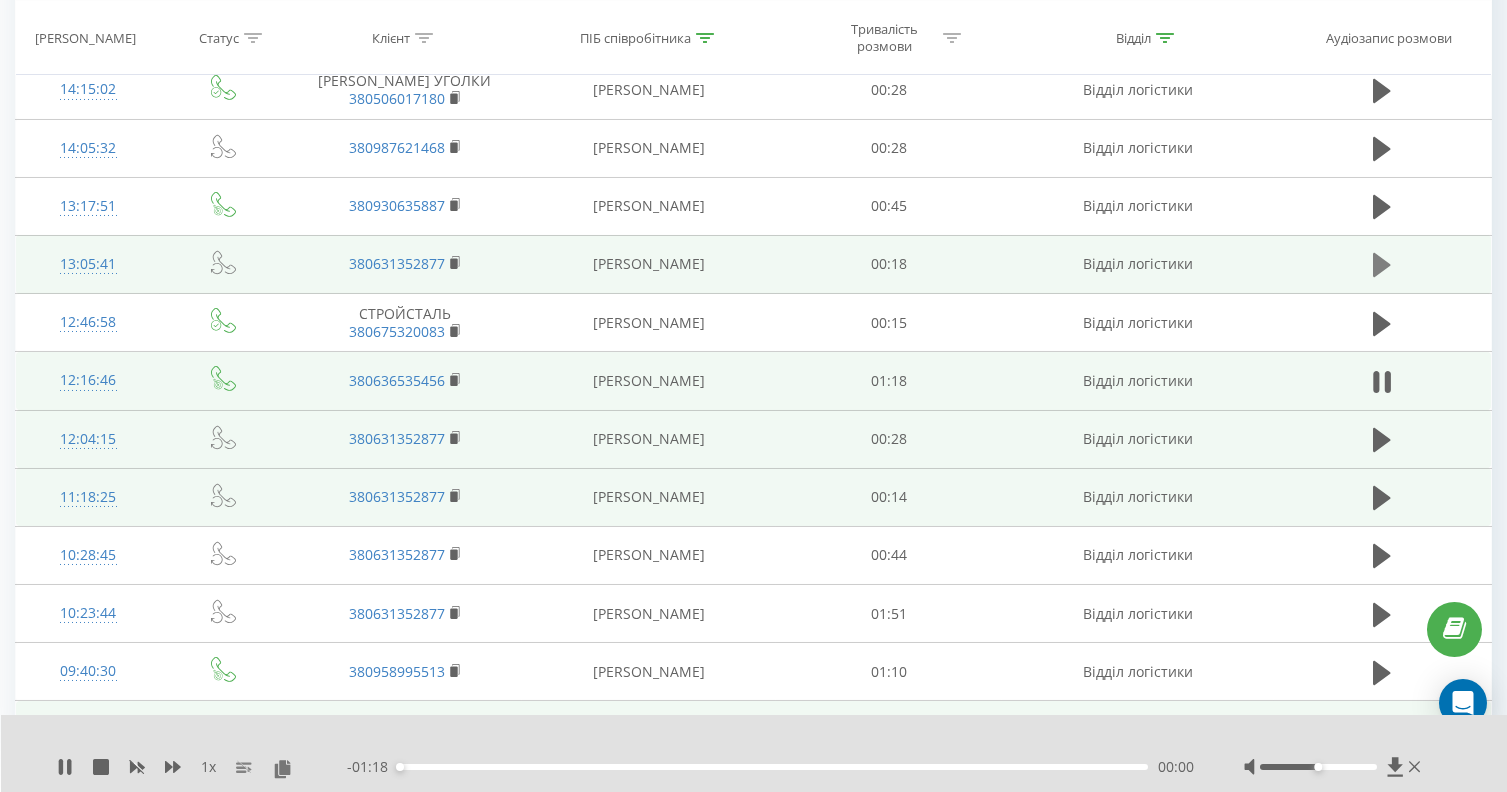 scroll, scrollTop: 1273, scrollLeft: 0, axis: vertical 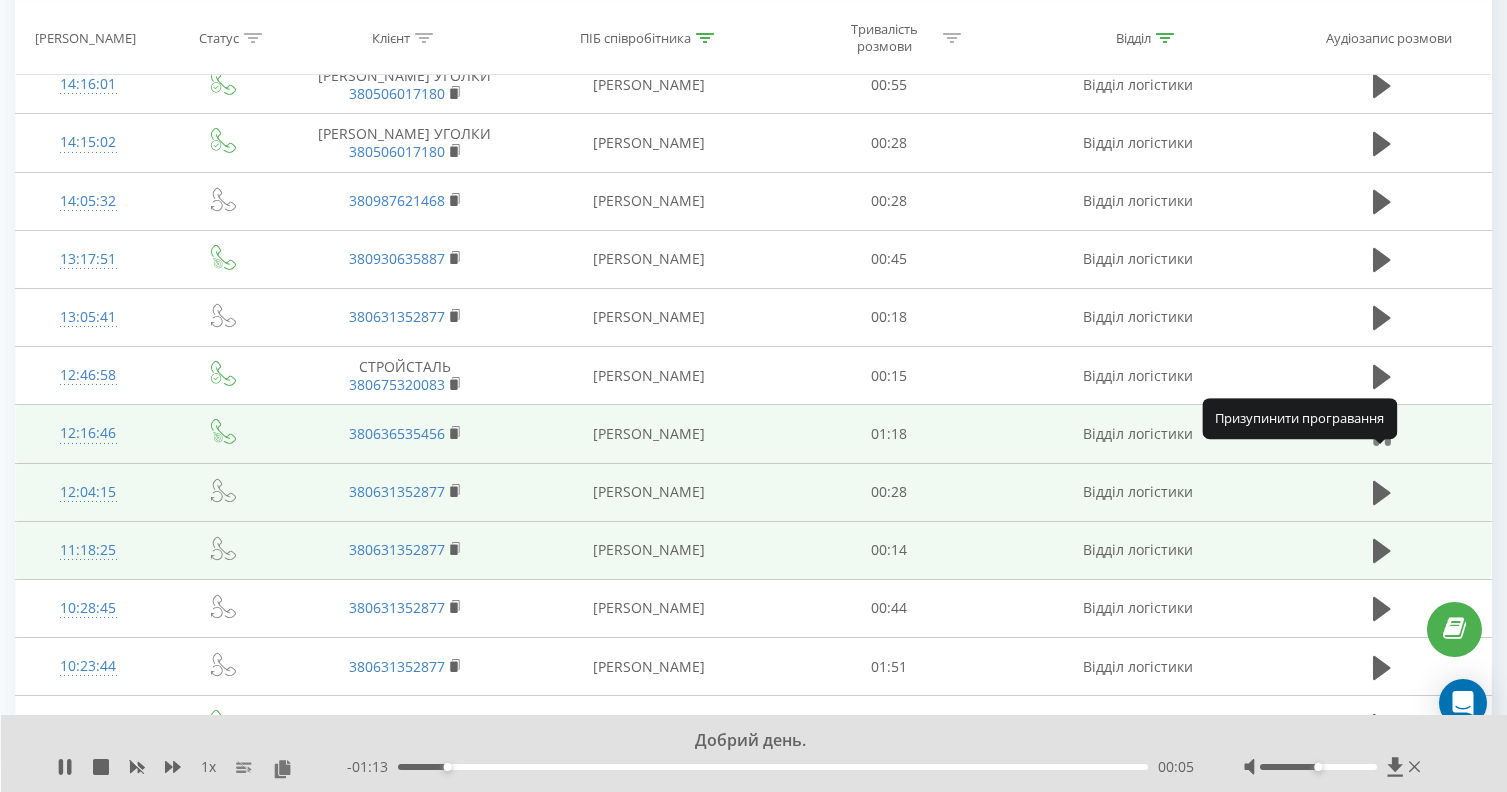 click 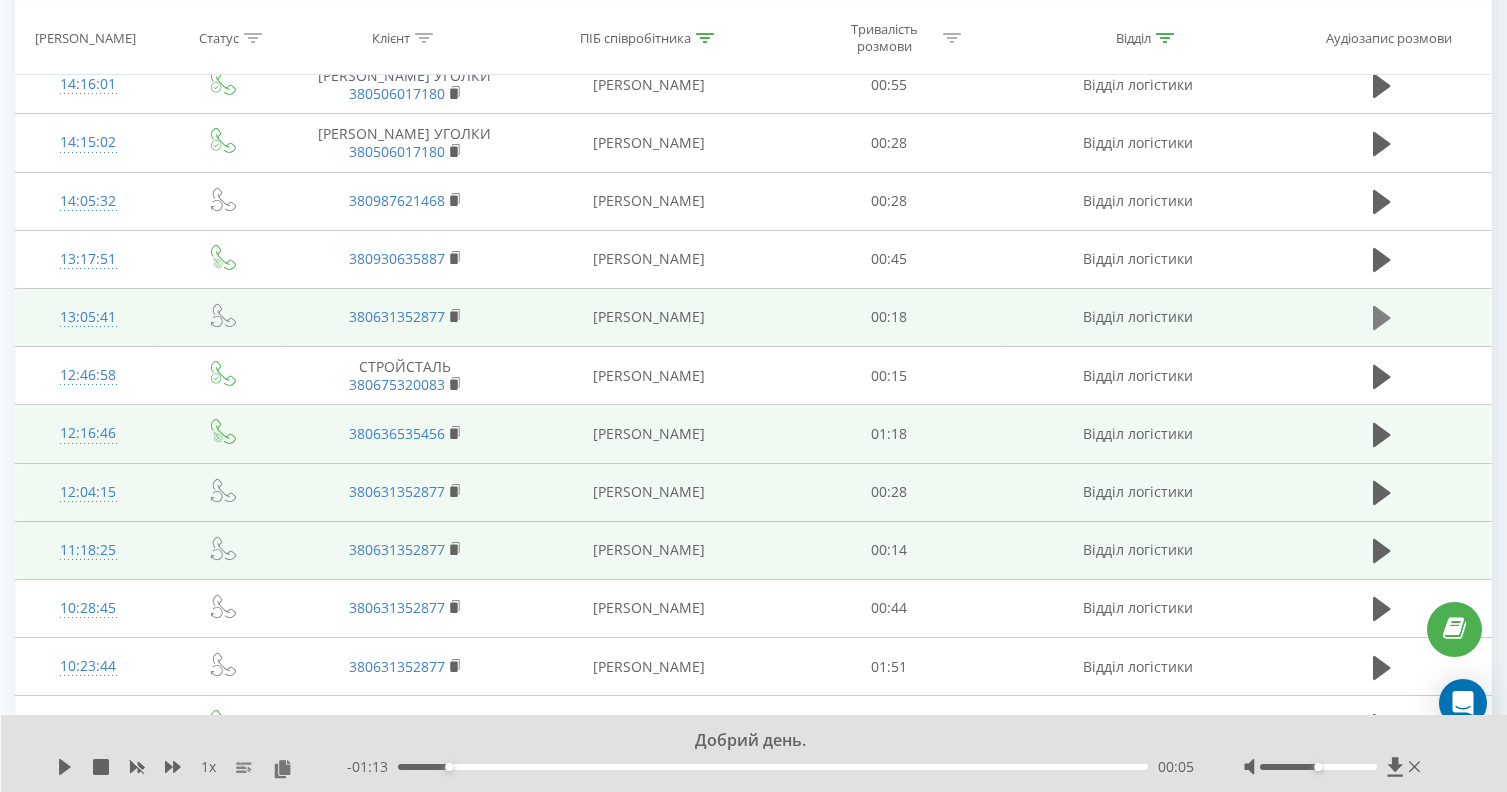 click 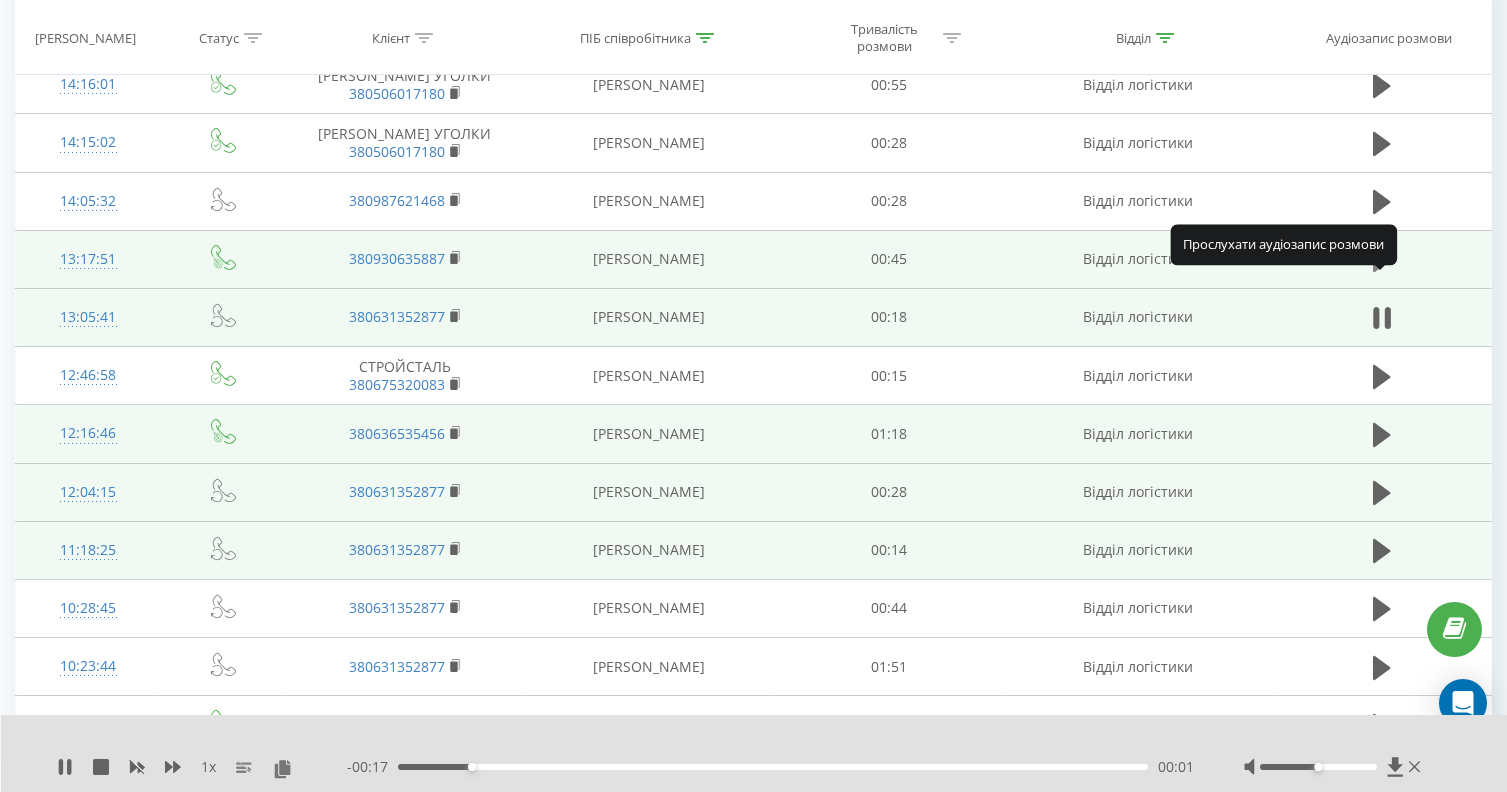 click 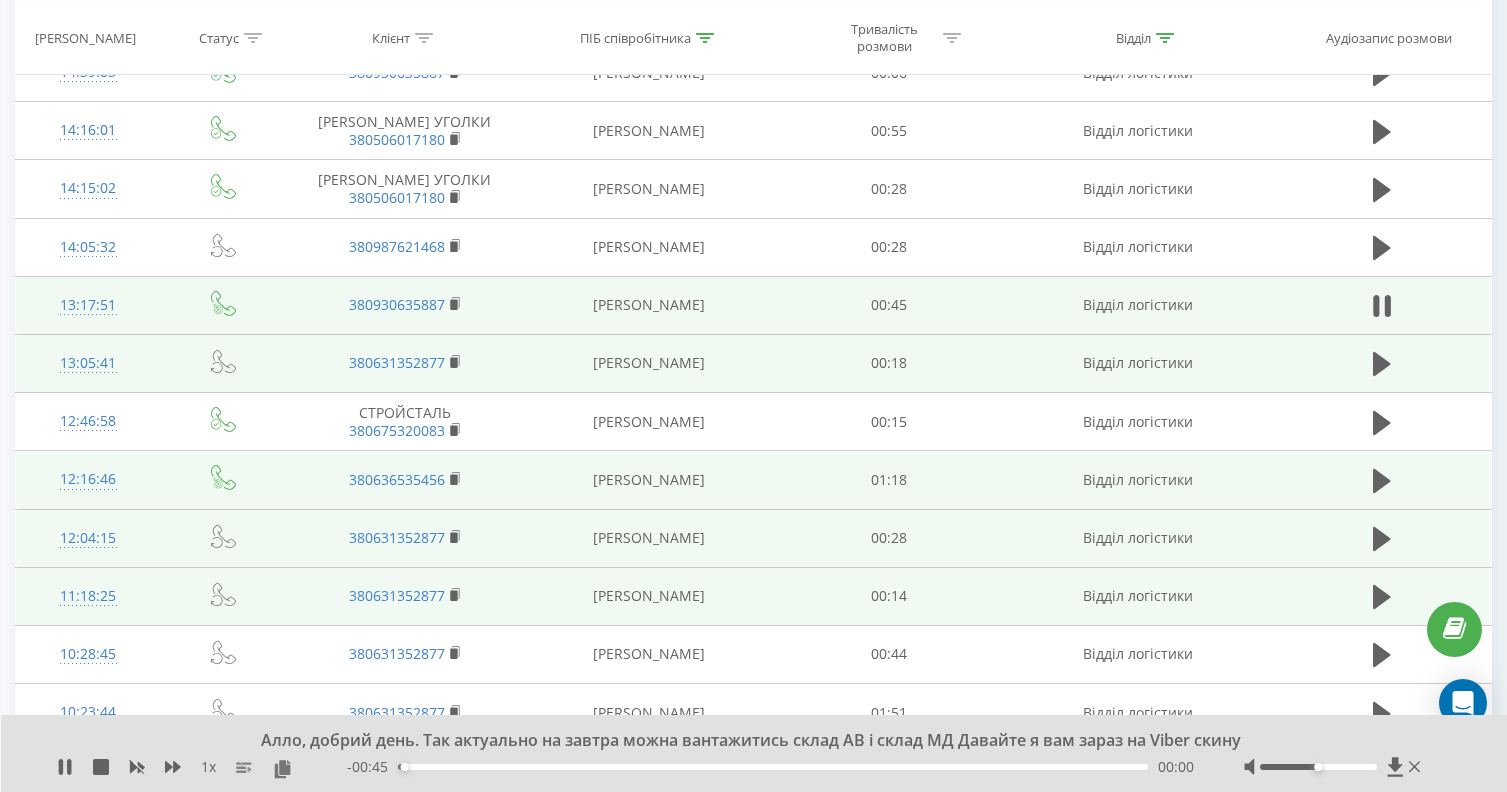 scroll, scrollTop: 1173, scrollLeft: 0, axis: vertical 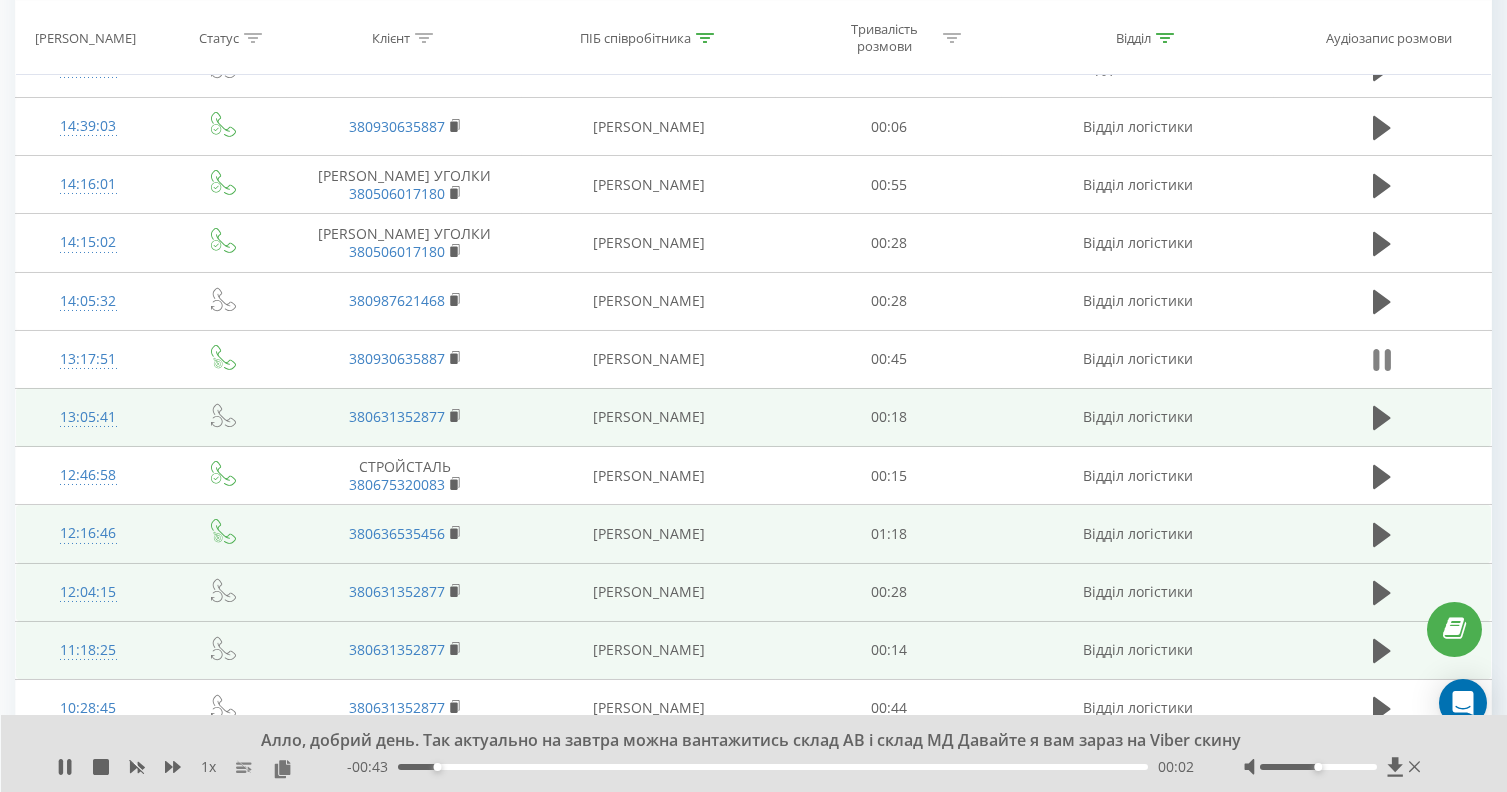 click 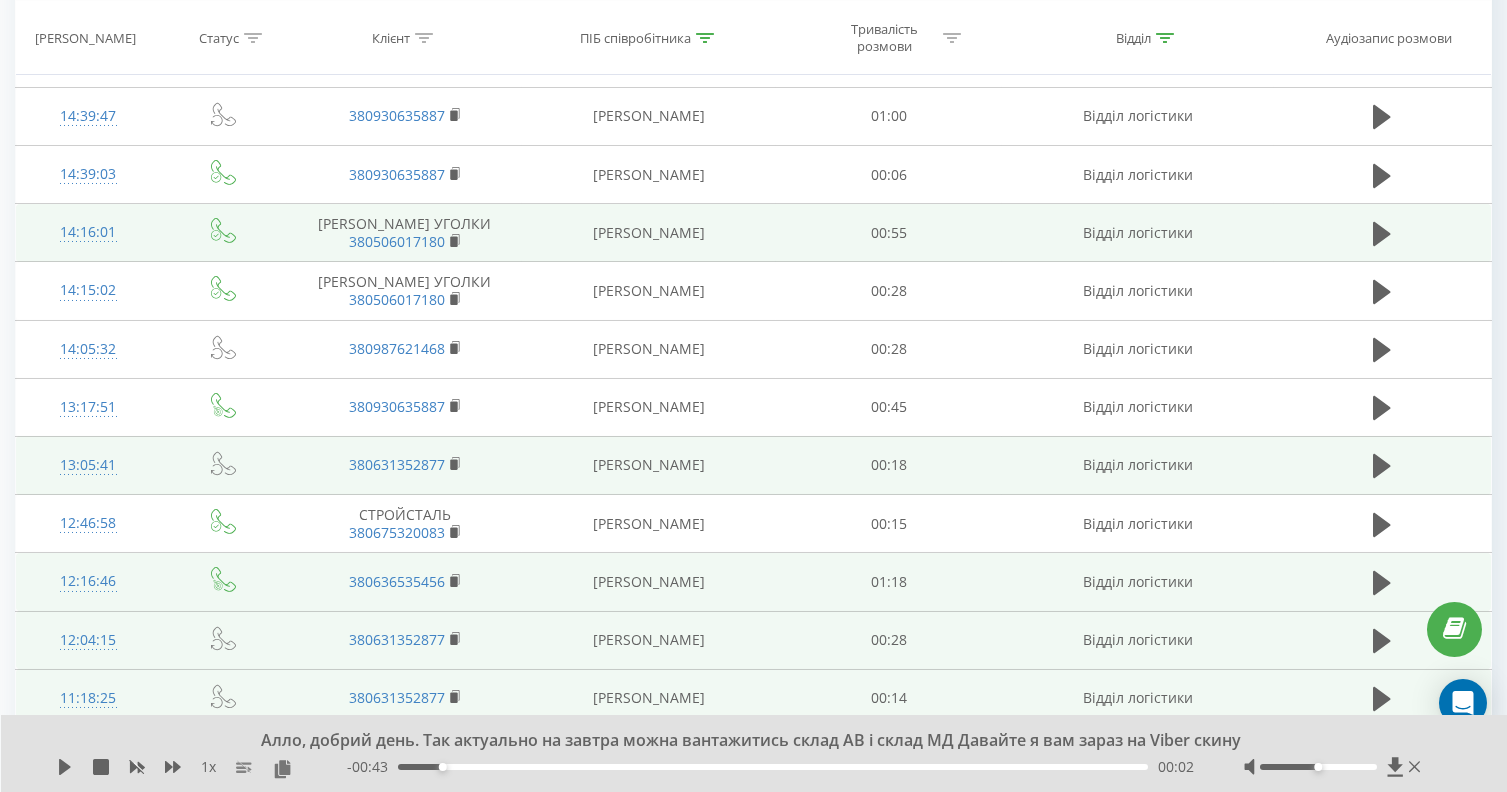 scroll, scrollTop: 1073, scrollLeft: 0, axis: vertical 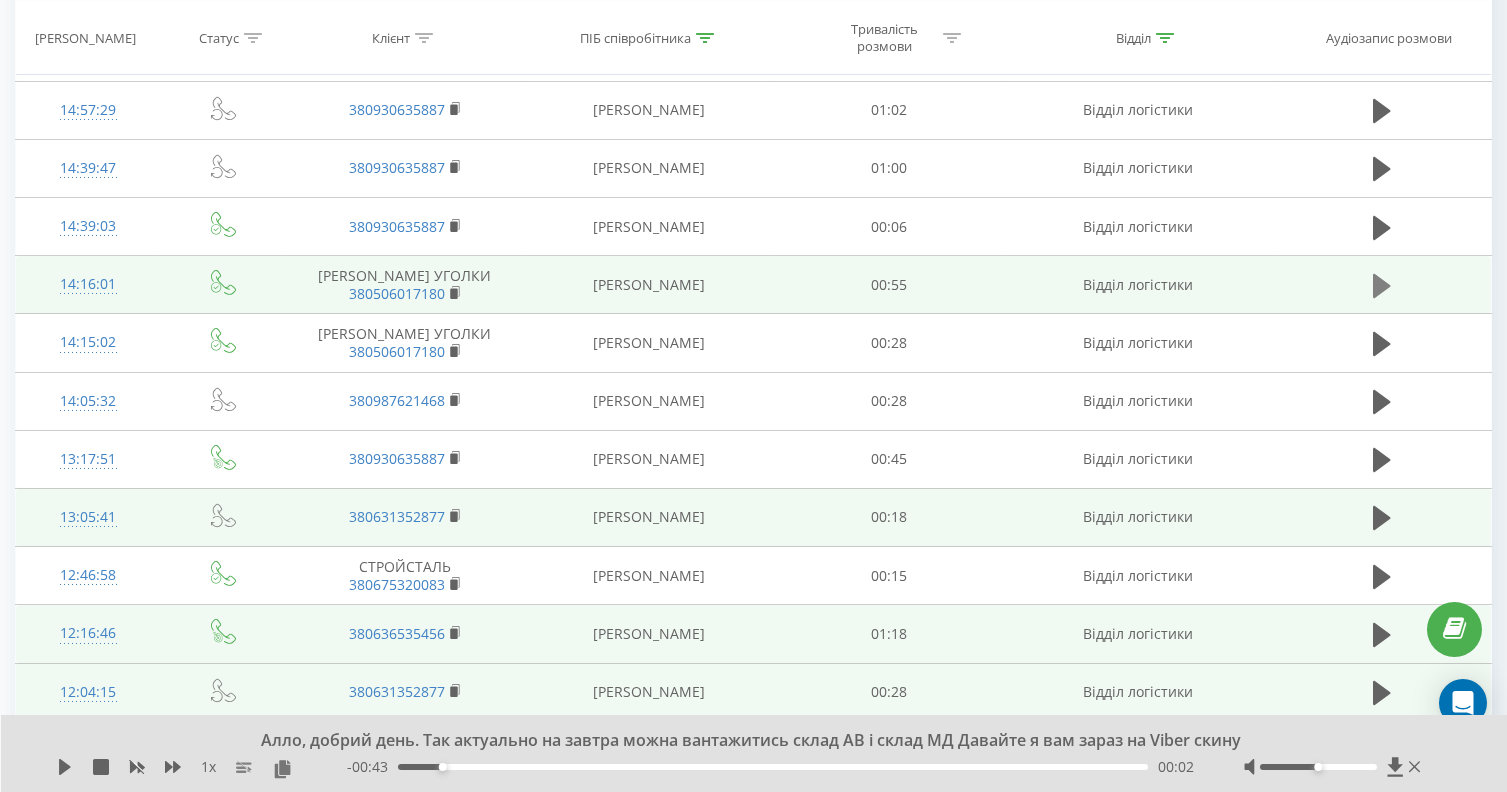 click 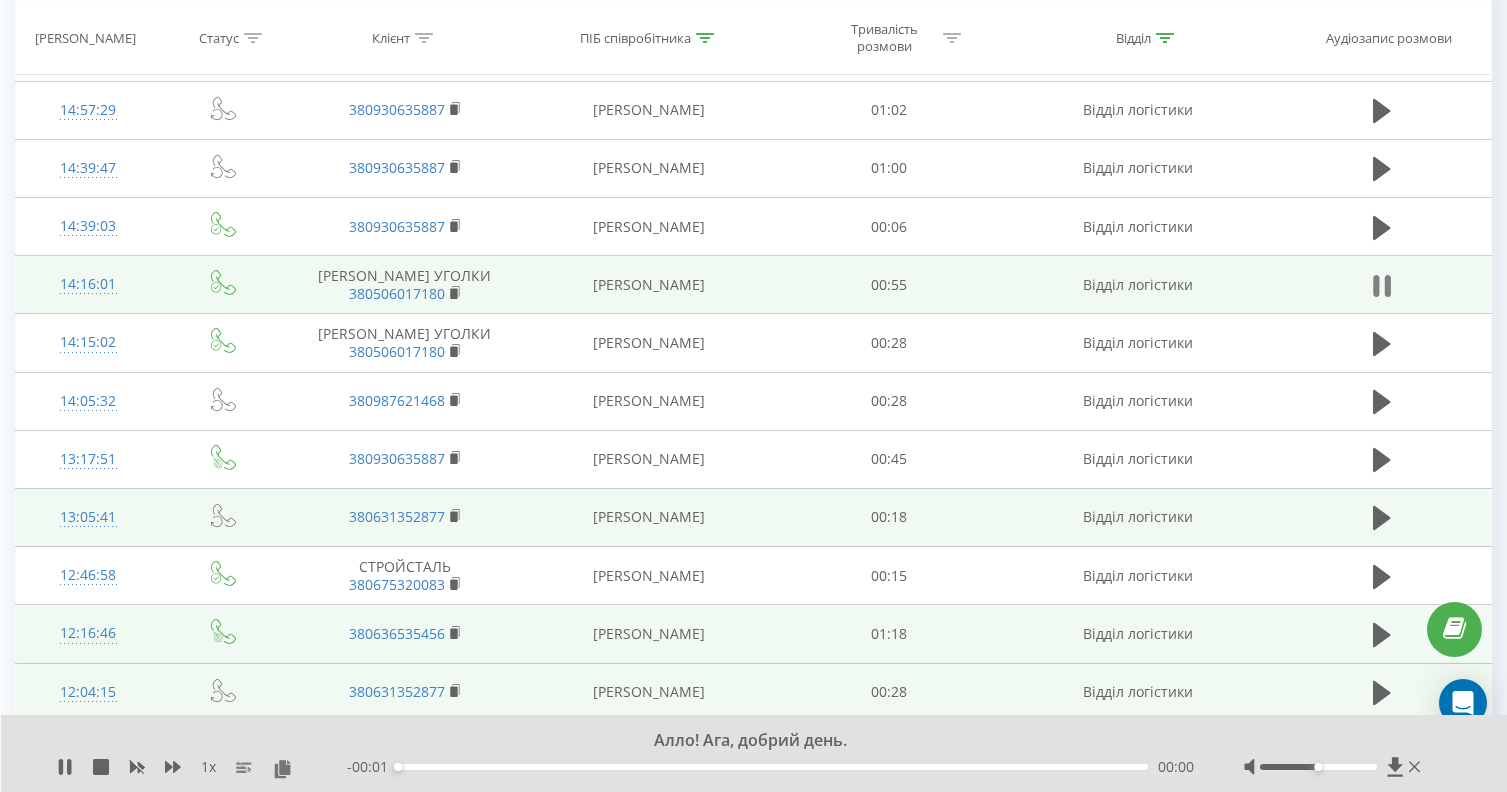click 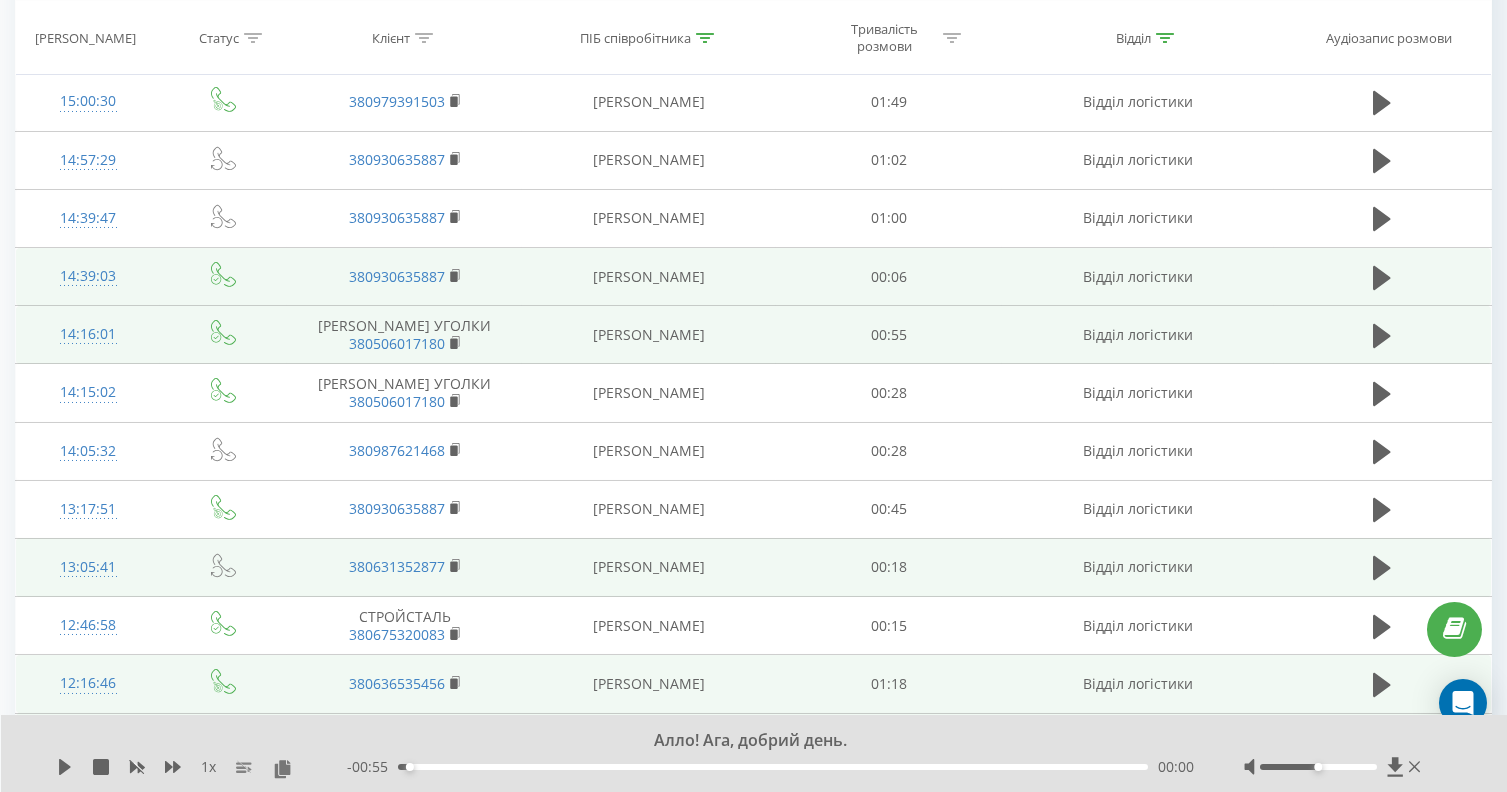 scroll, scrollTop: 973, scrollLeft: 0, axis: vertical 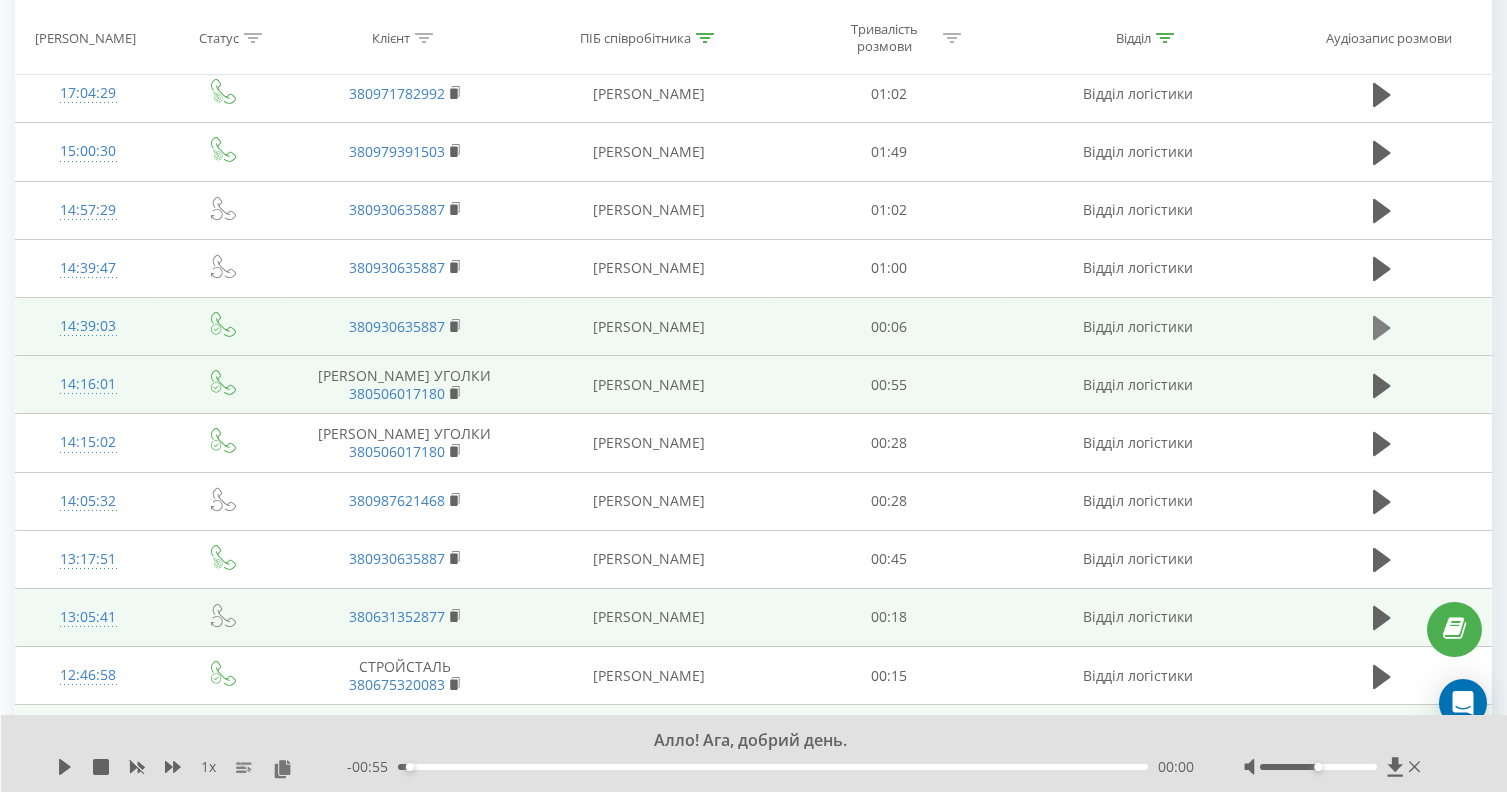 click at bounding box center (1382, 328) 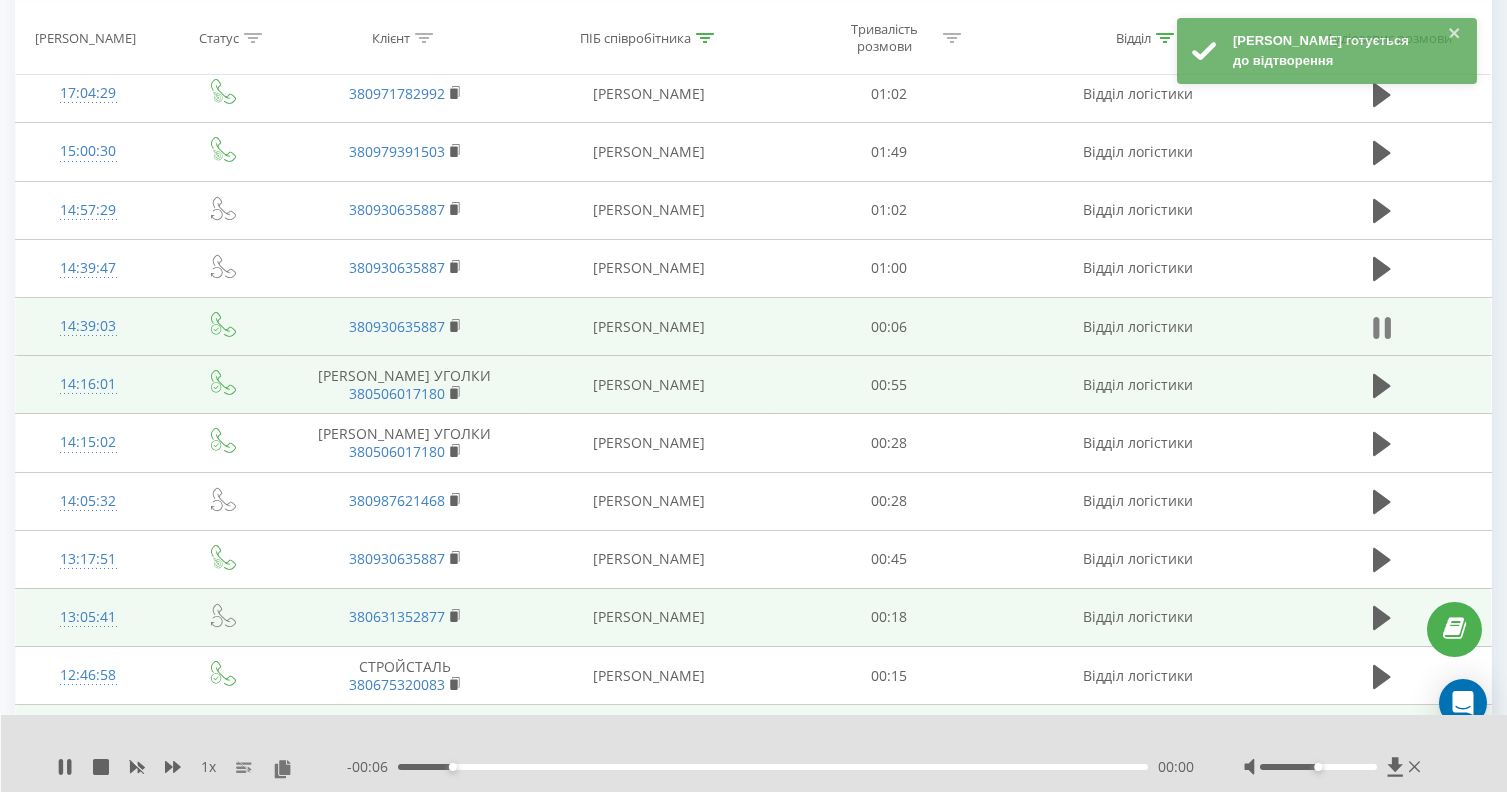 click 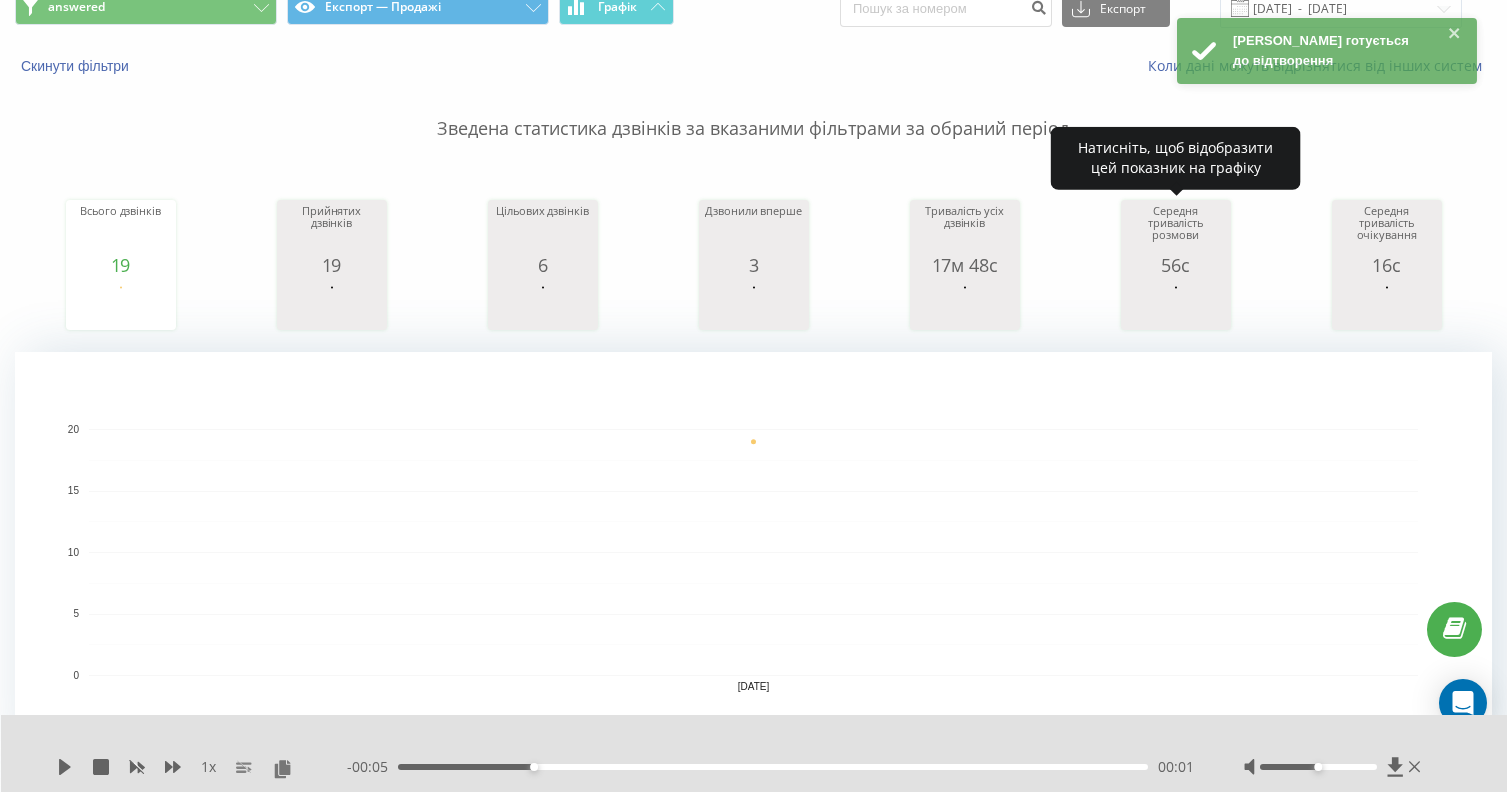 scroll, scrollTop: 0, scrollLeft: 0, axis: both 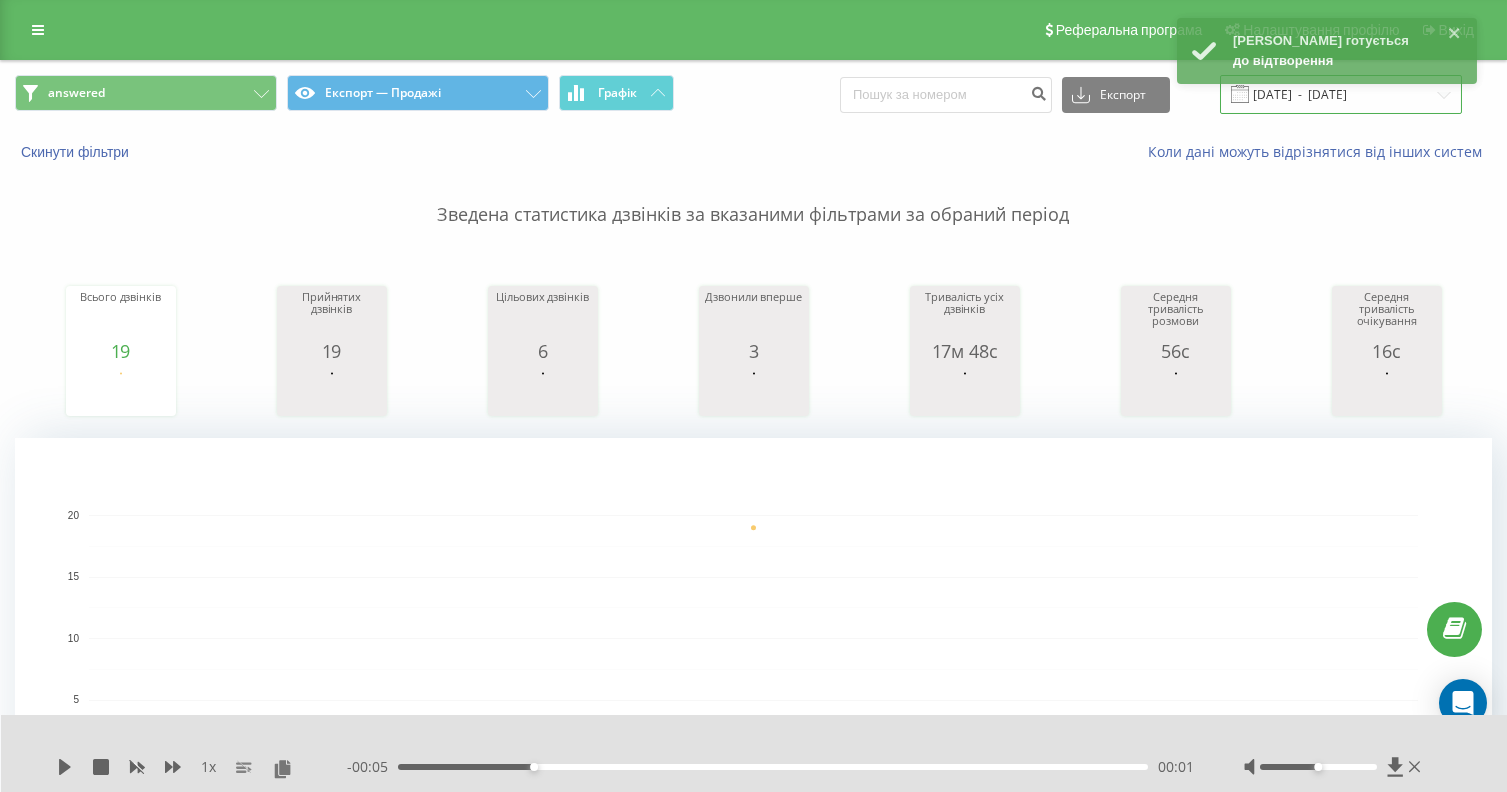 click on "[DATE]  -  [DATE]" at bounding box center [1341, 94] 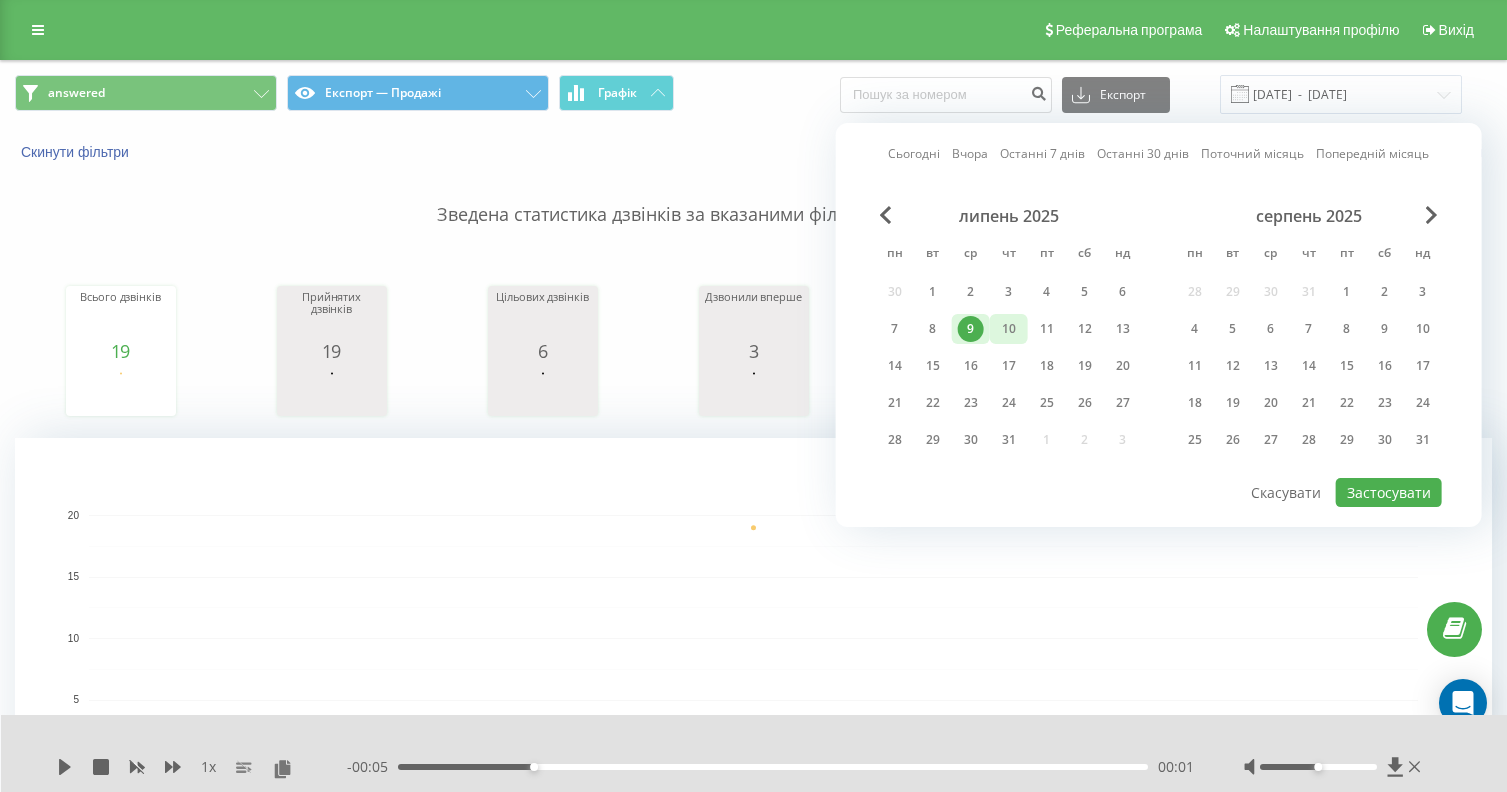 click on "10" at bounding box center [1009, 329] 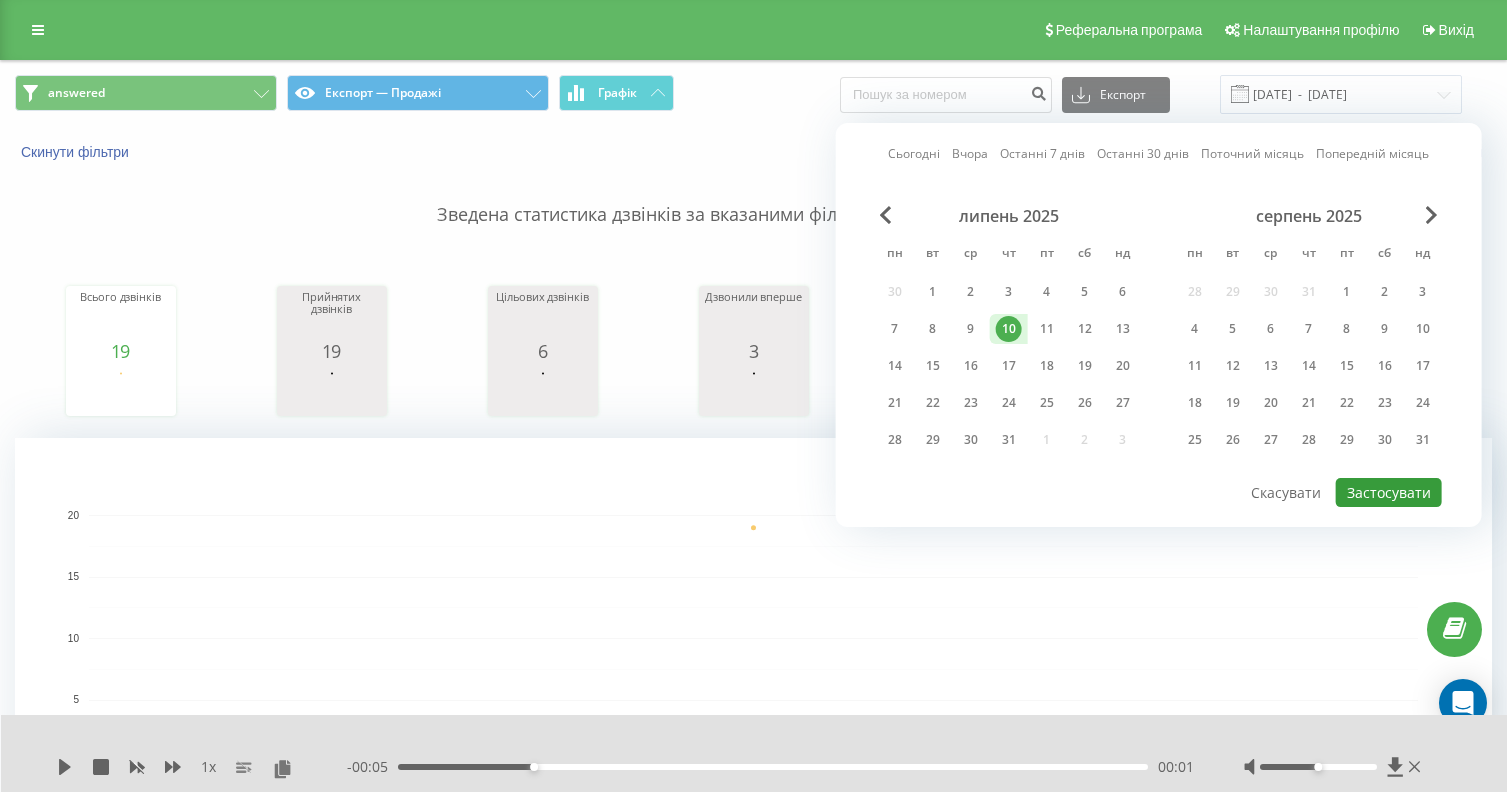 click on "Застосувати" at bounding box center (1389, 492) 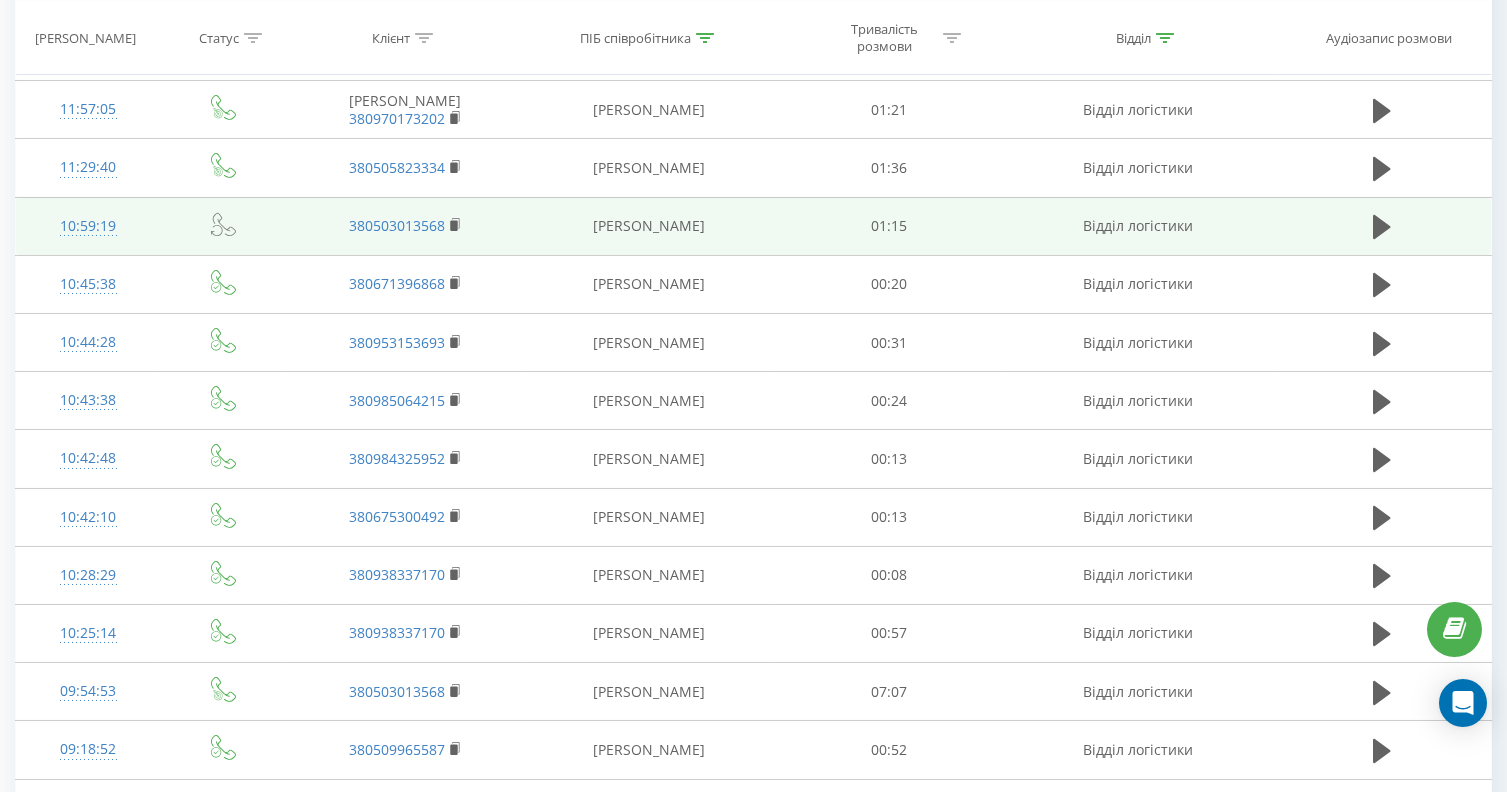 scroll, scrollTop: 2179, scrollLeft: 0, axis: vertical 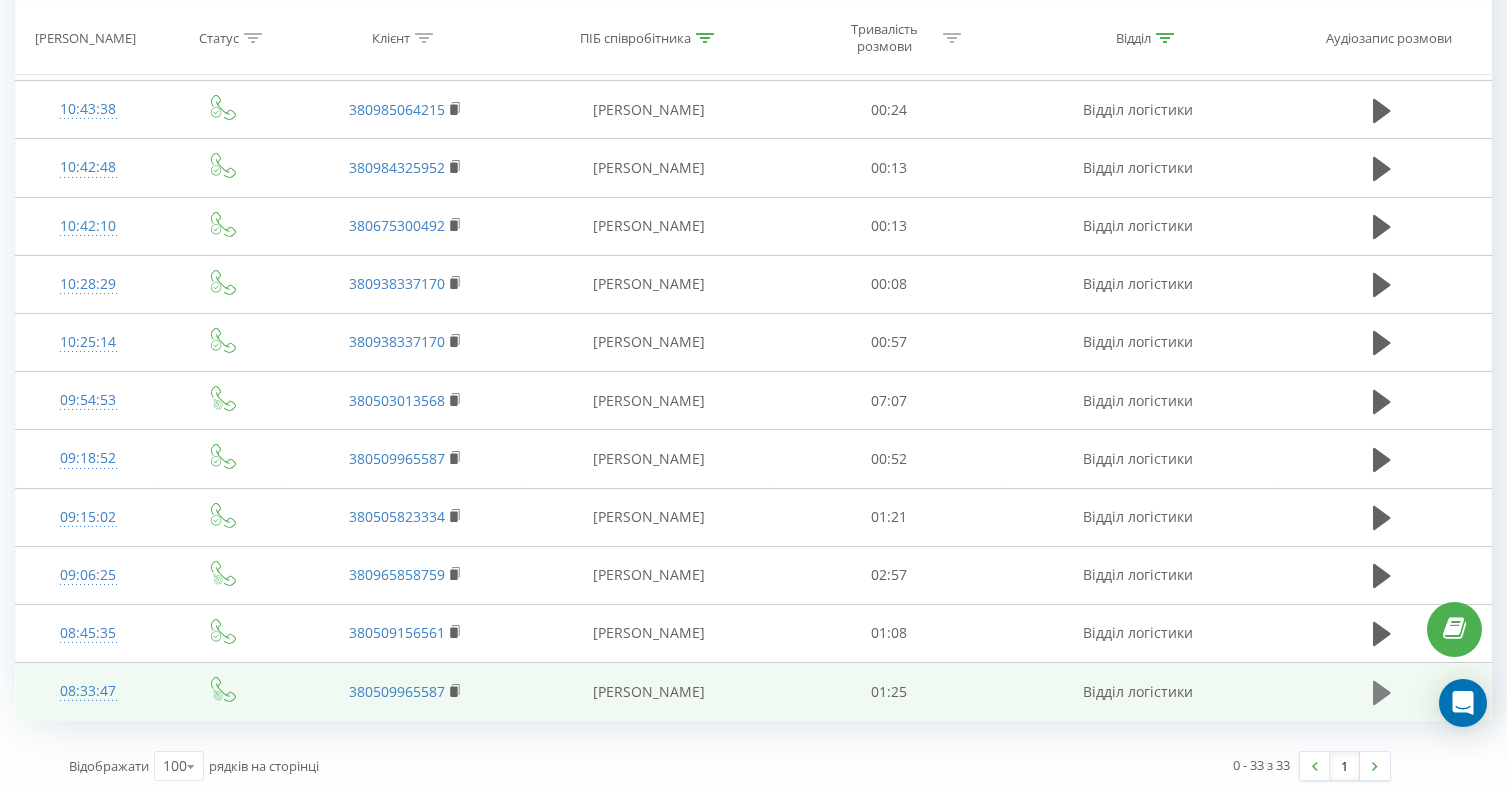 click 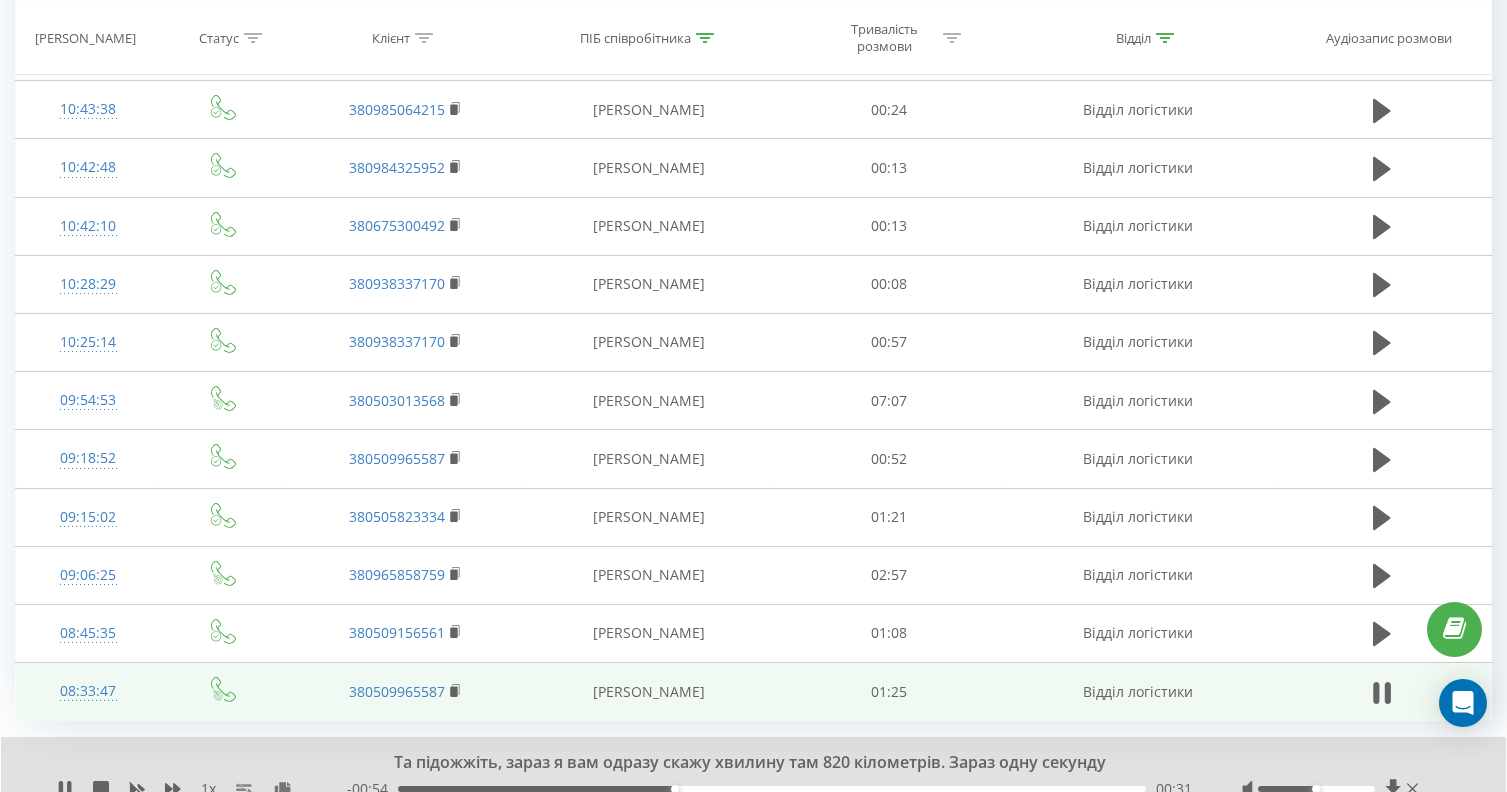 click on "00:31" at bounding box center (675, 789) 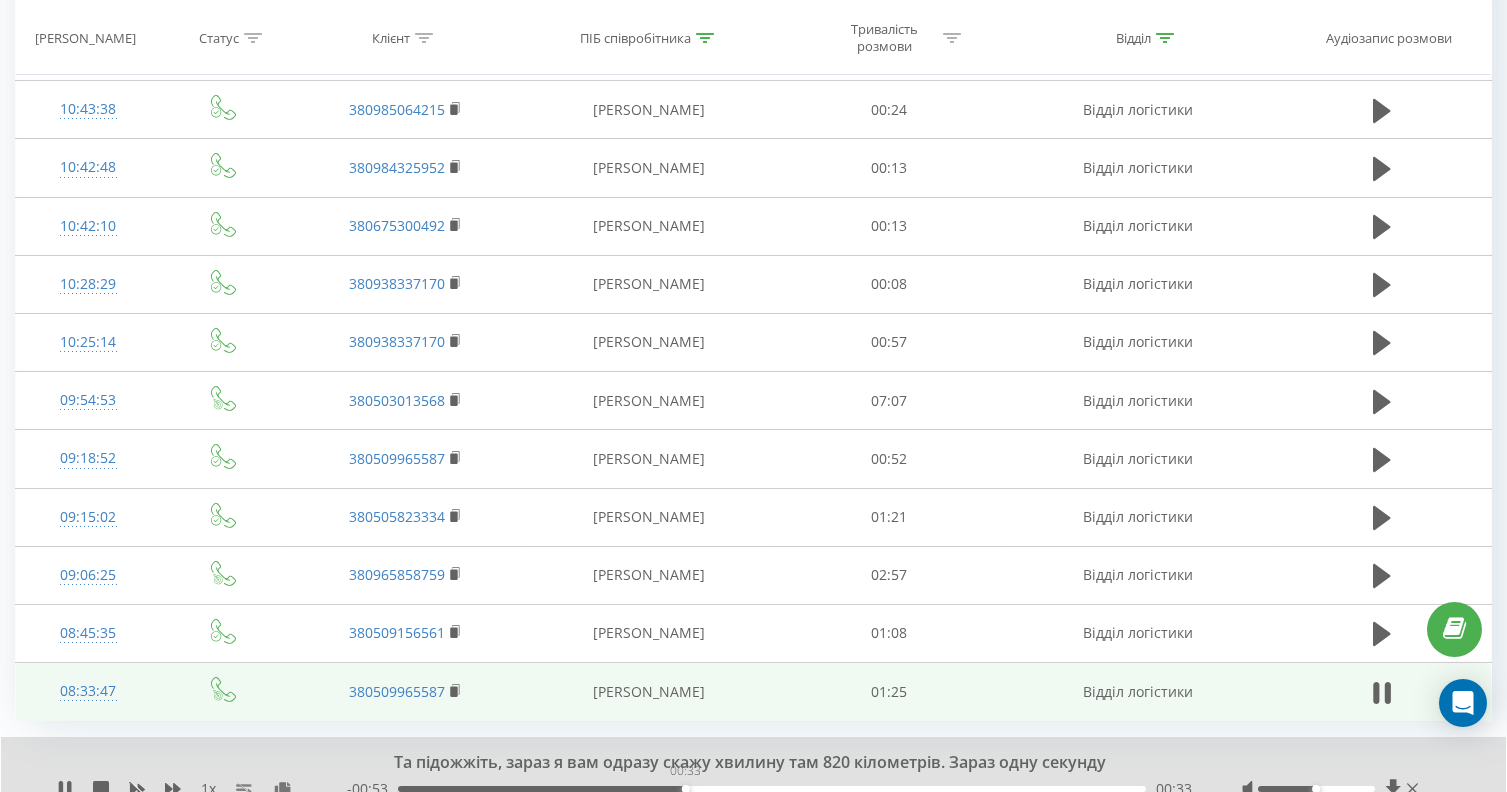click on "00:33" at bounding box center (772, 789) 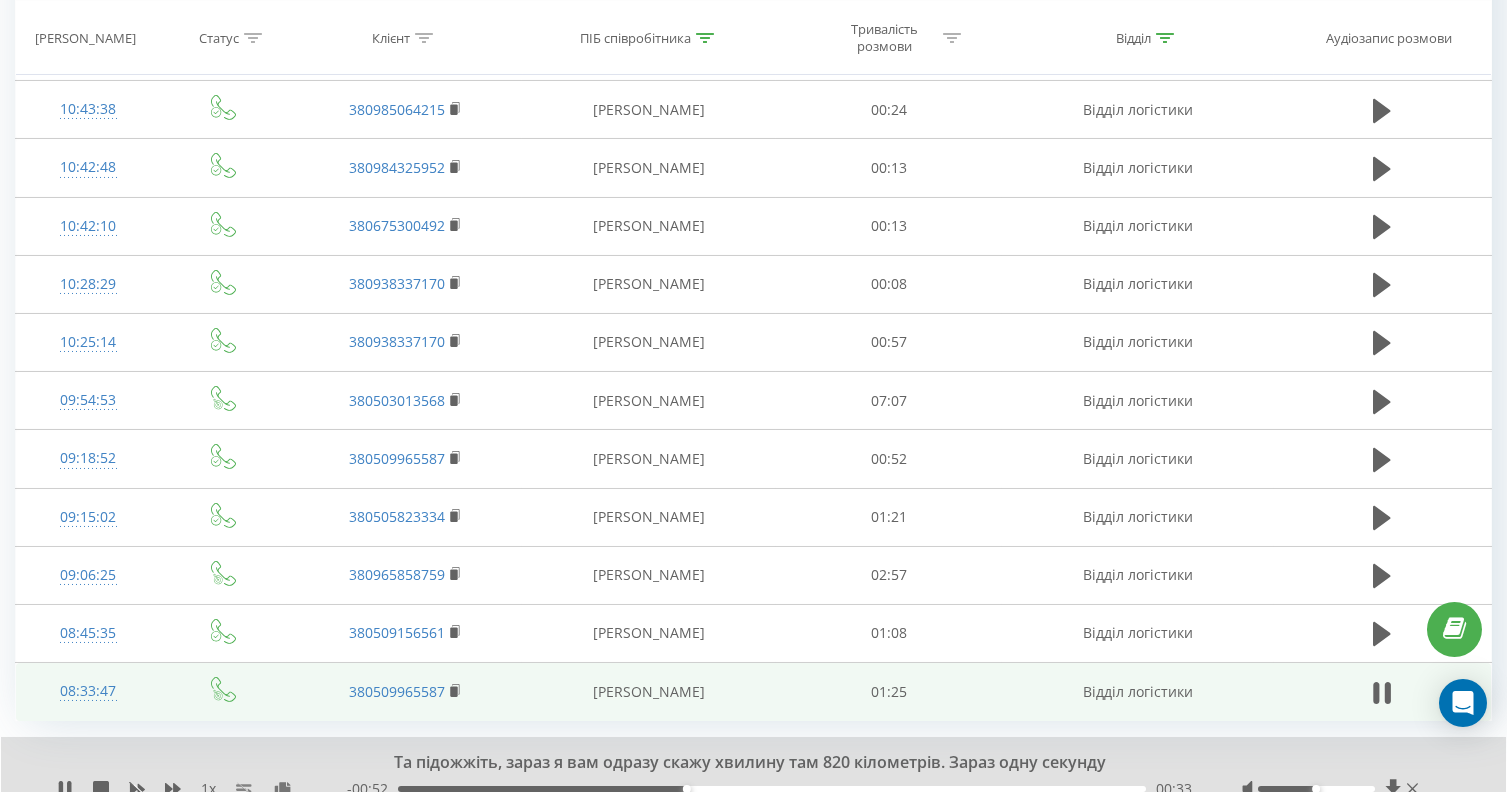 click on "00:33" at bounding box center (772, 789) 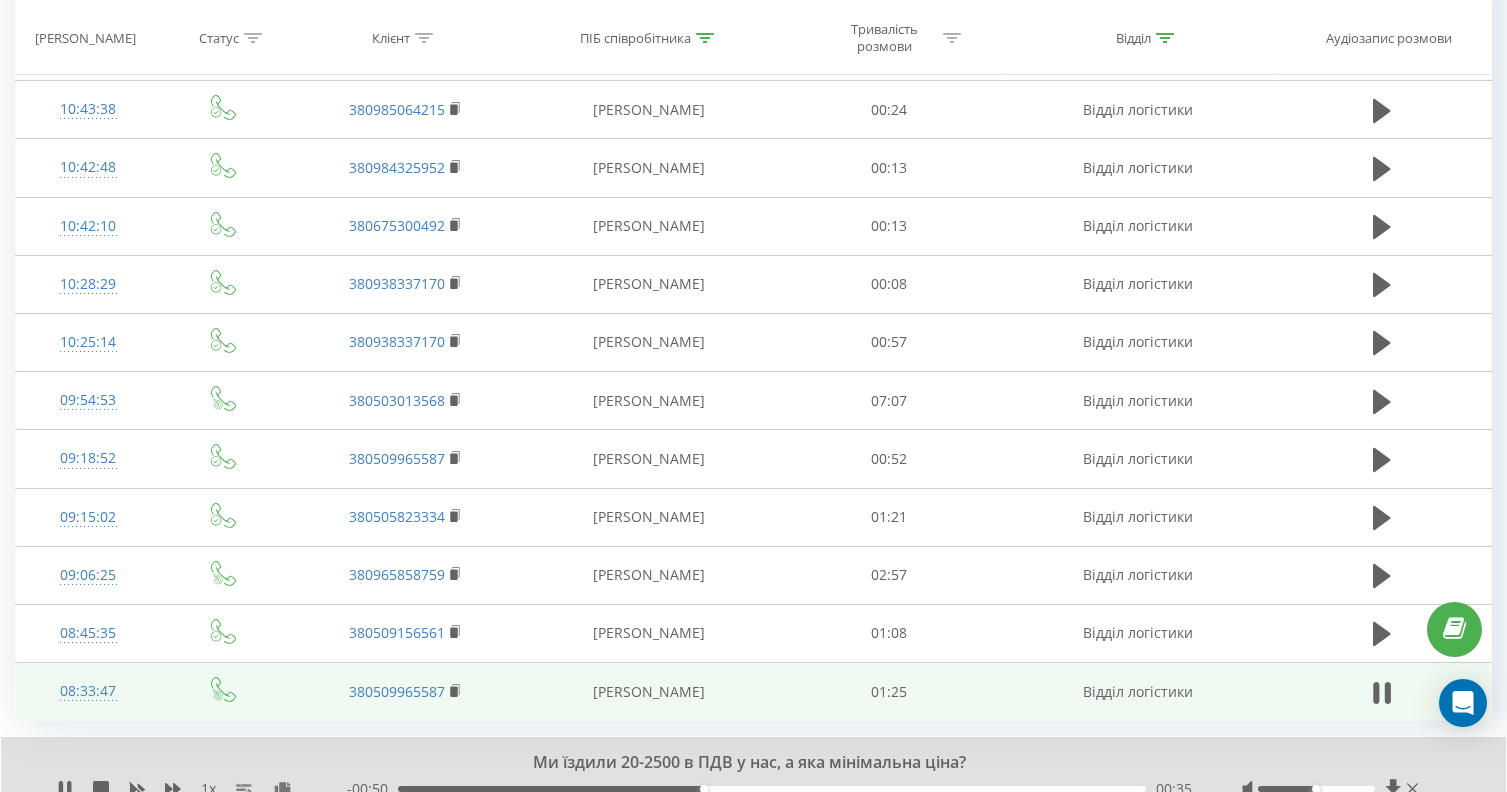 click on "00:35" at bounding box center (772, 789) 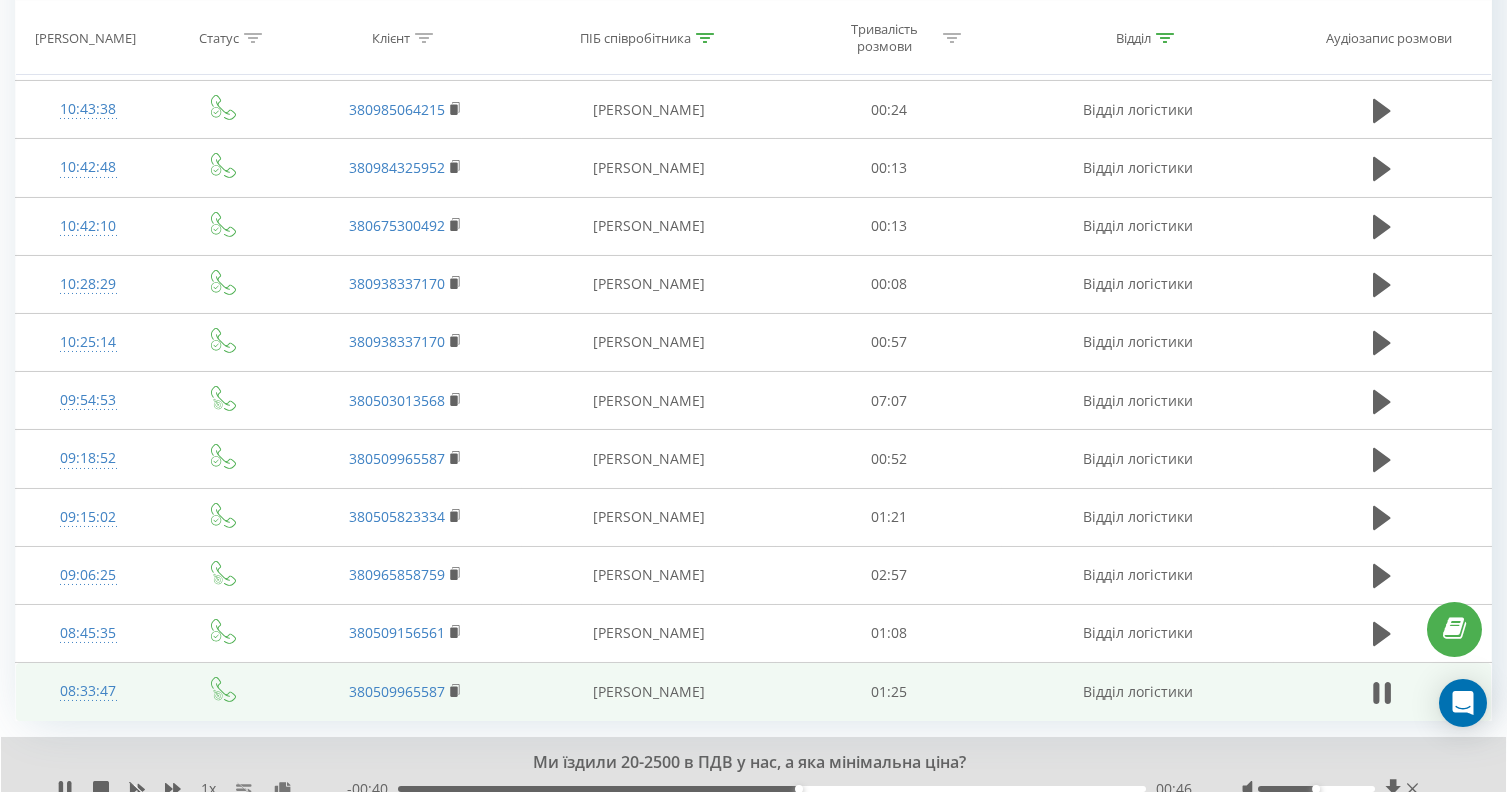 click on "00:46" at bounding box center (772, 789) 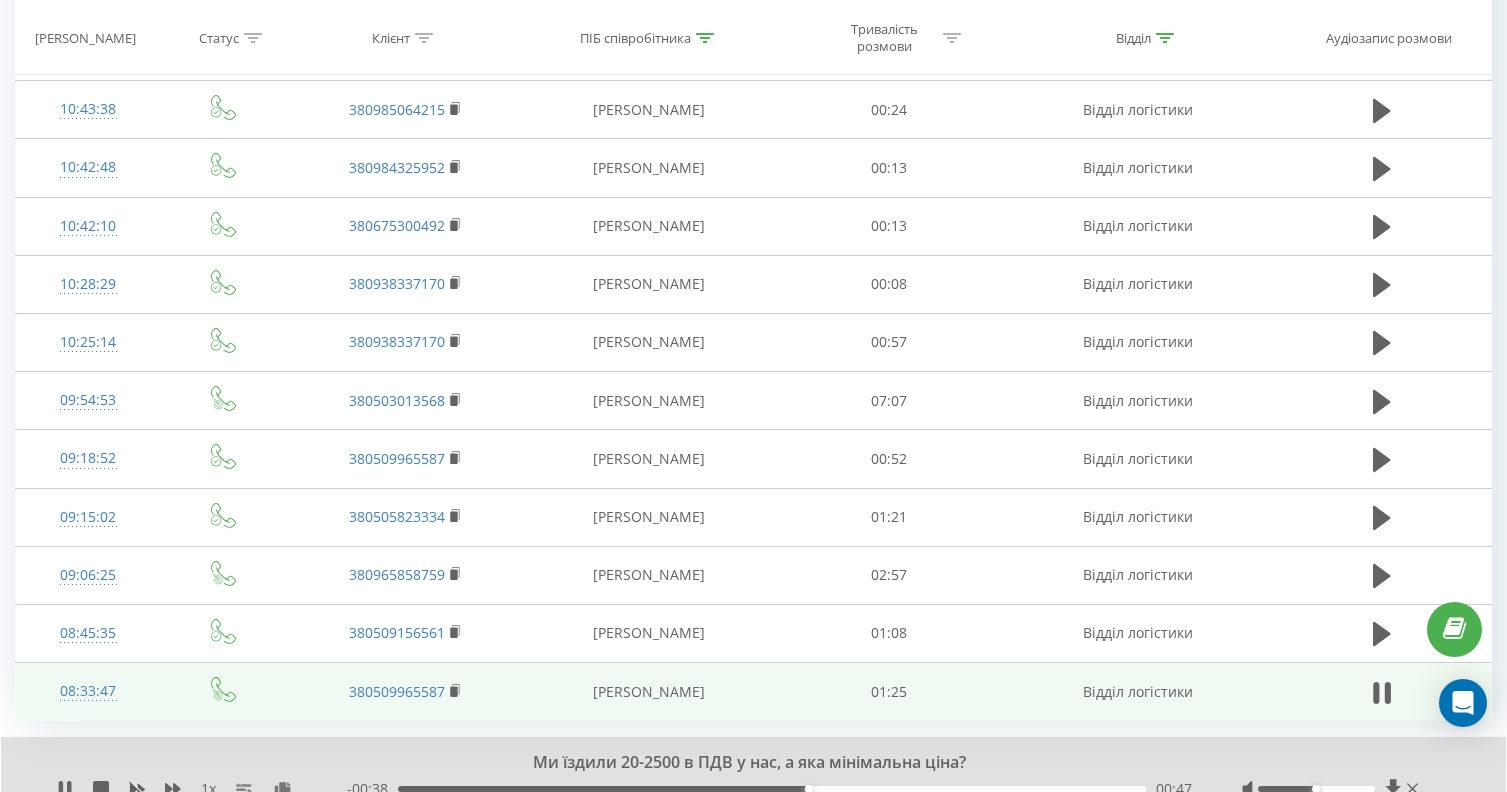 click on "00:47" at bounding box center (772, 789) 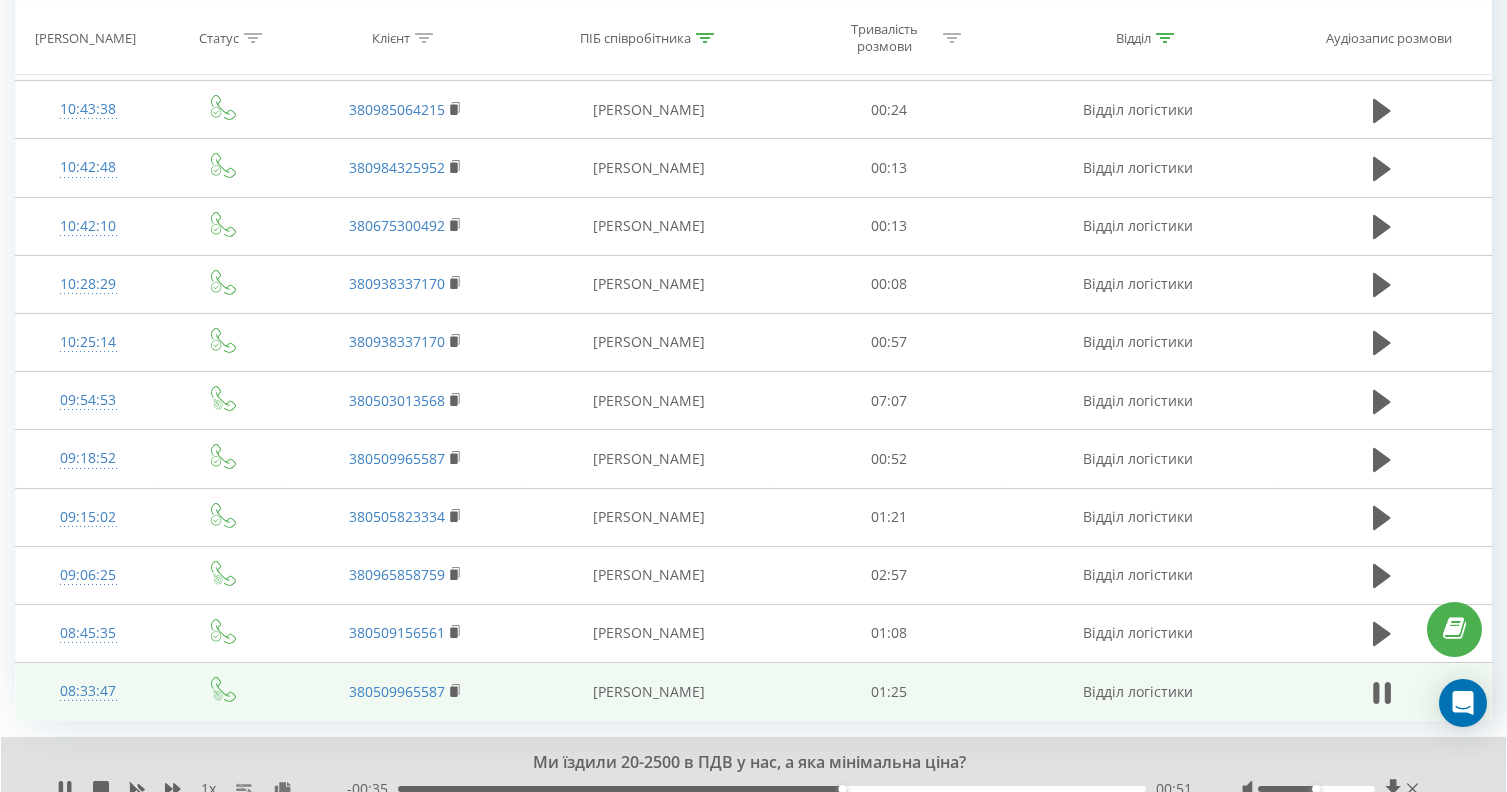 click on "00:51" at bounding box center [772, 789] 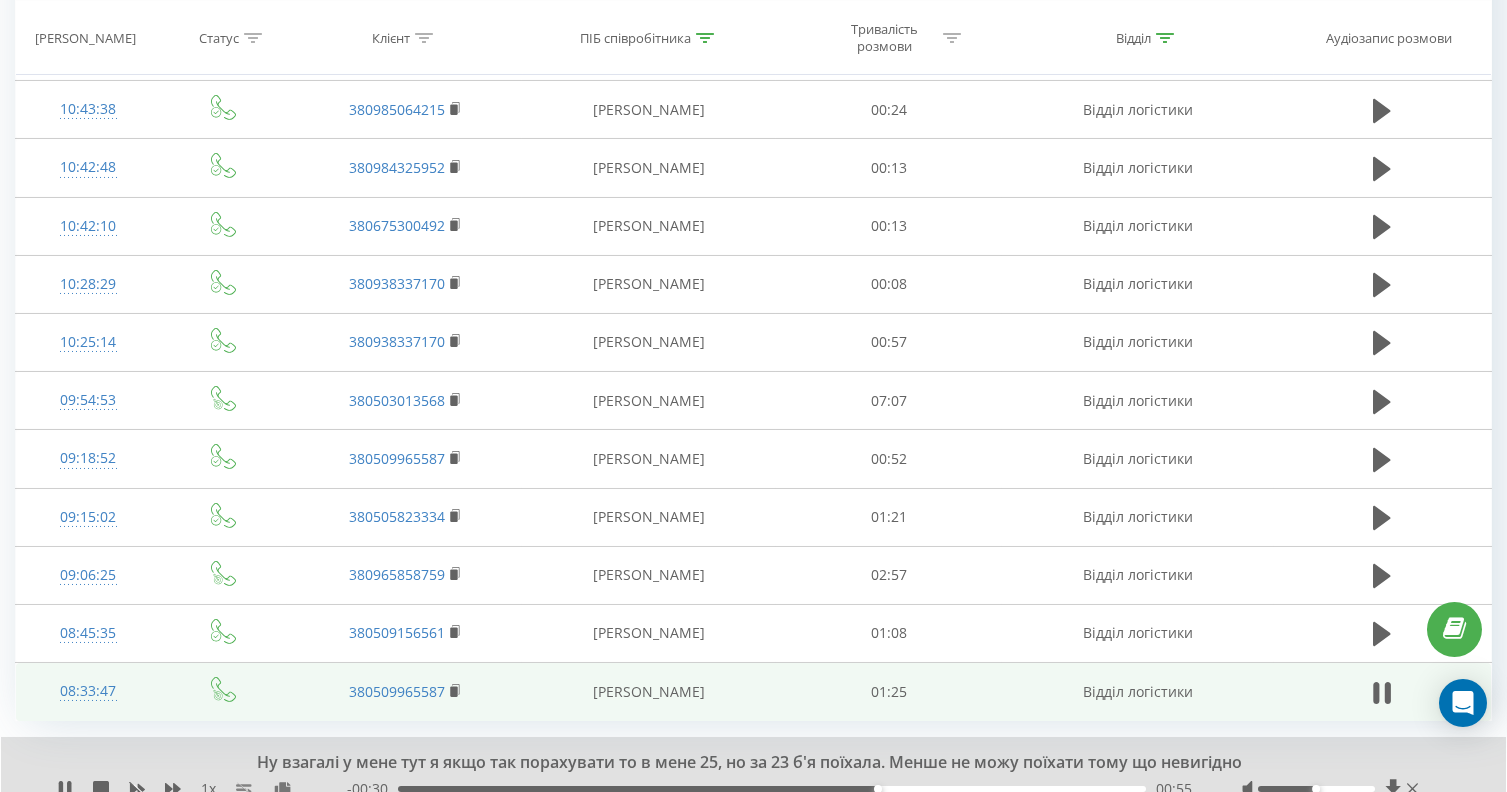 click on "- 00:30 00:55   00:55" at bounding box center (769, 789) 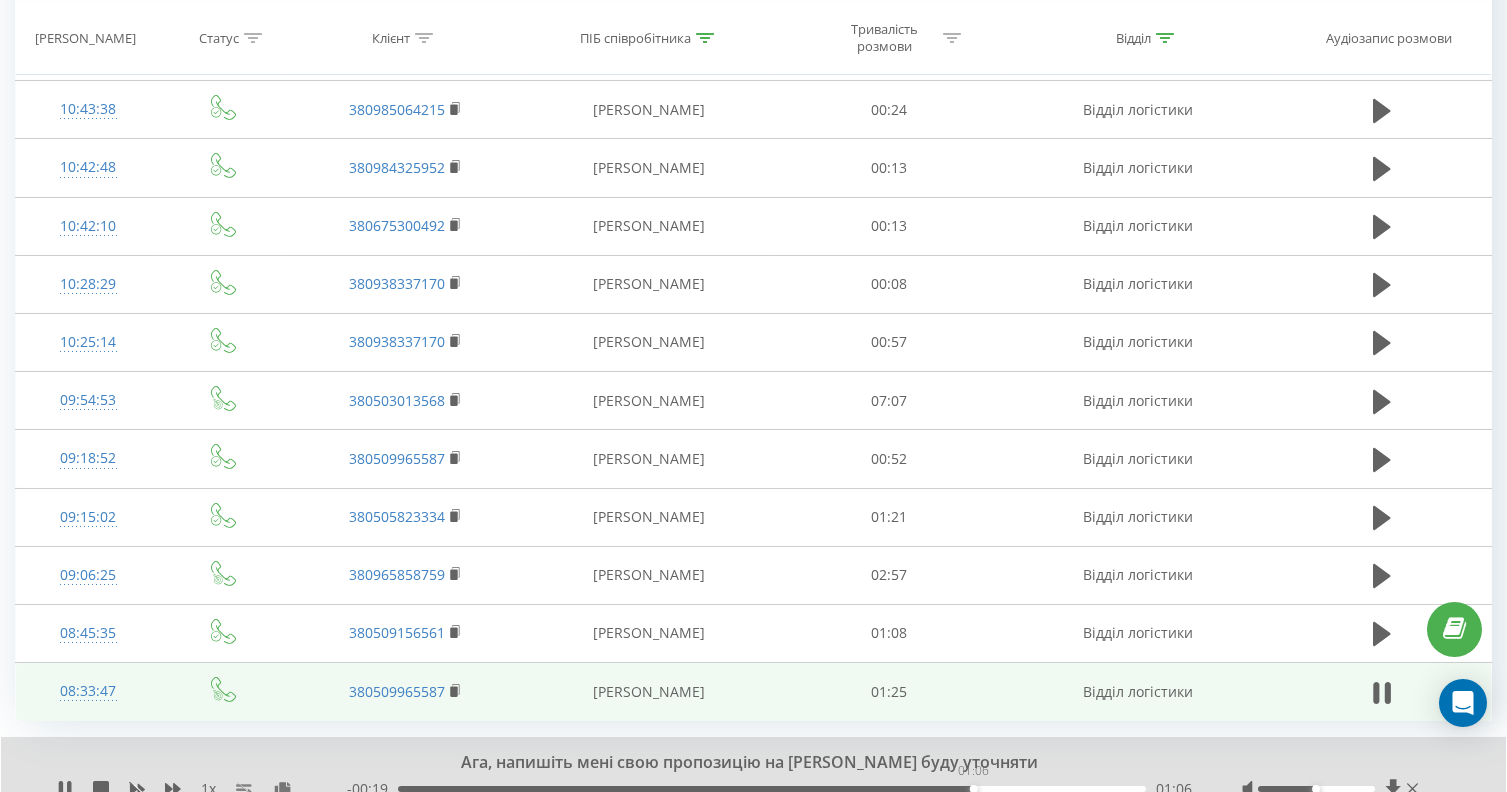 click on "01:06" at bounding box center [772, 789] 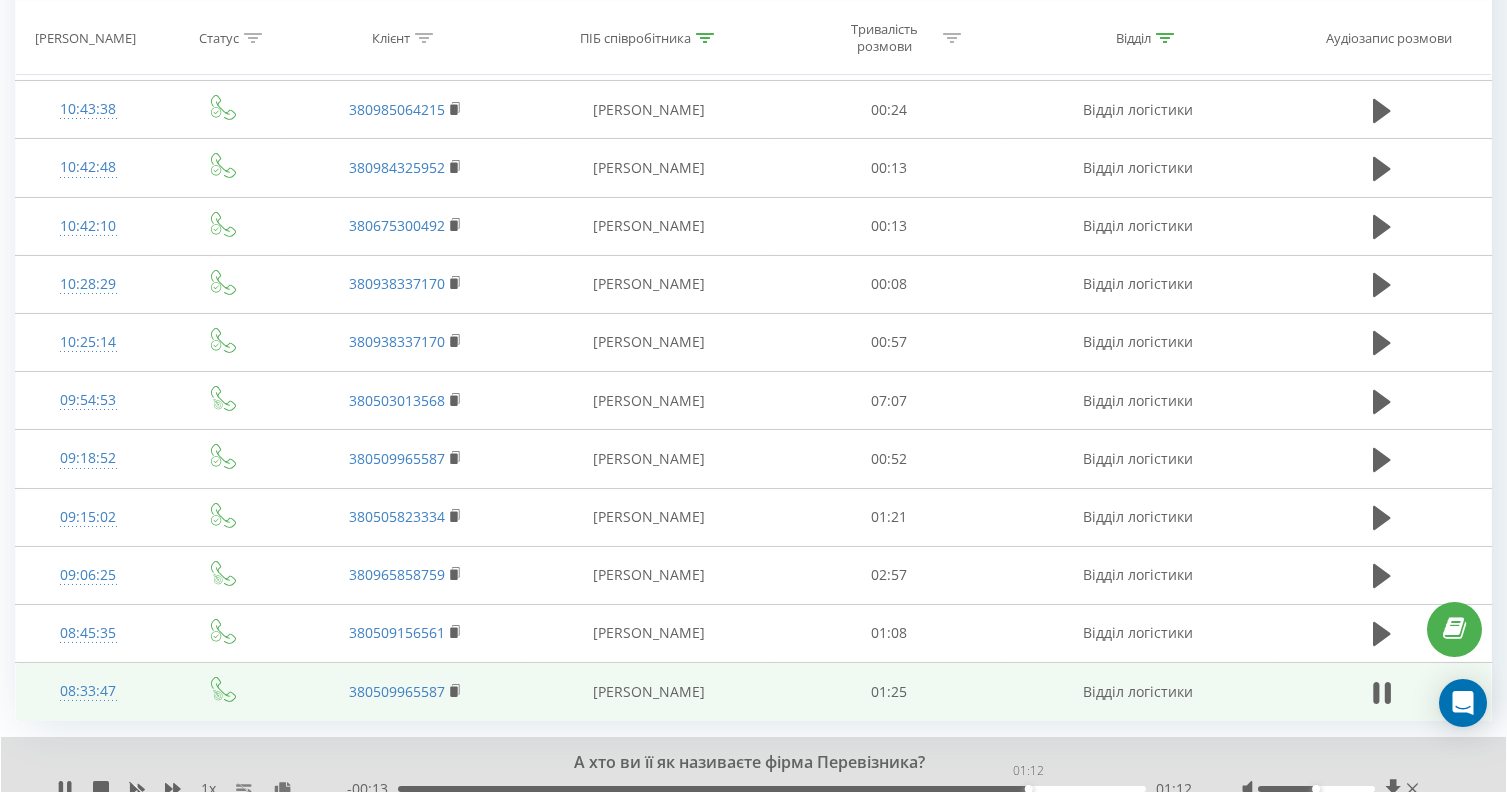 click on "01:12" at bounding box center (772, 789) 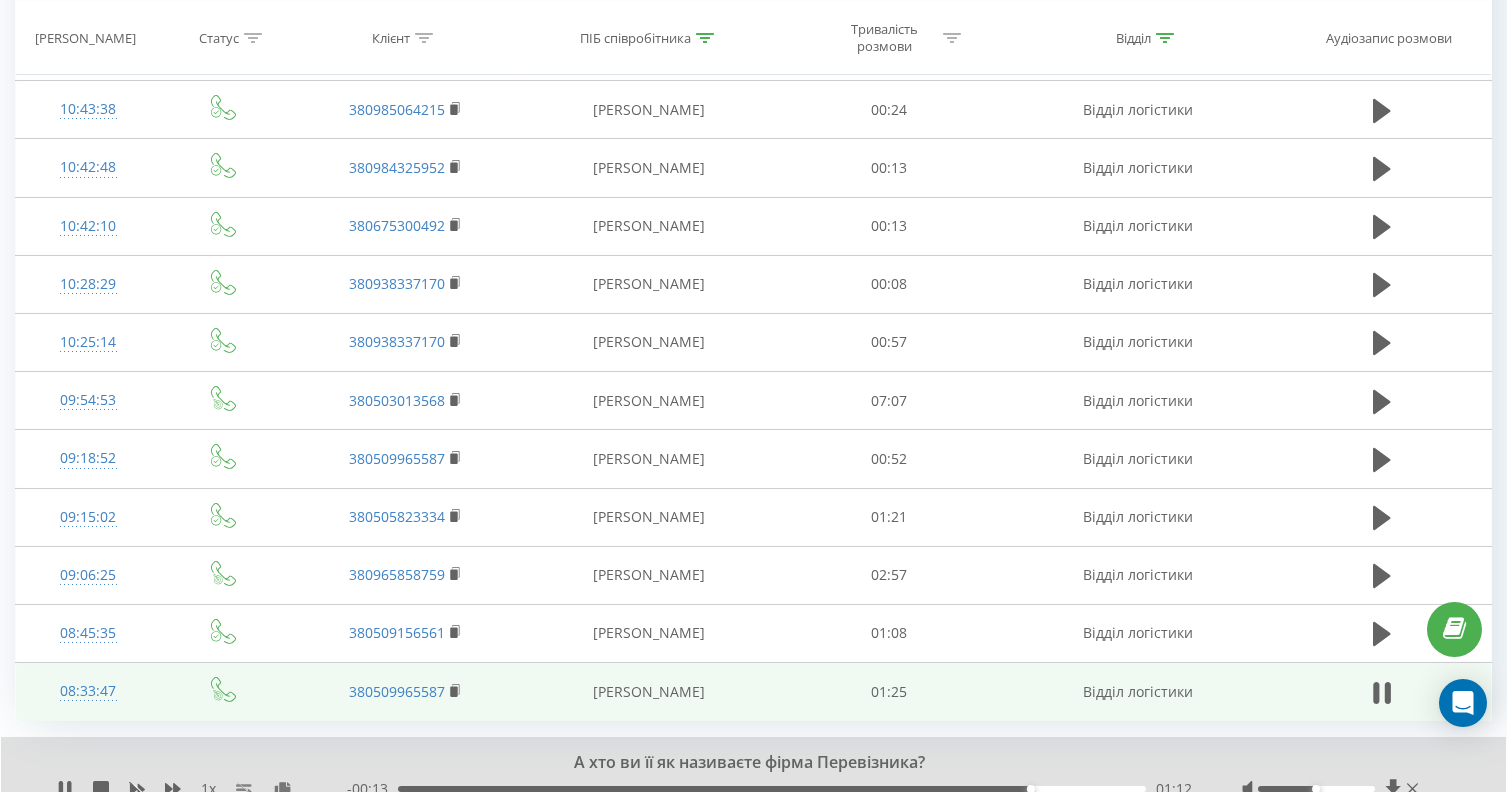 click on "- 00:13 01:12   01:12" at bounding box center (769, 789) 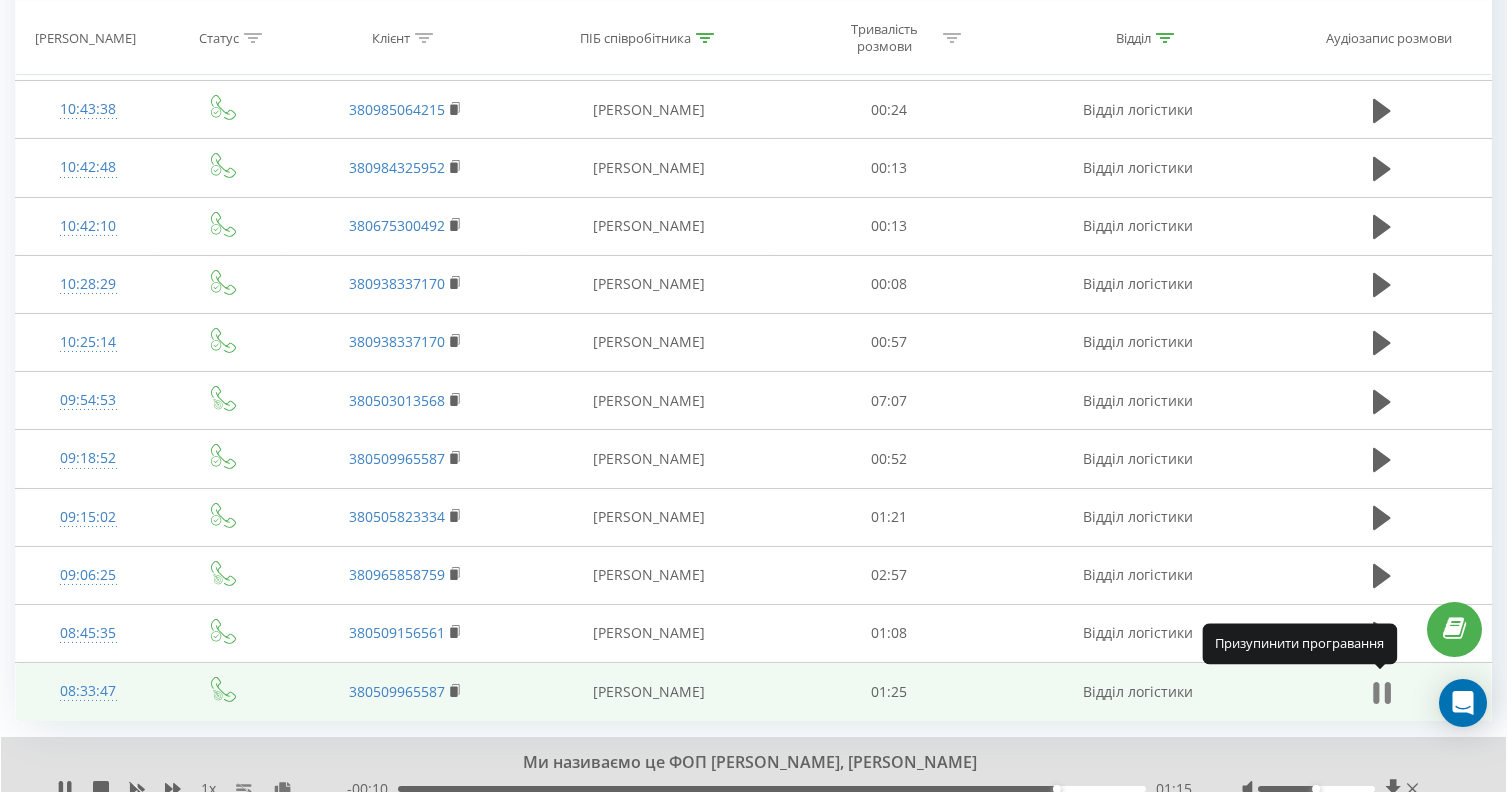 click 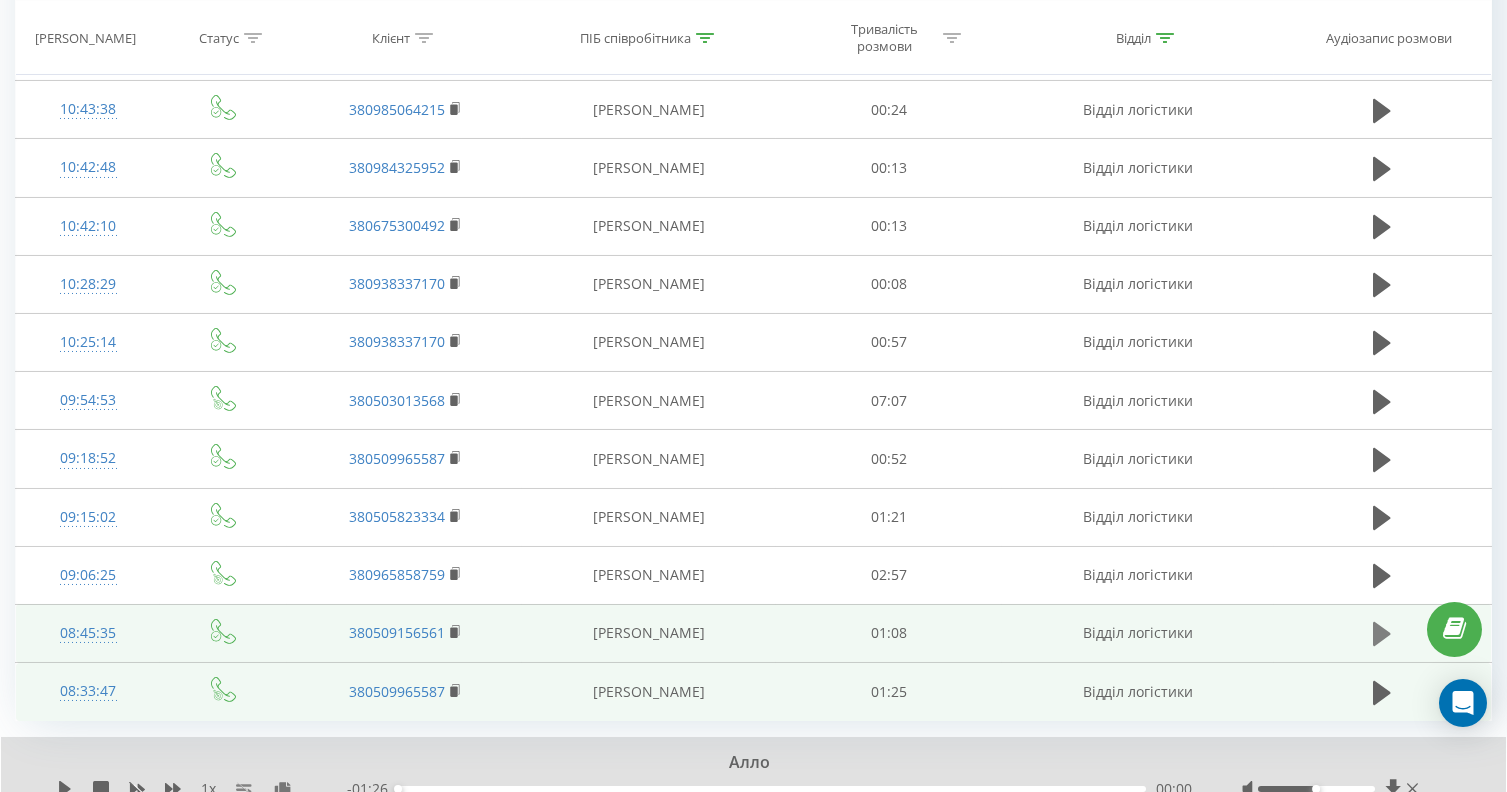 click at bounding box center (1382, 634) 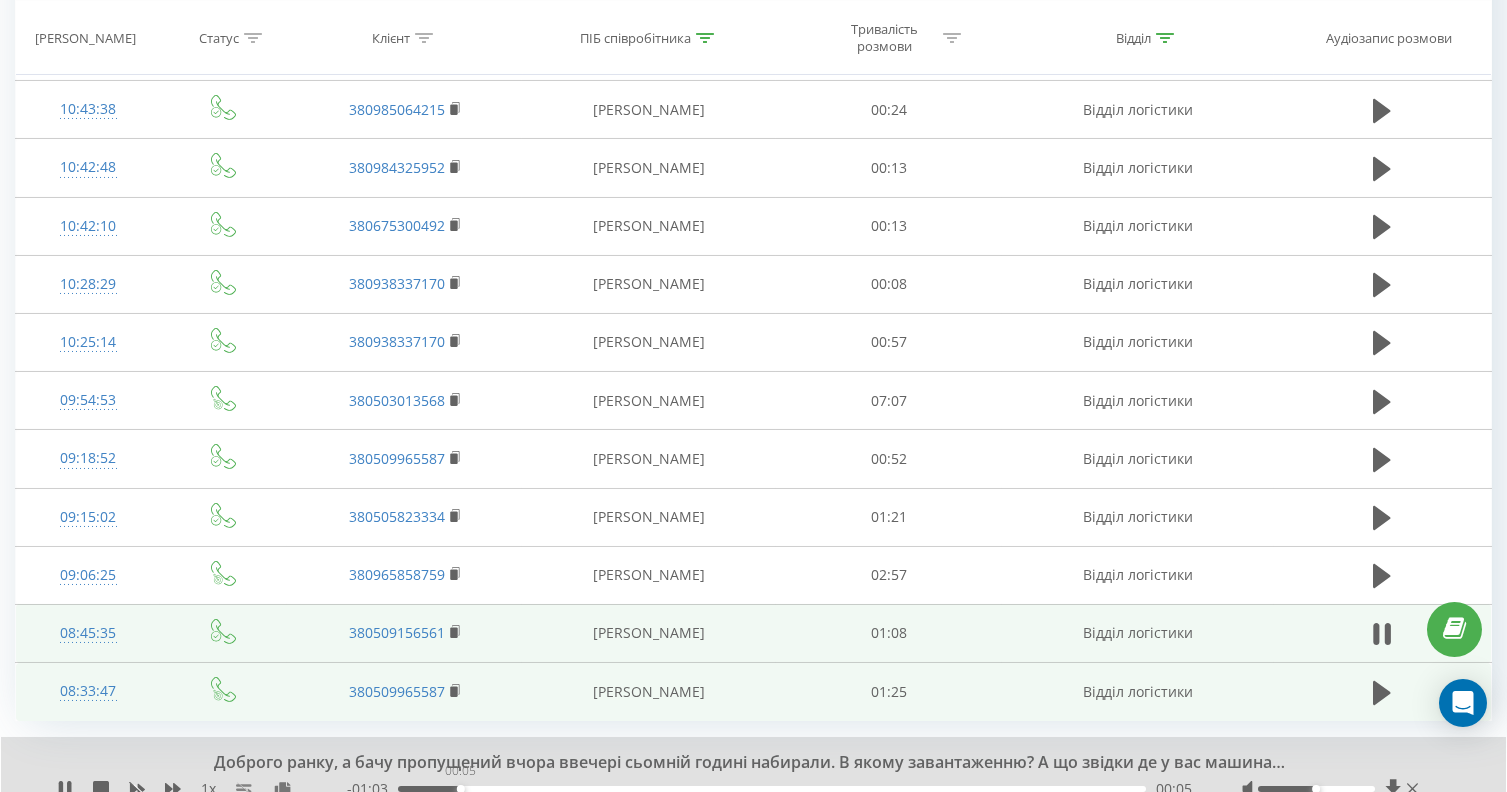 click on "00:05" at bounding box center (461, 789) 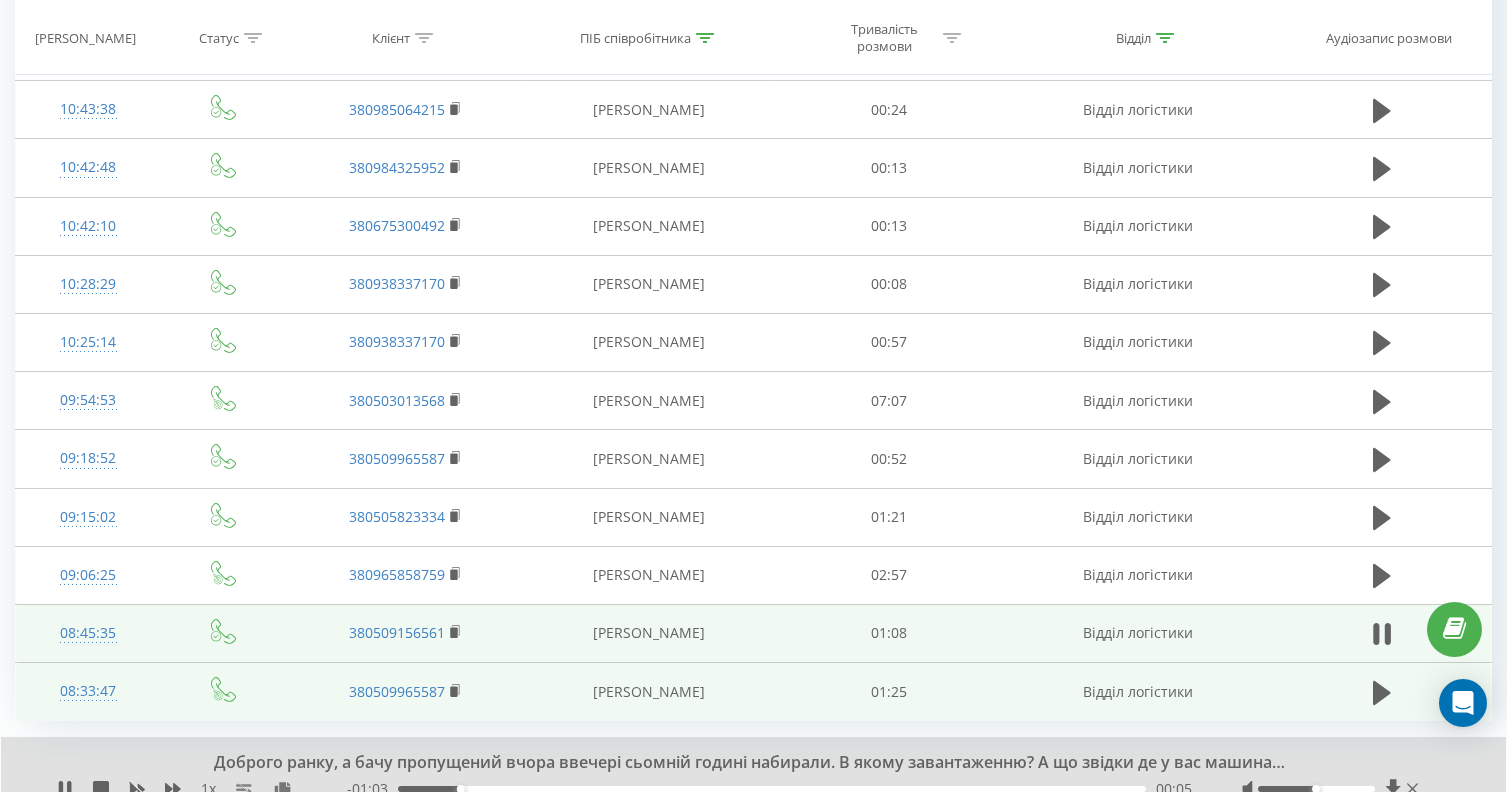 click on "00:05" at bounding box center (772, 789) 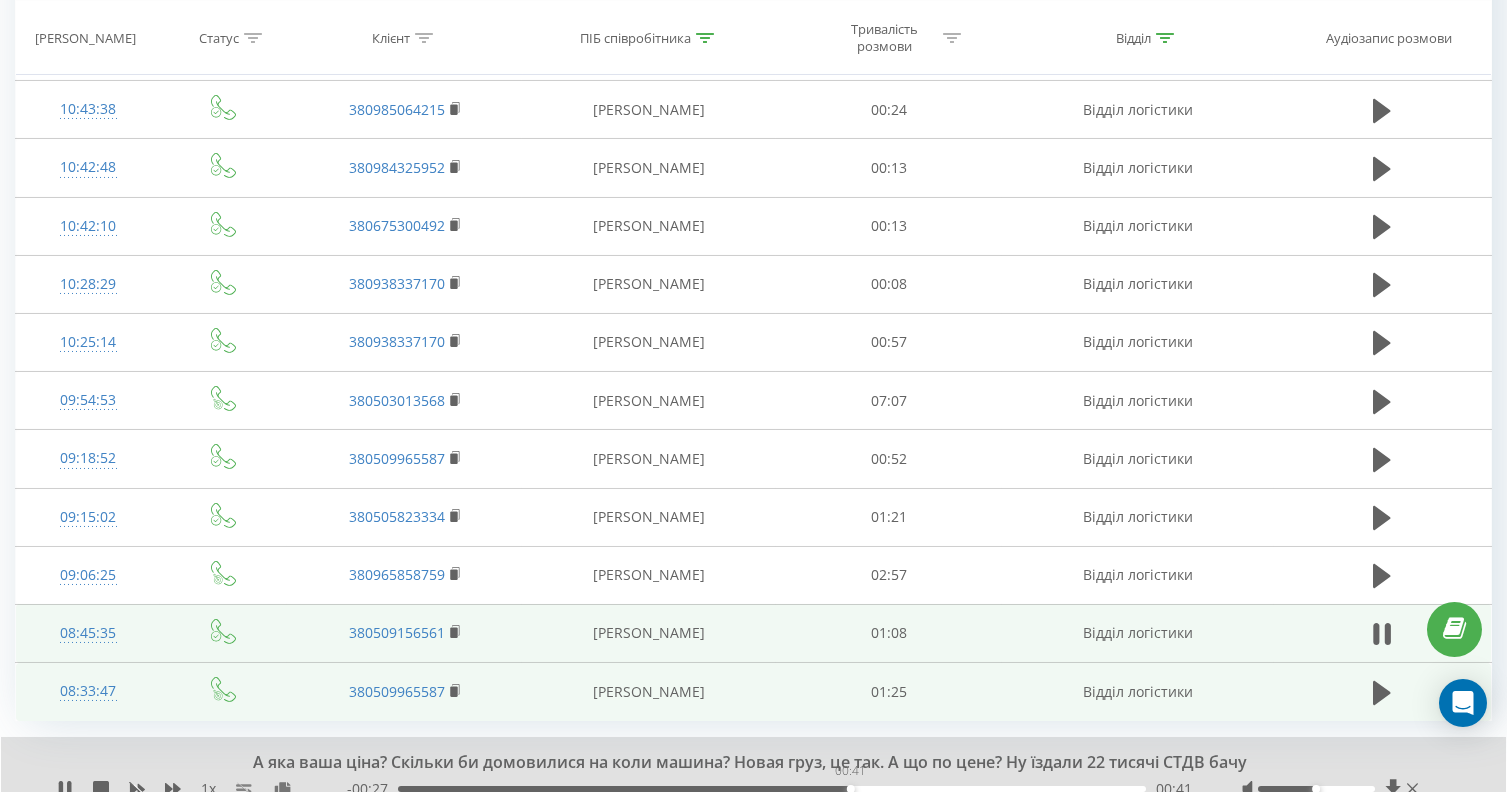 click on "00:41" at bounding box center (772, 789) 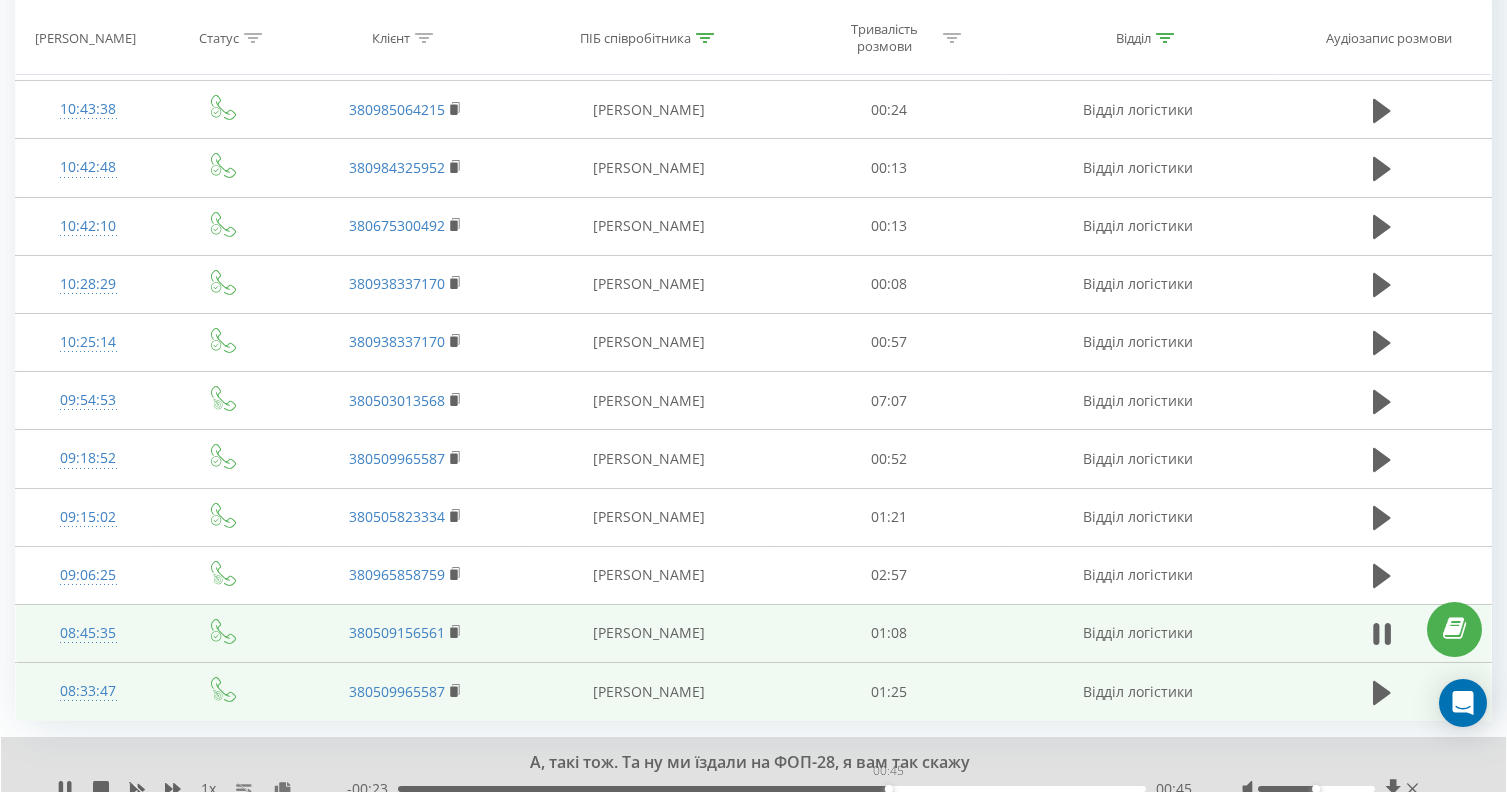 click on "00:45" at bounding box center [772, 789] 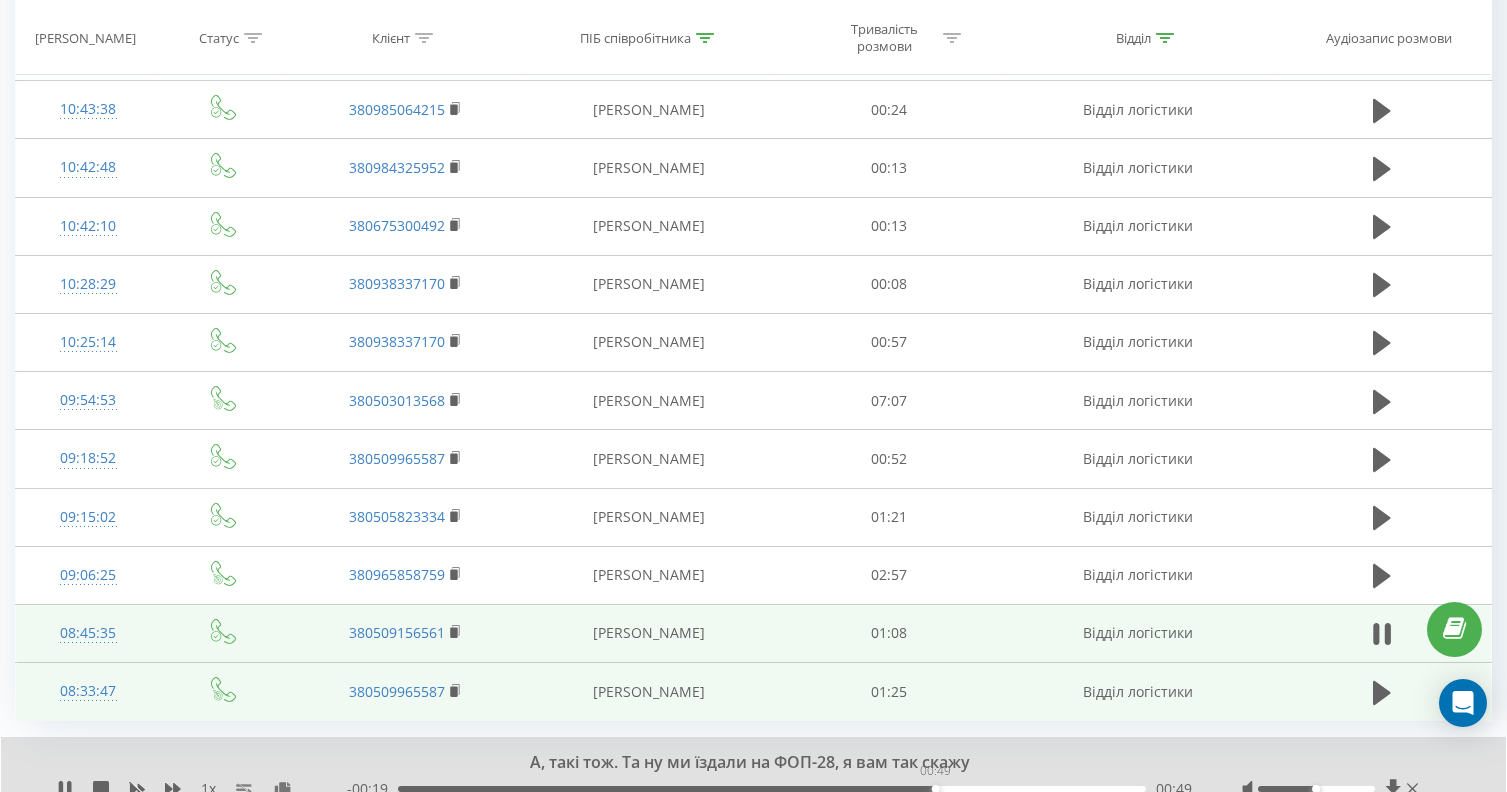 click on "00:49" at bounding box center [772, 789] 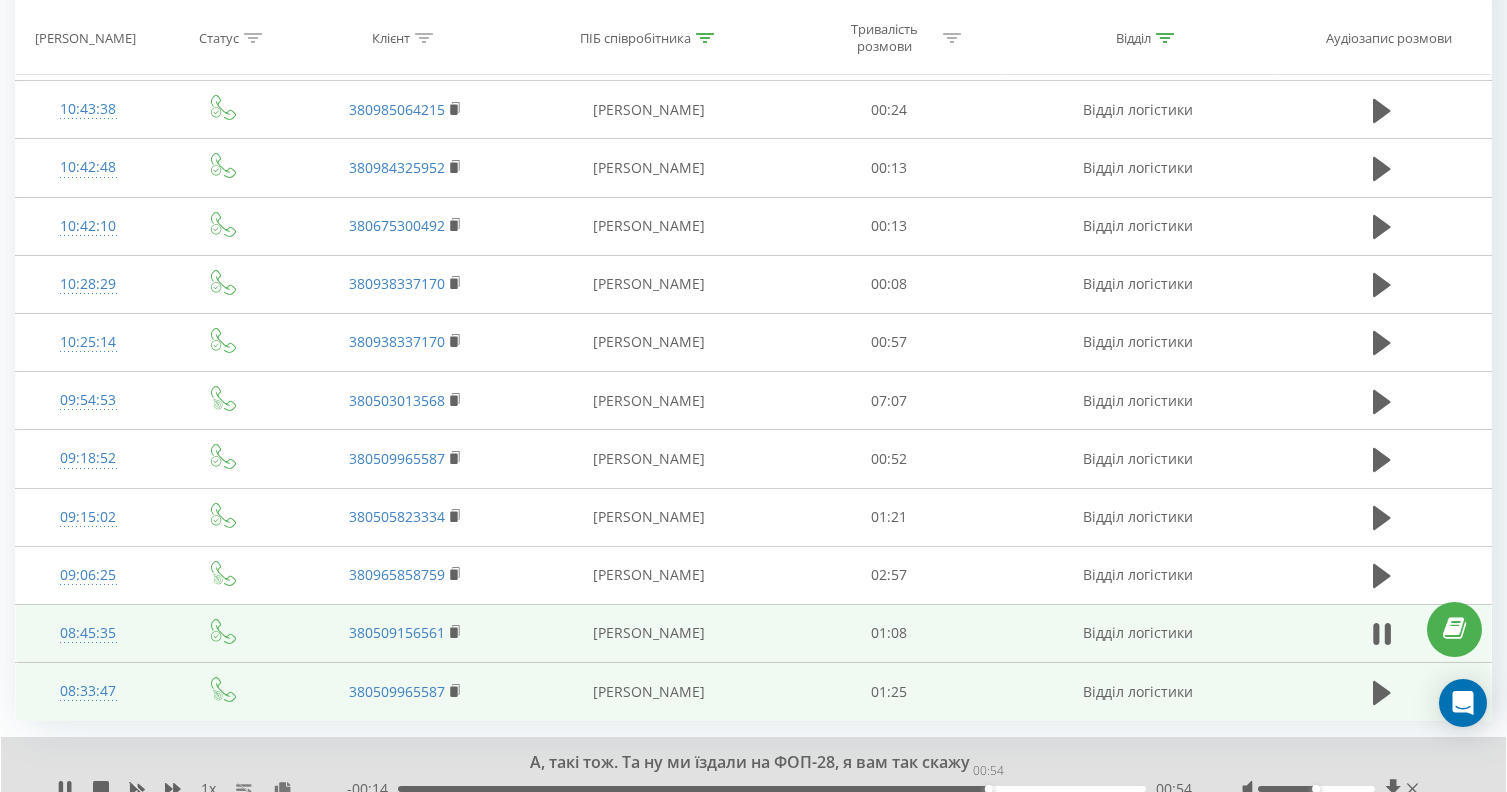 click on "00:54" at bounding box center (772, 789) 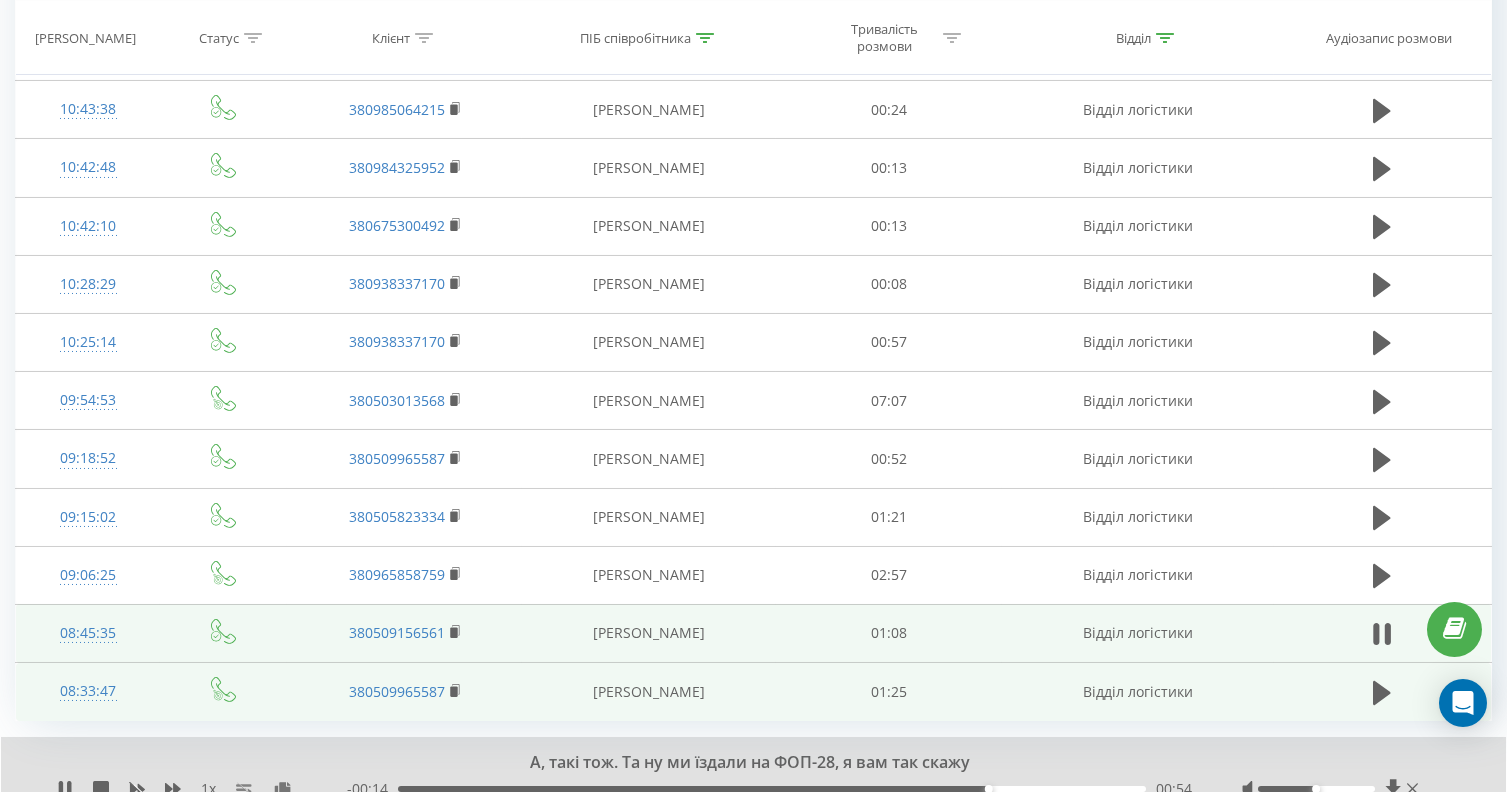 click on "00:54" at bounding box center (772, 789) 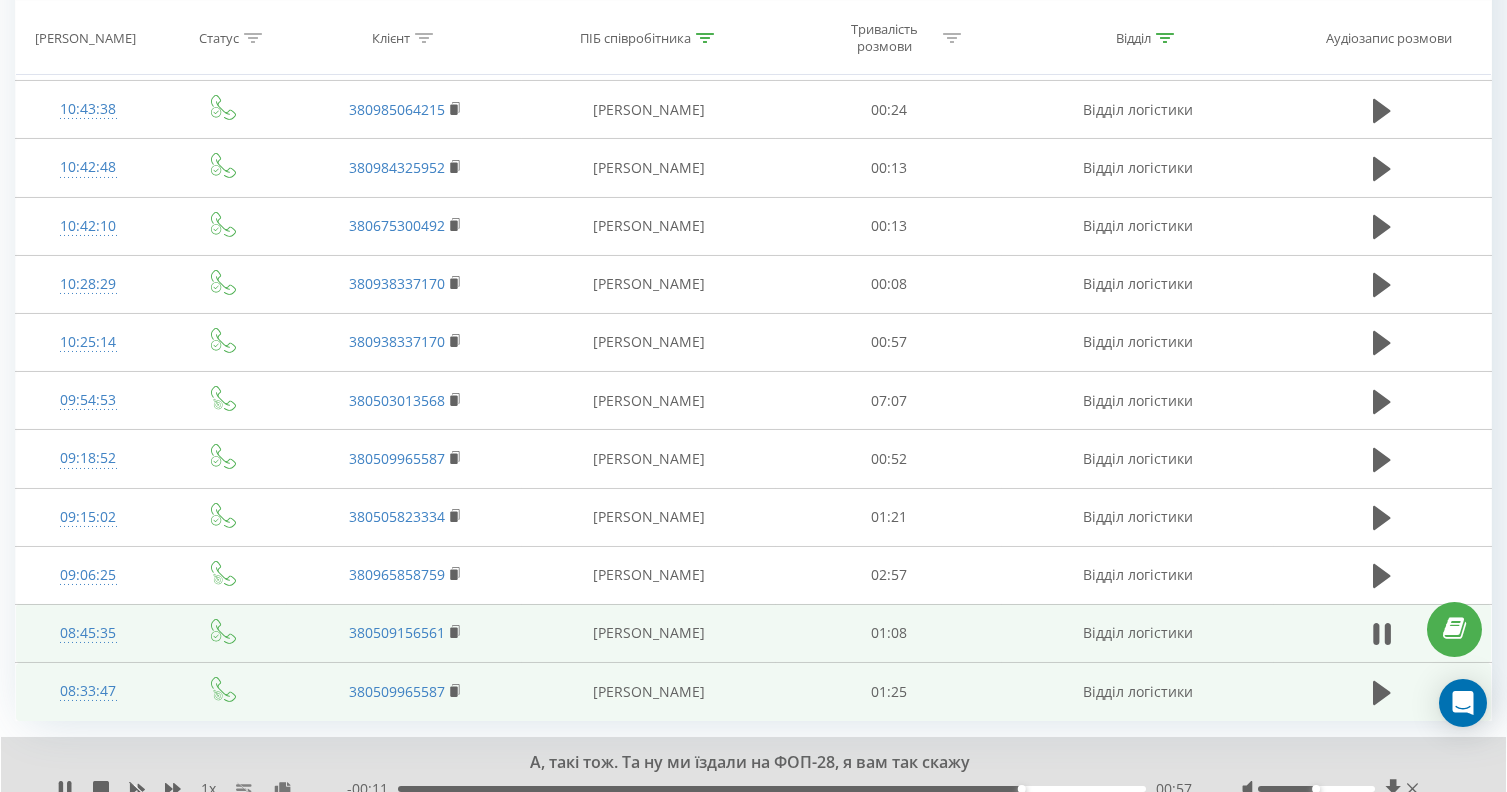 click on "00:57" at bounding box center [772, 789] 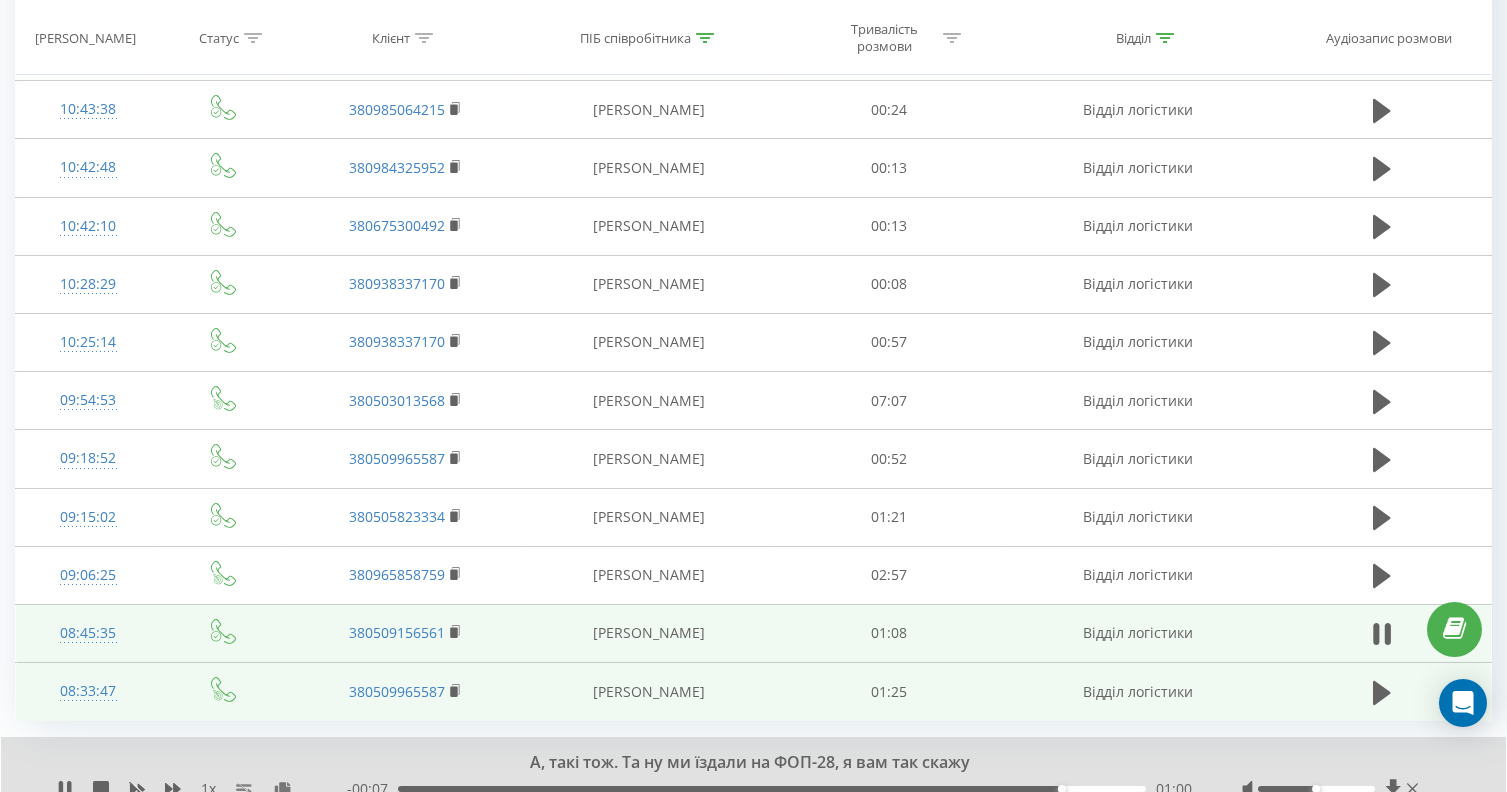 click on "01:00" at bounding box center (772, 789) 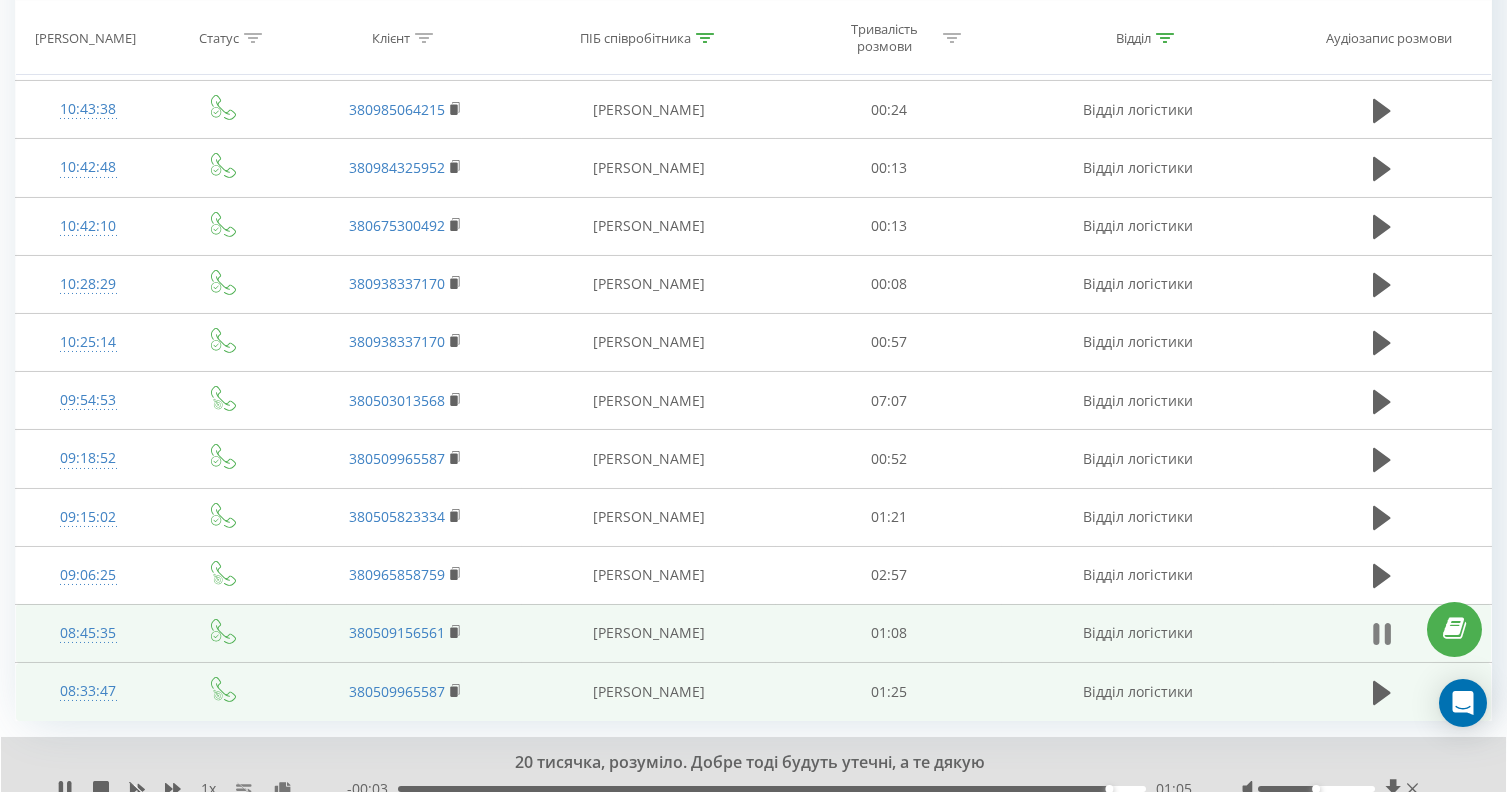 click 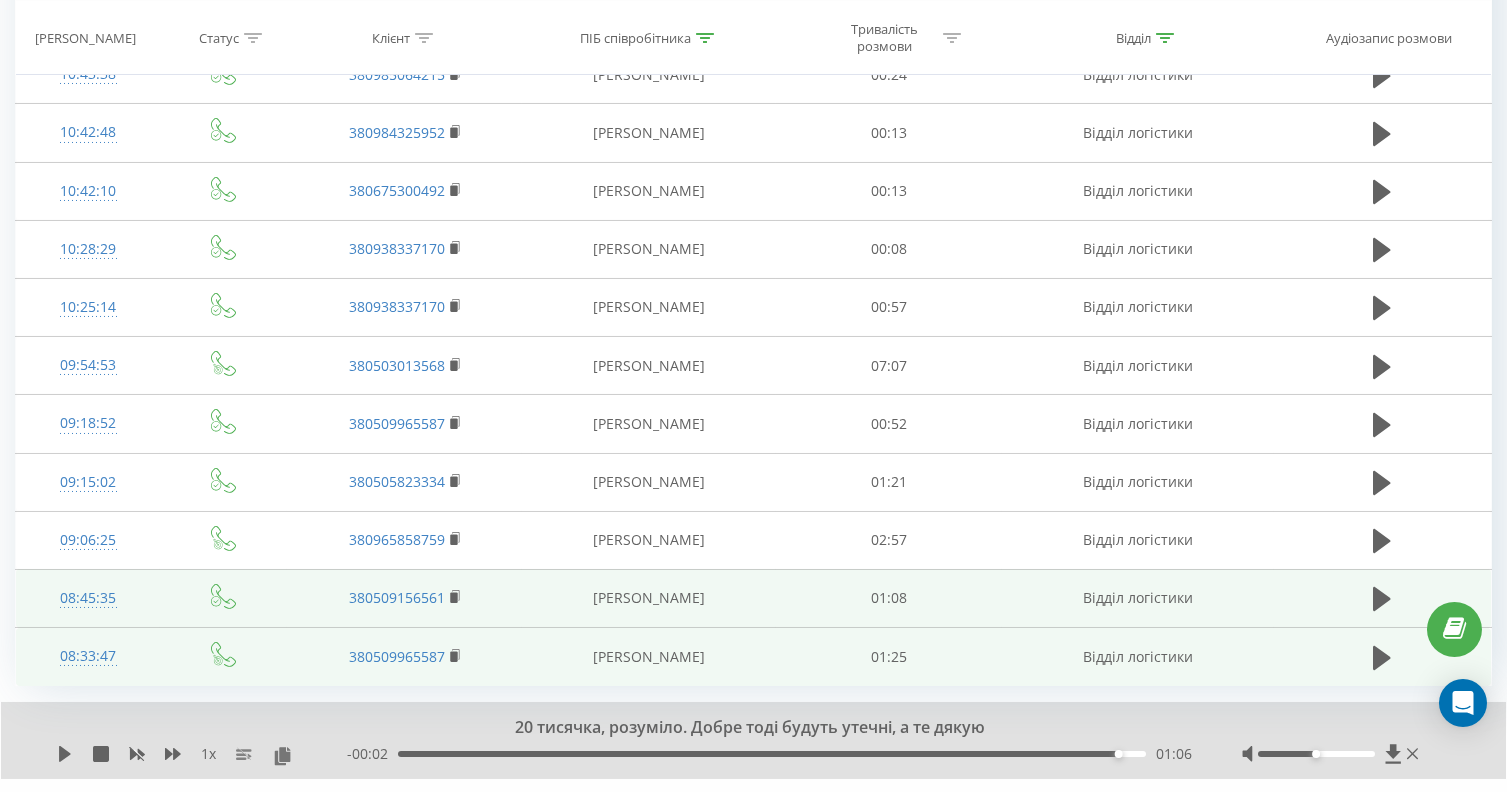 scroll, scrollTop: 2256, scrollLeft: 0, axis: vertical 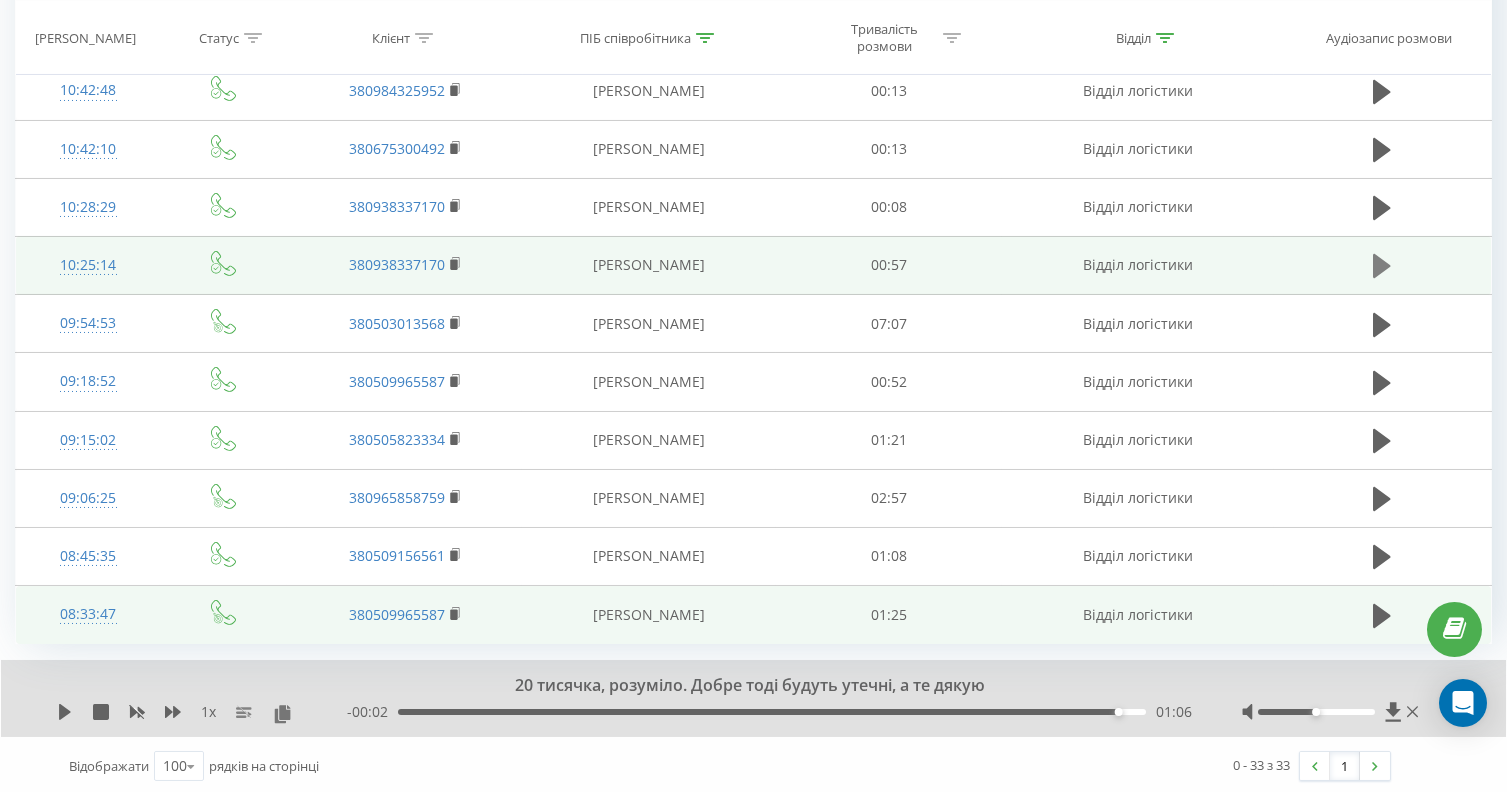 click 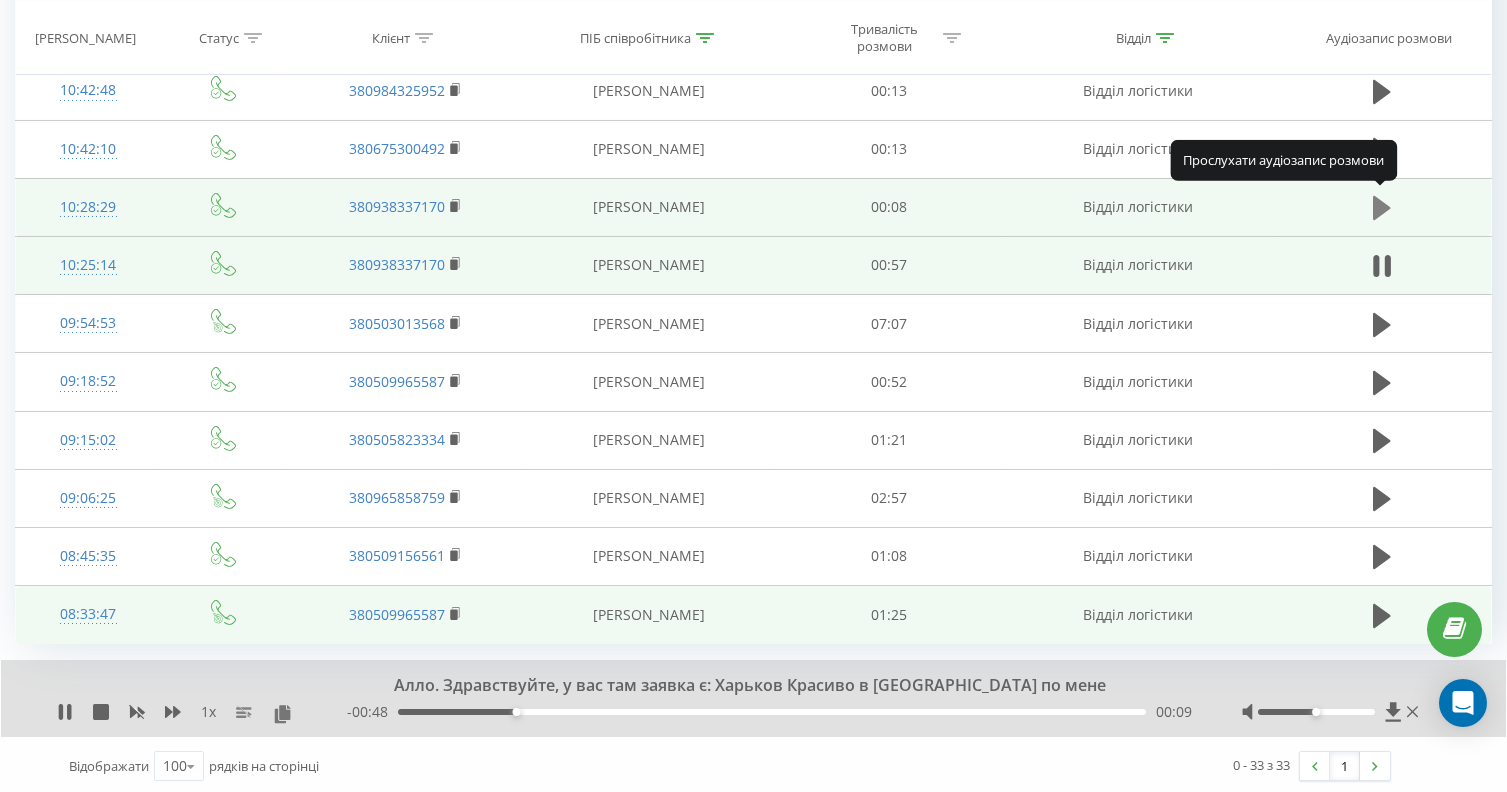 click 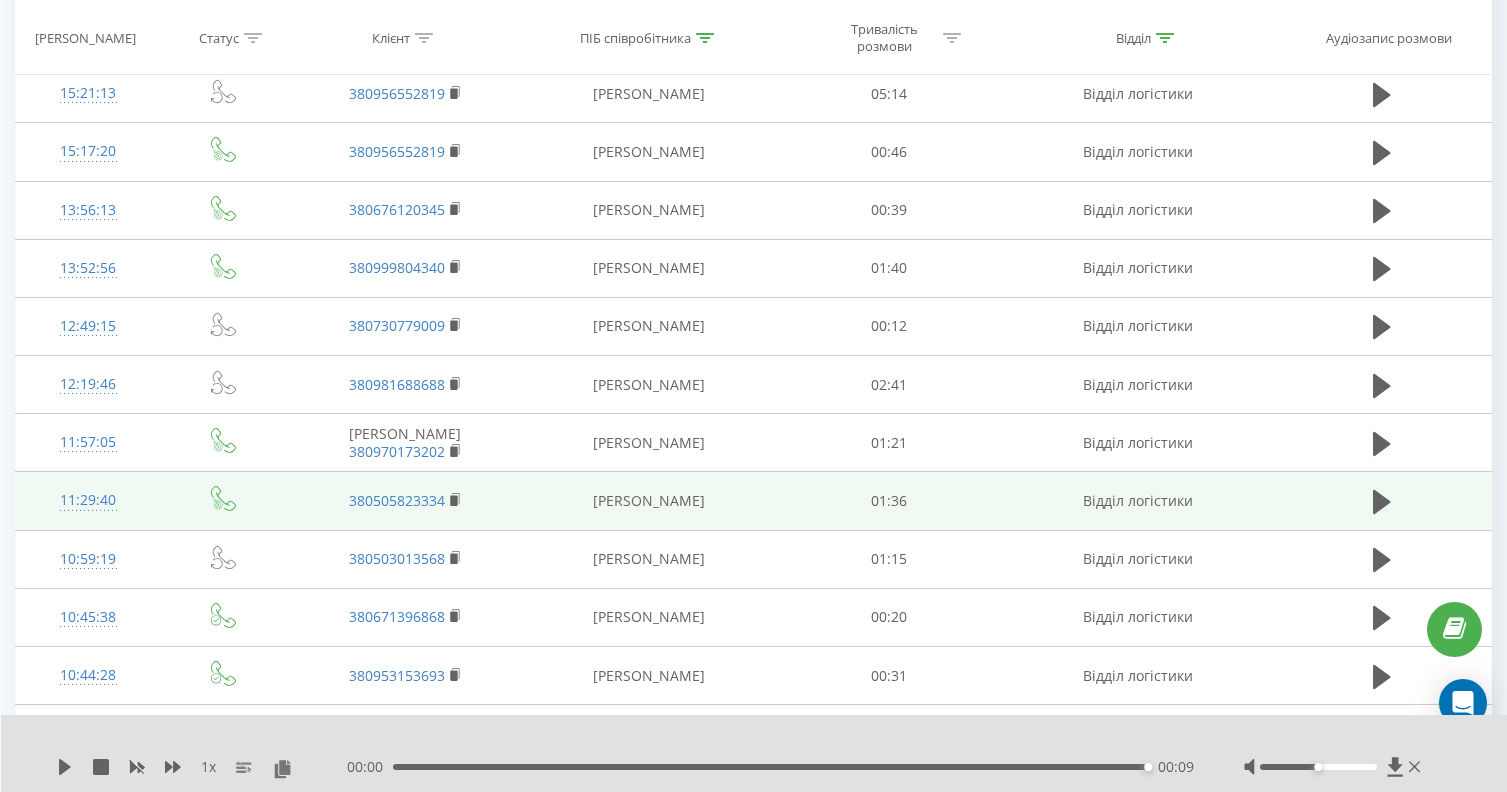scroll, scrollTop: 1655, scrollLeft: 0, axis: vertical 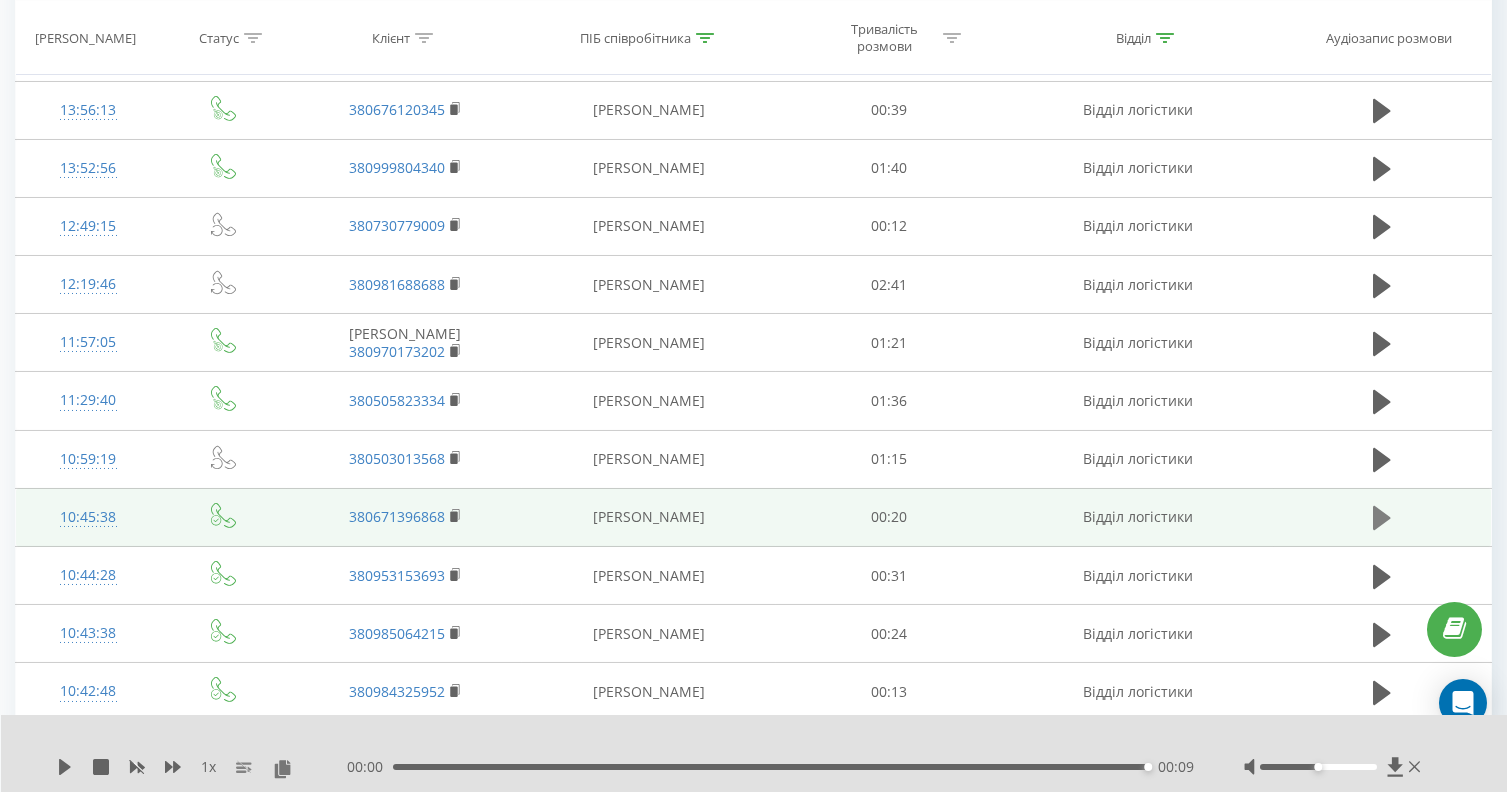 click 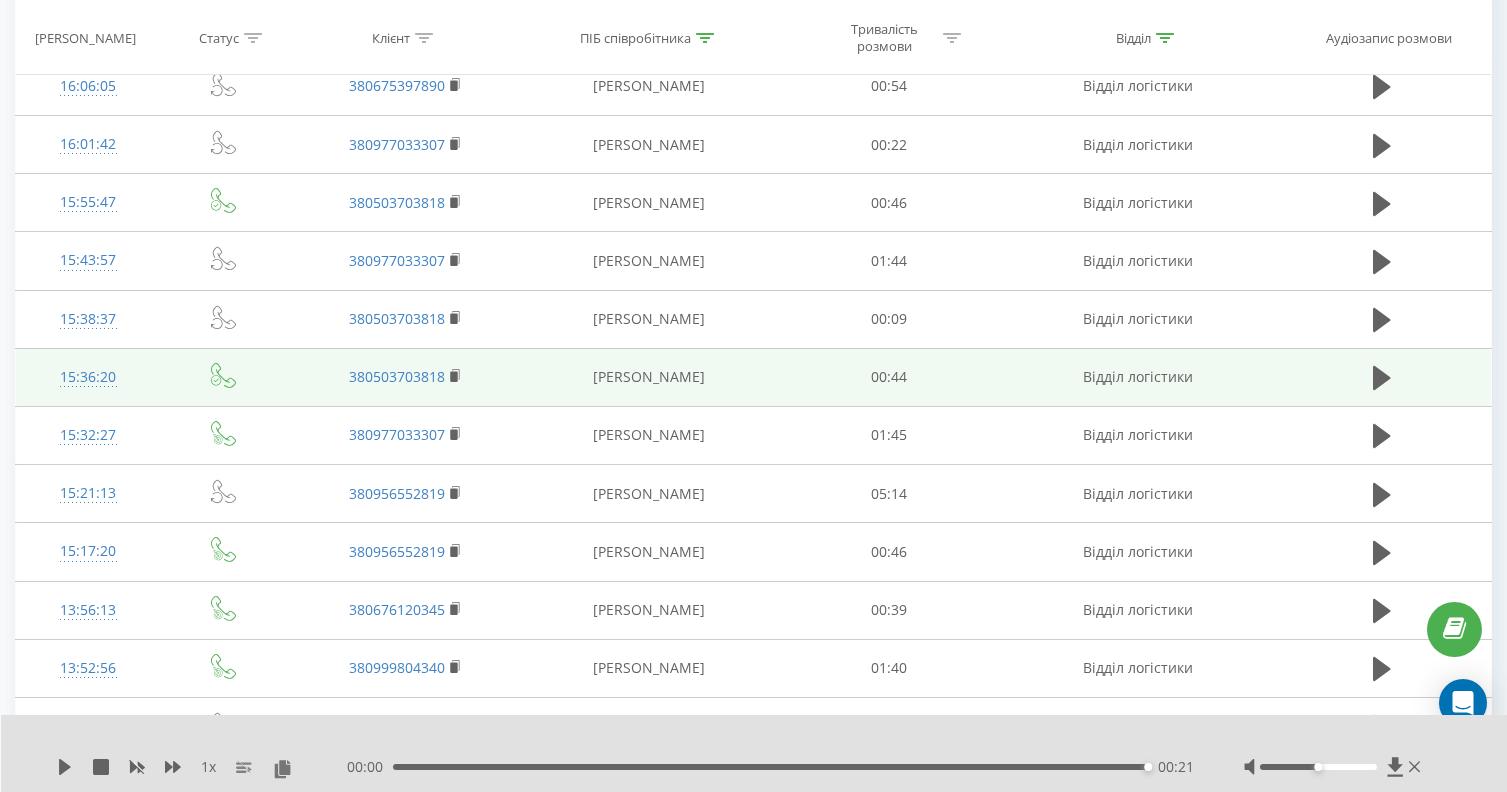 scroll, scrollTop: 1256, scrollLeft: 0, axis: vertical 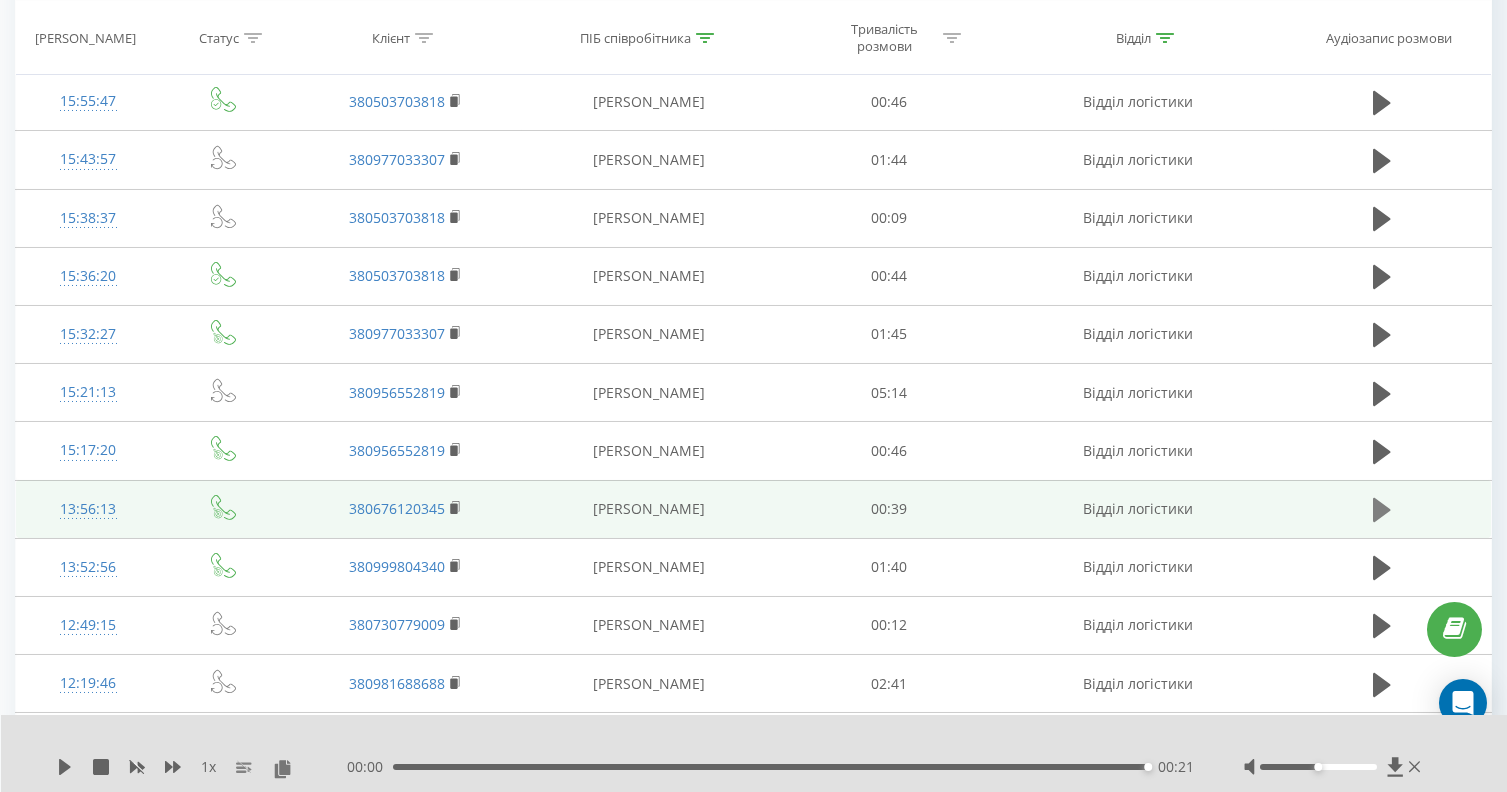 click 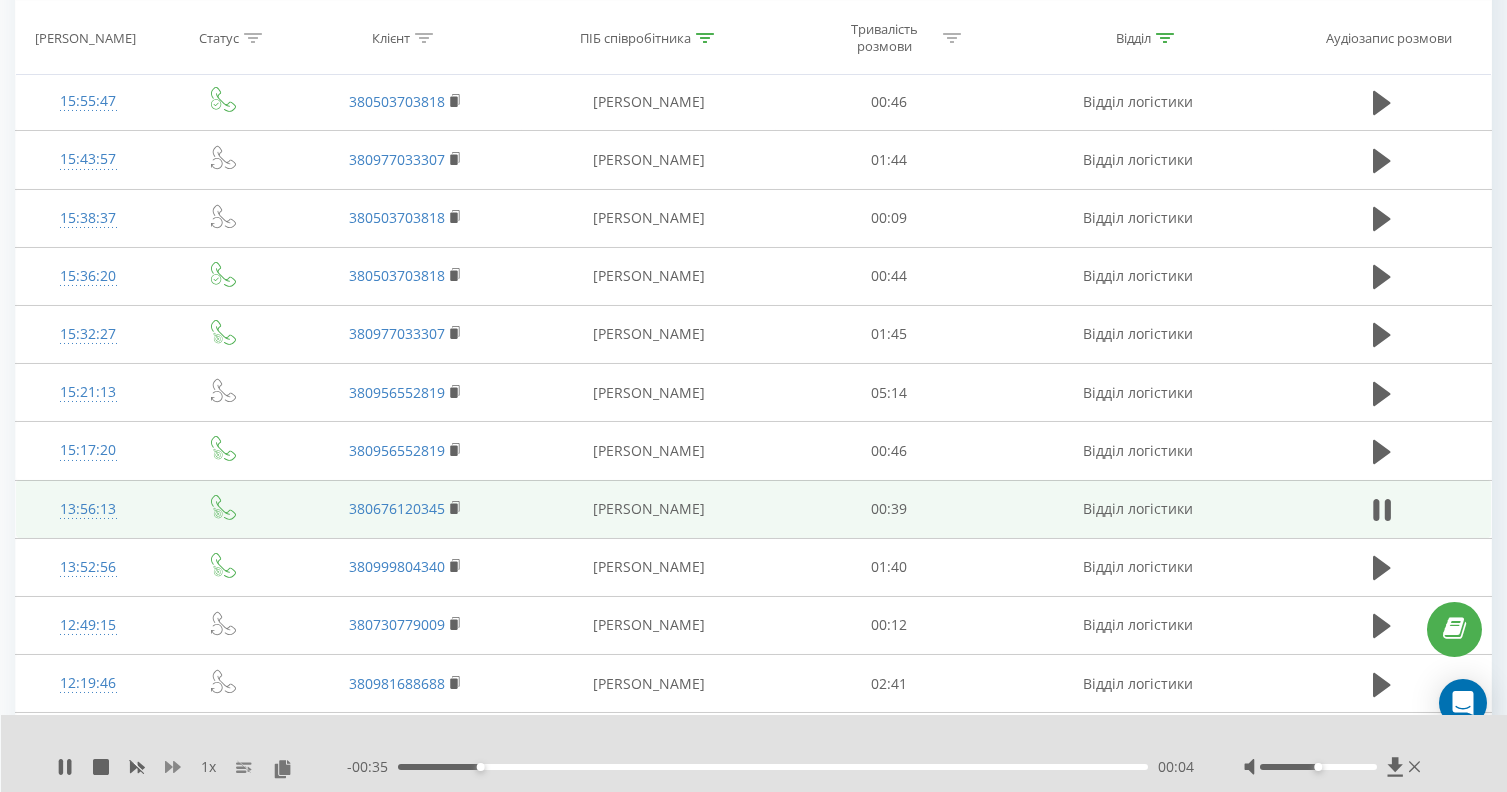 click 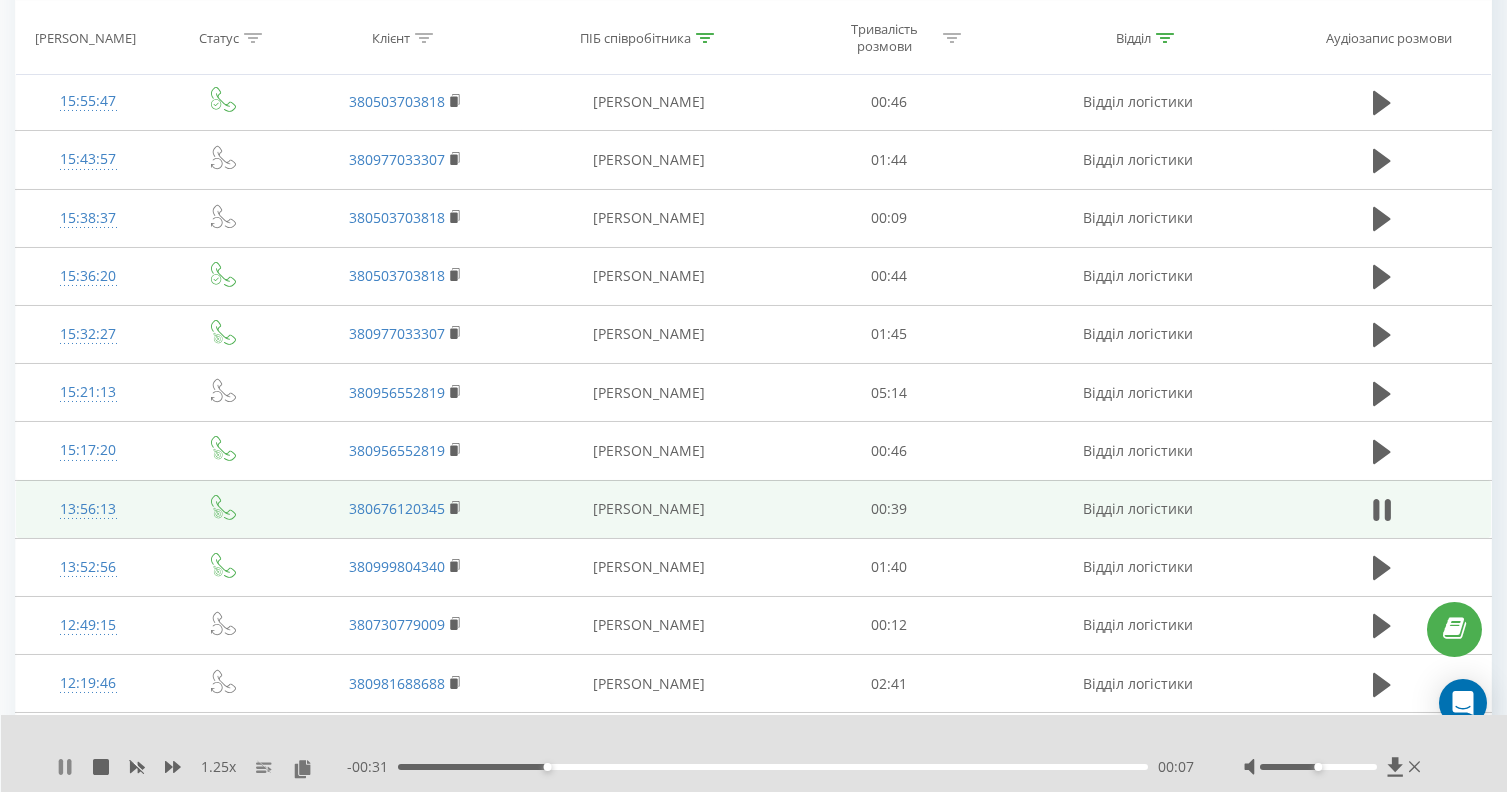 click 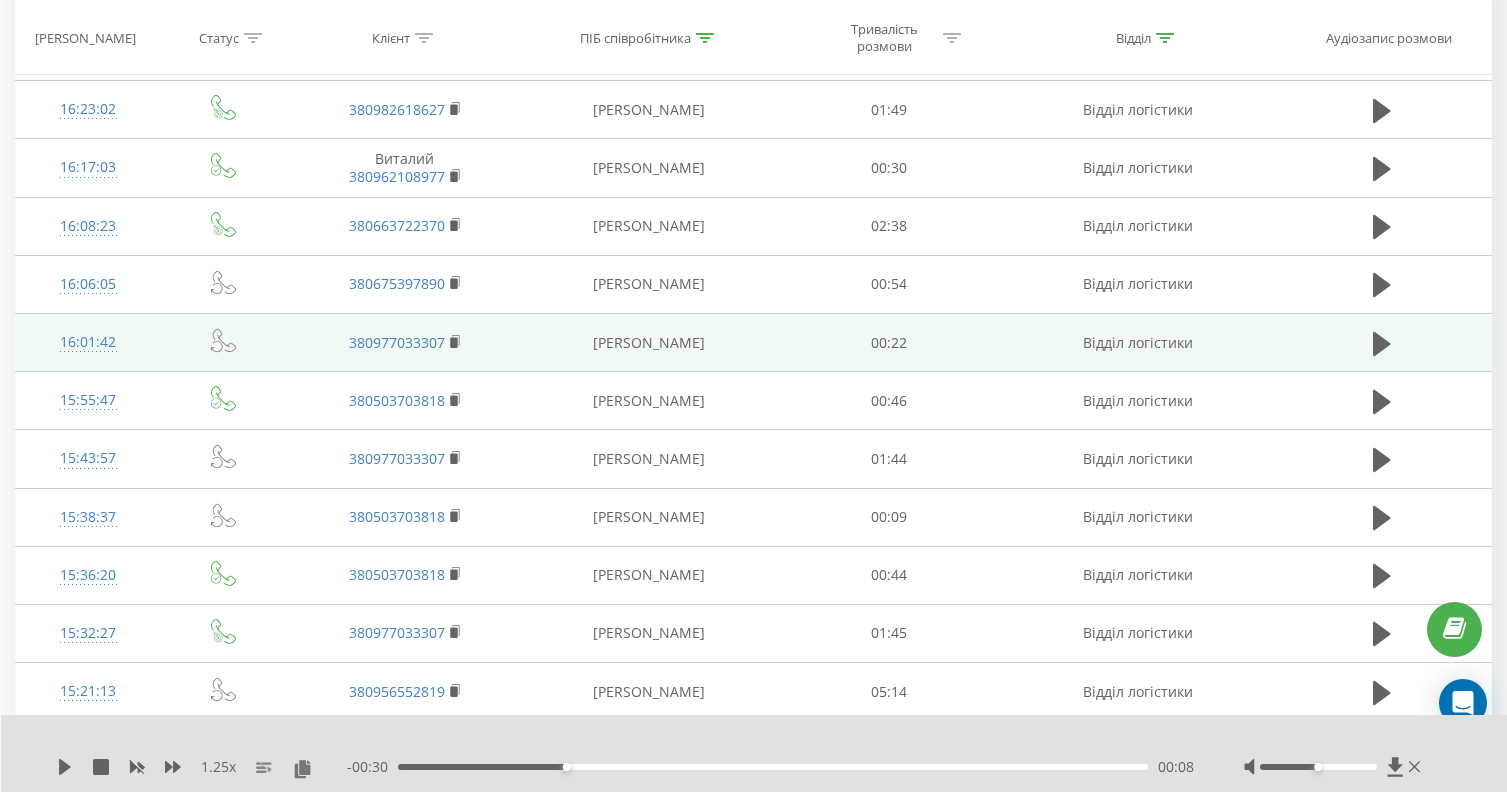 scroll, scrollTop: 956, scrollLeft: 0, axis: vertical 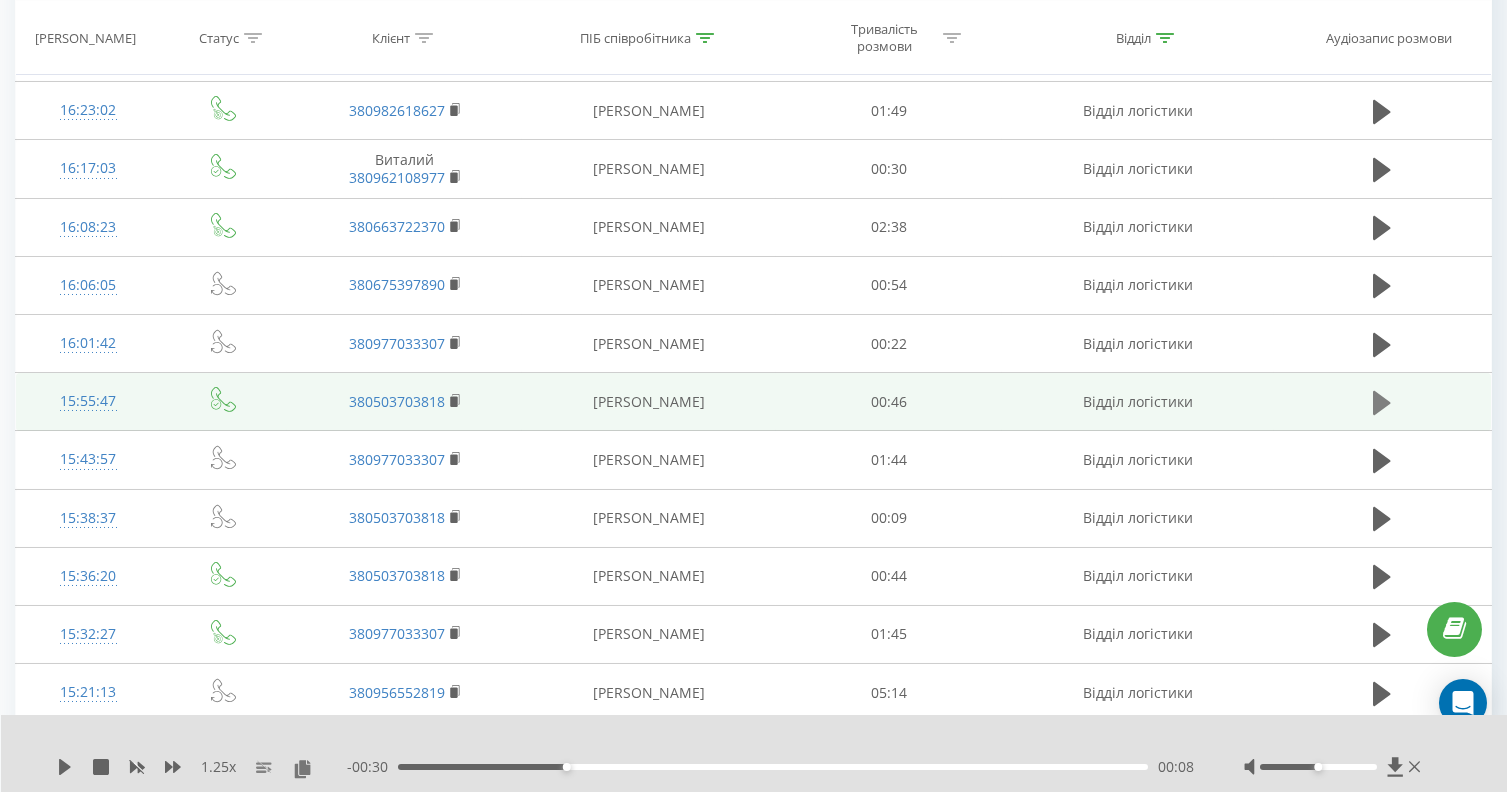 click 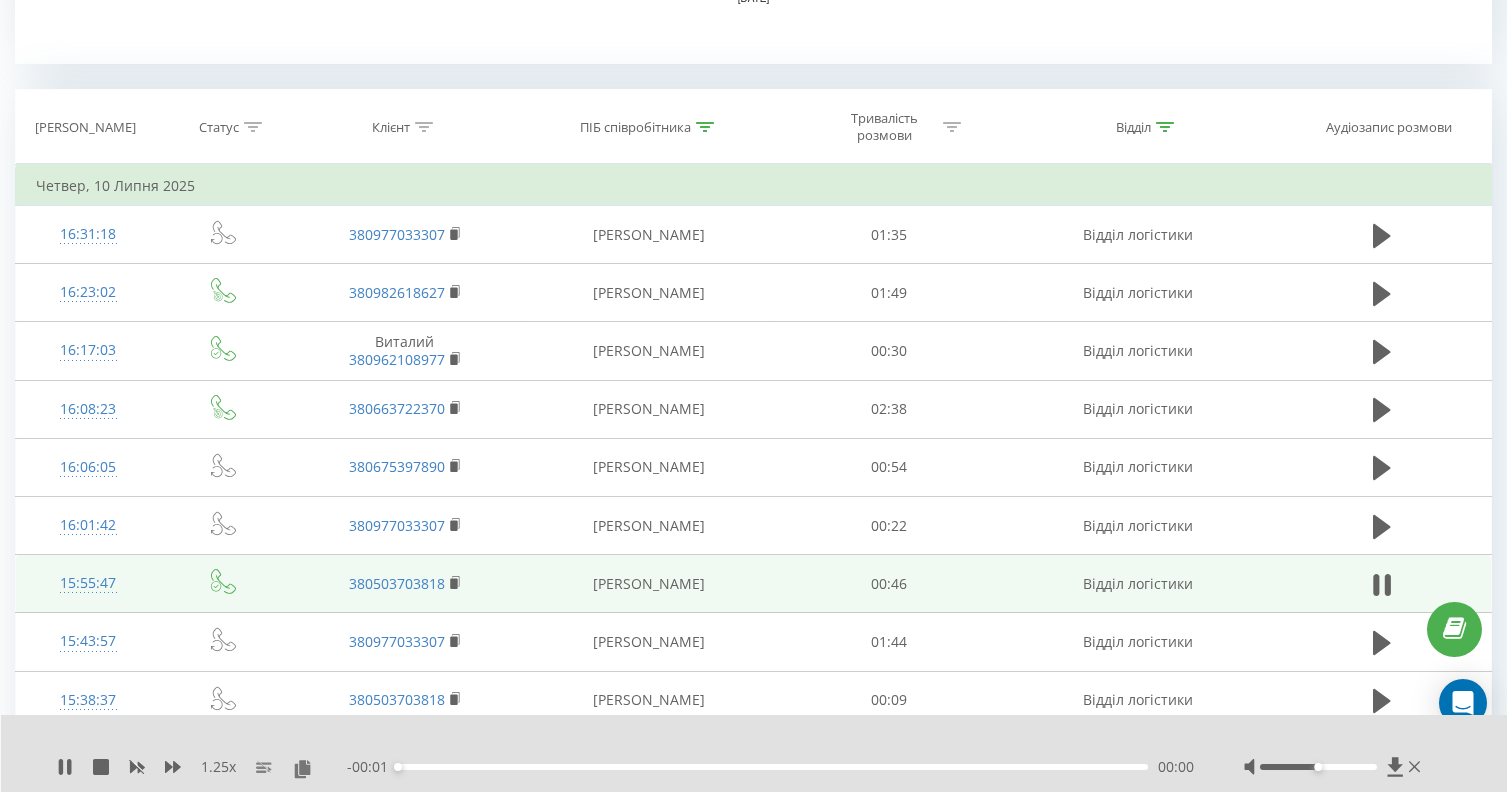 scroll, scrollTop: 756, scrollLeft: 0, axis: vertical 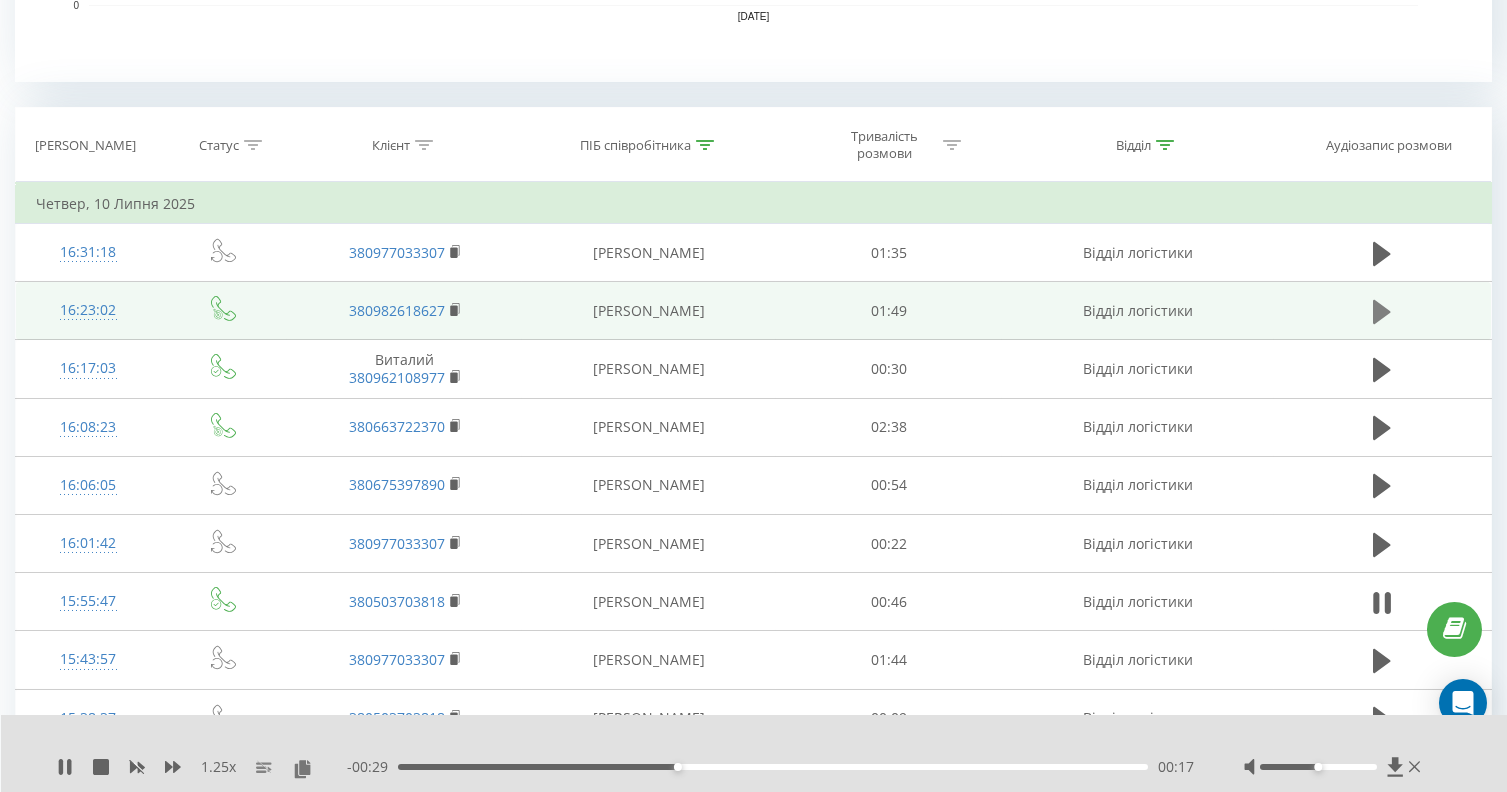 click 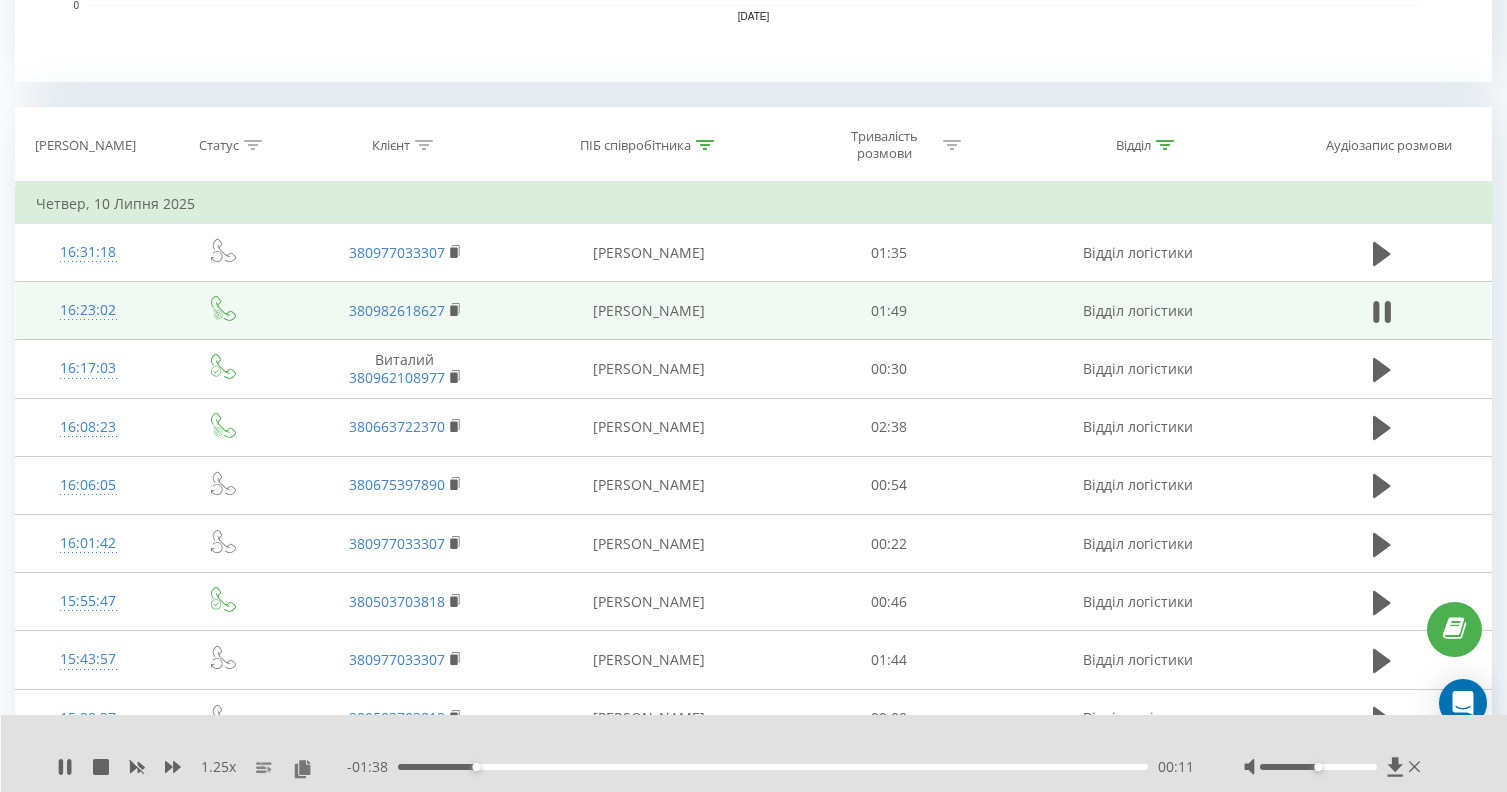 click on "00:11" at bounding box center [773, 767] 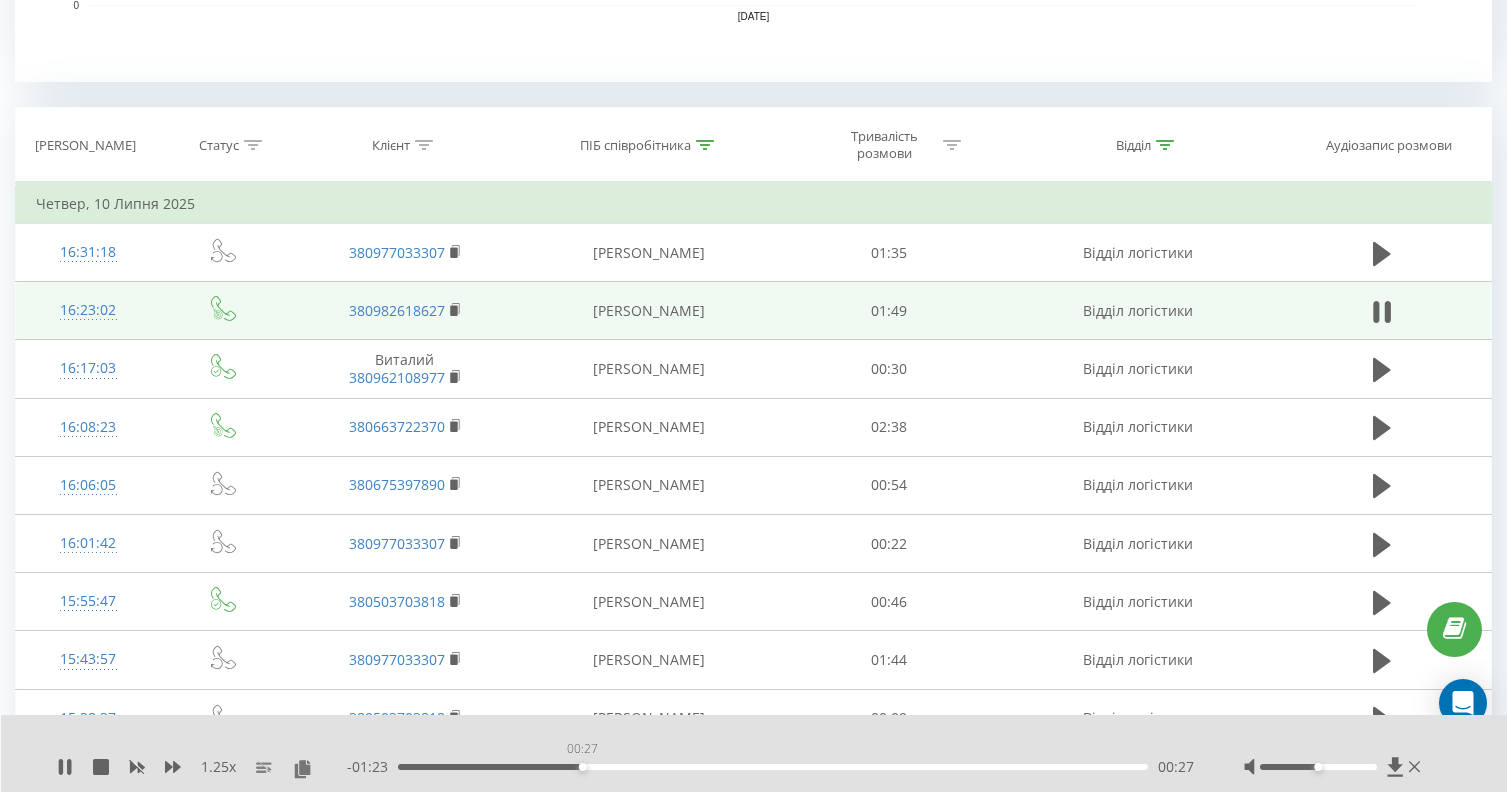 click on "00:27" at bounding box center [773, 767] 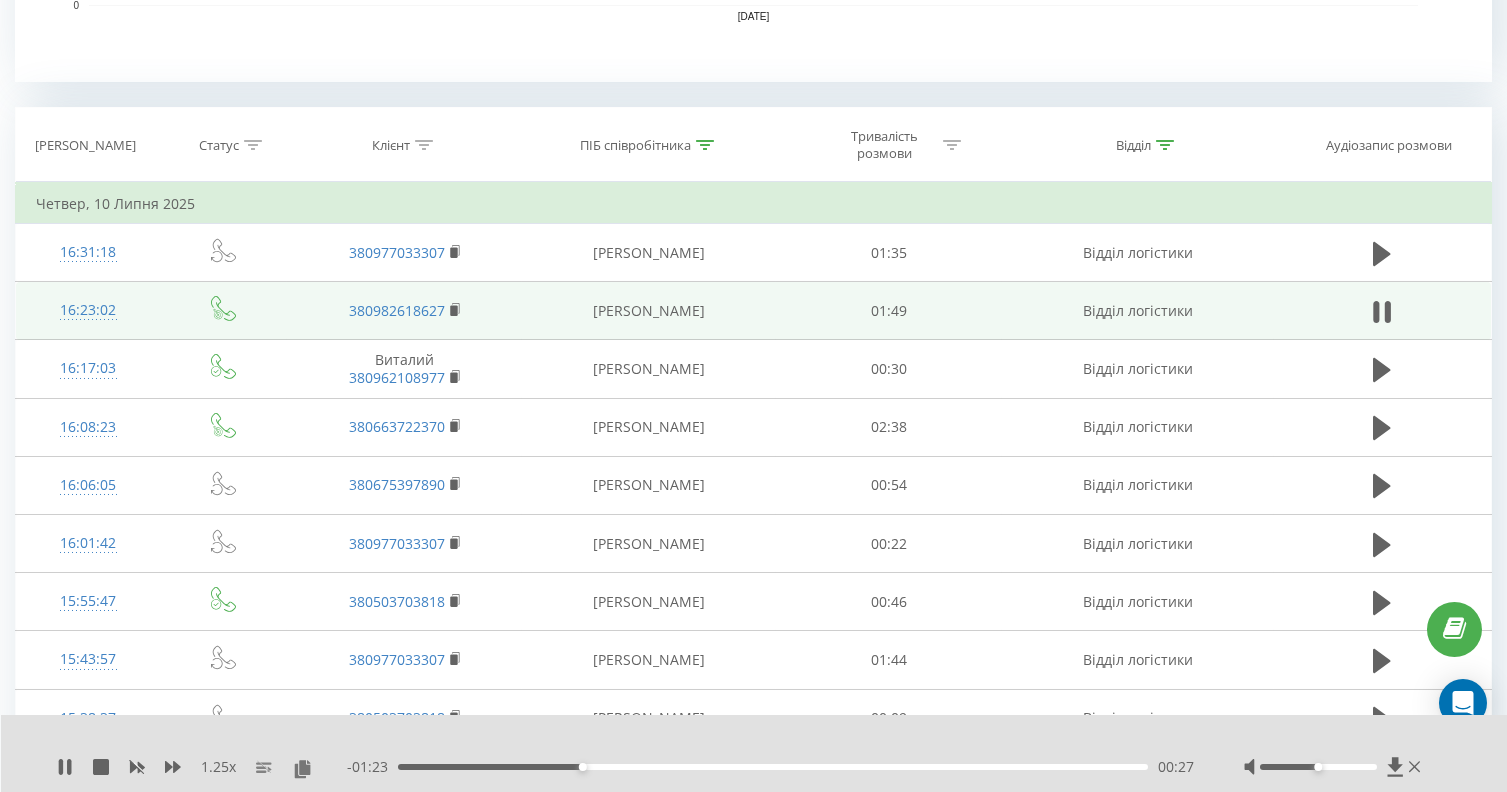 click on "- 01:23 00:27   00:27" at bounding box center [770, 767] 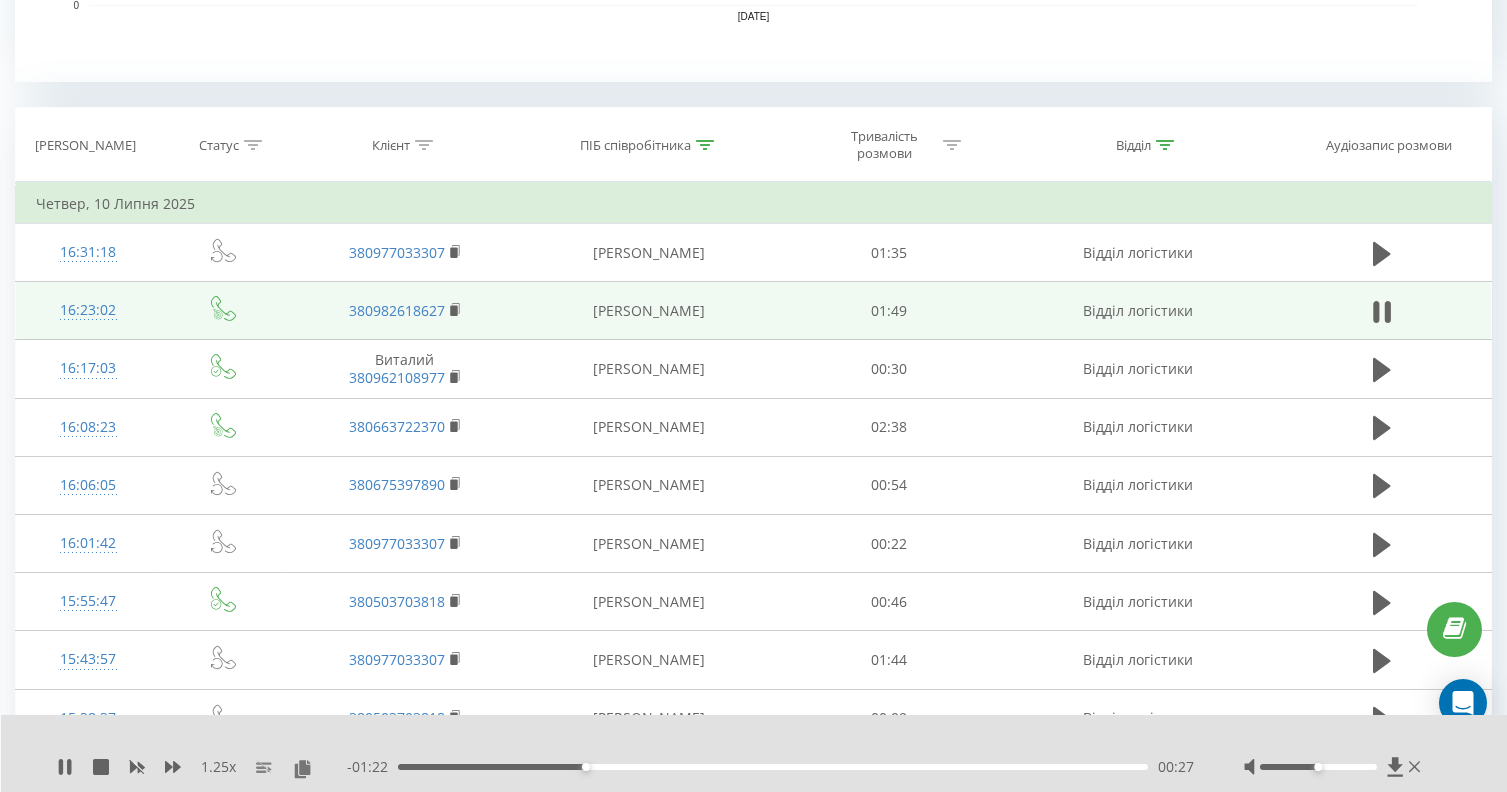 click on "- 01:22 00:27   00:27" at bounding box center (770, 767) 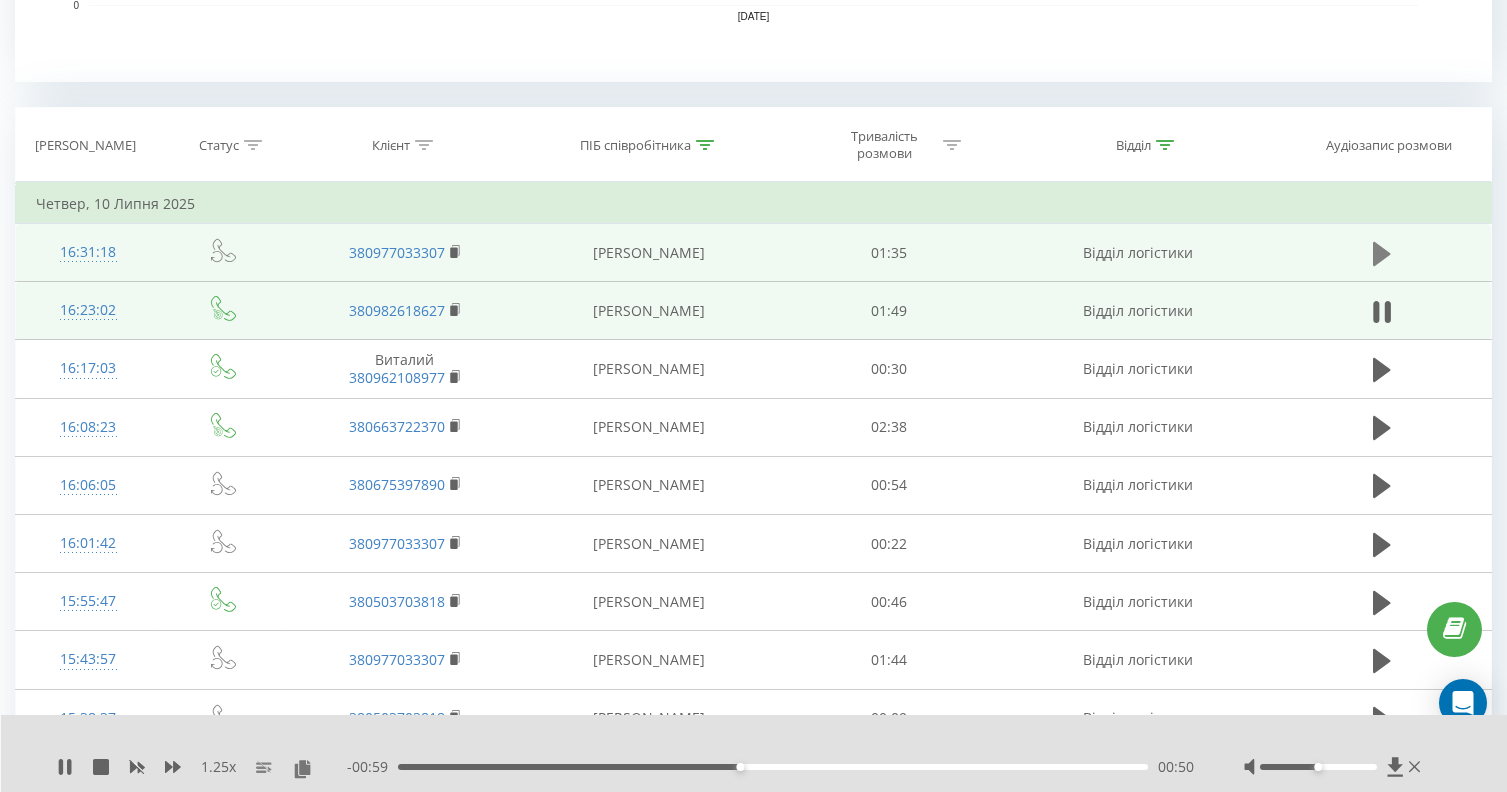 click 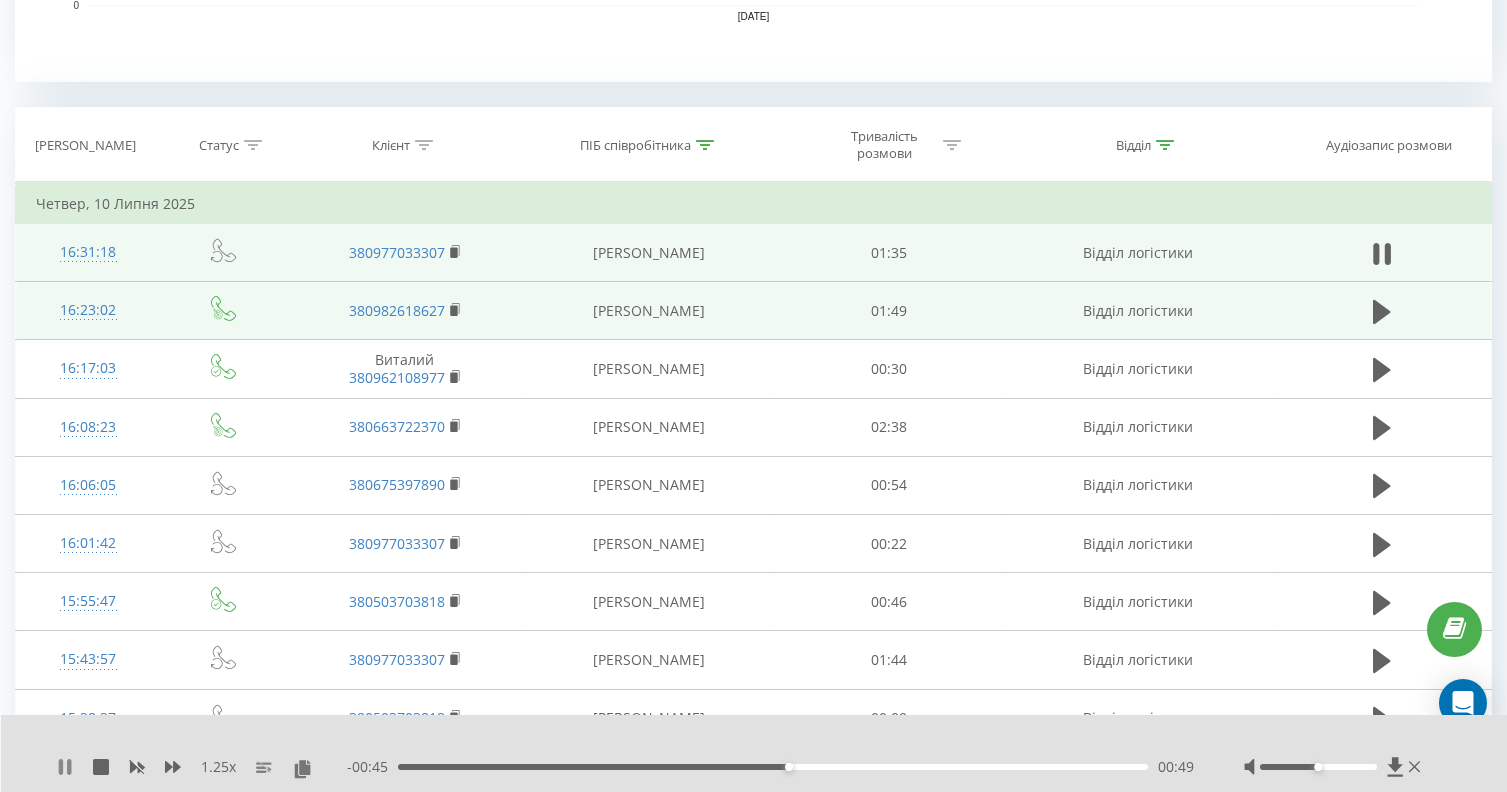 click 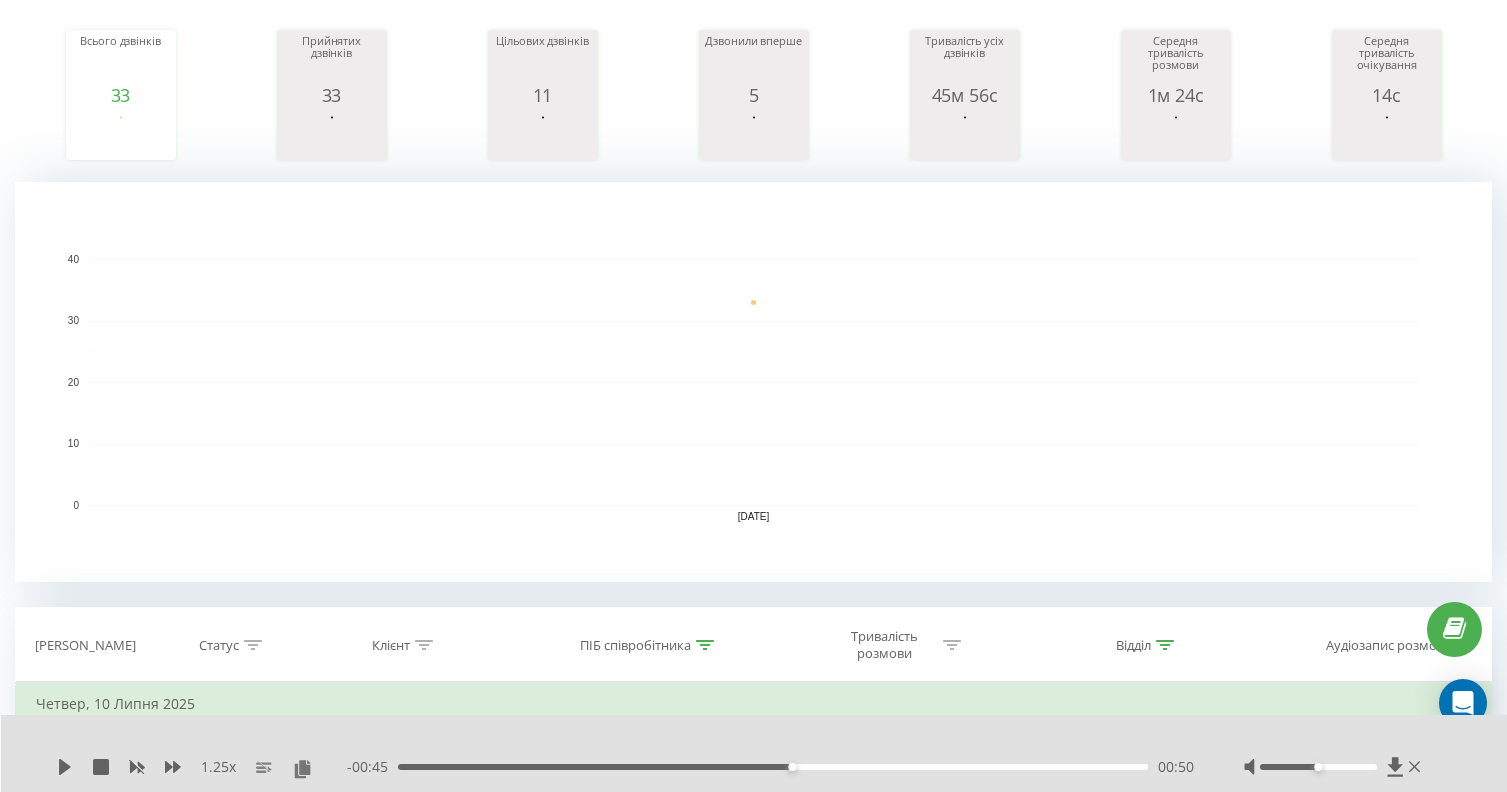 scroll, scrollTop: 0, scrollLeft: 0, axis: both 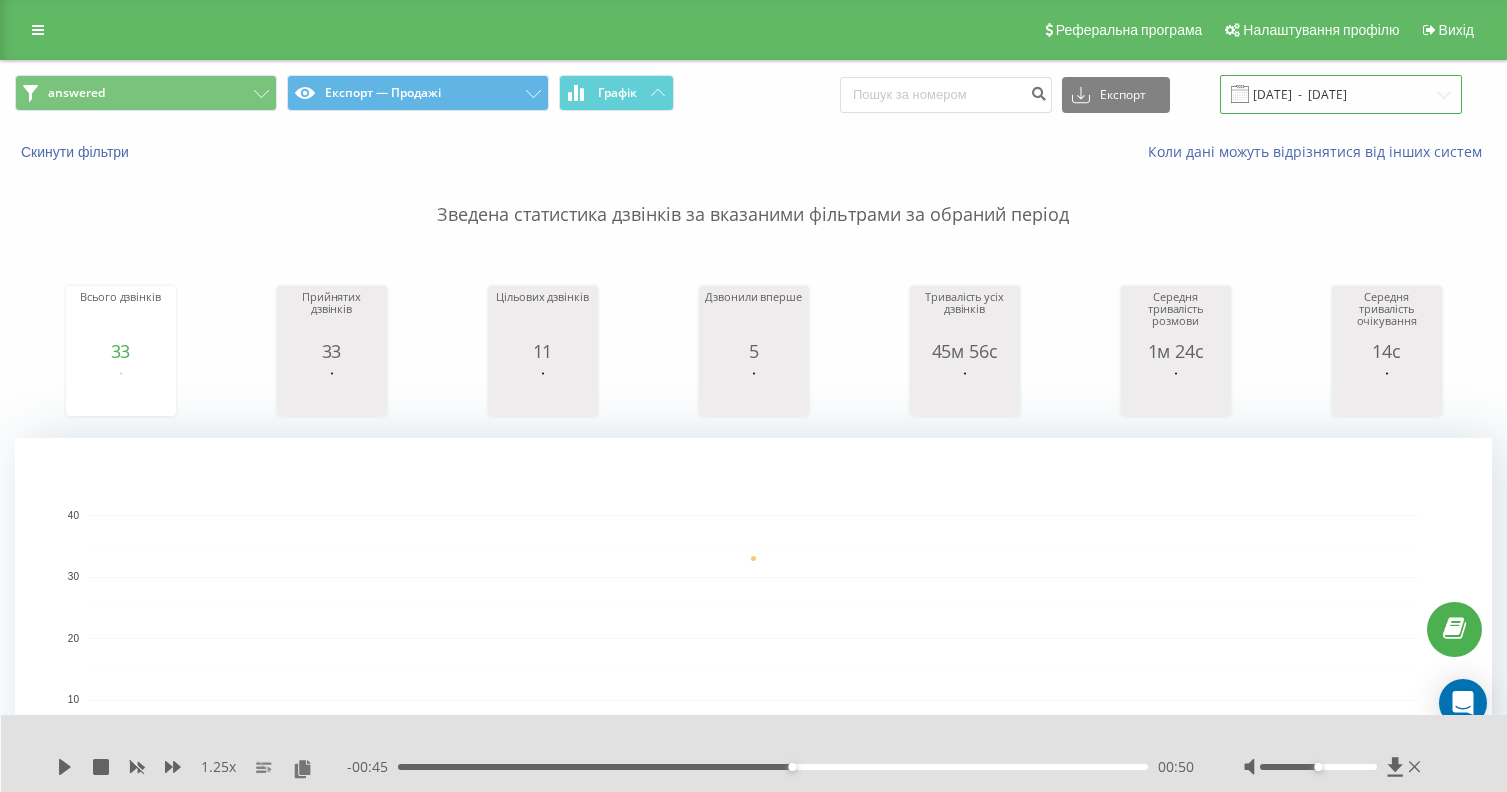 click on "[DATE]  -  [DATE]" at bounding box center (1341, 94) 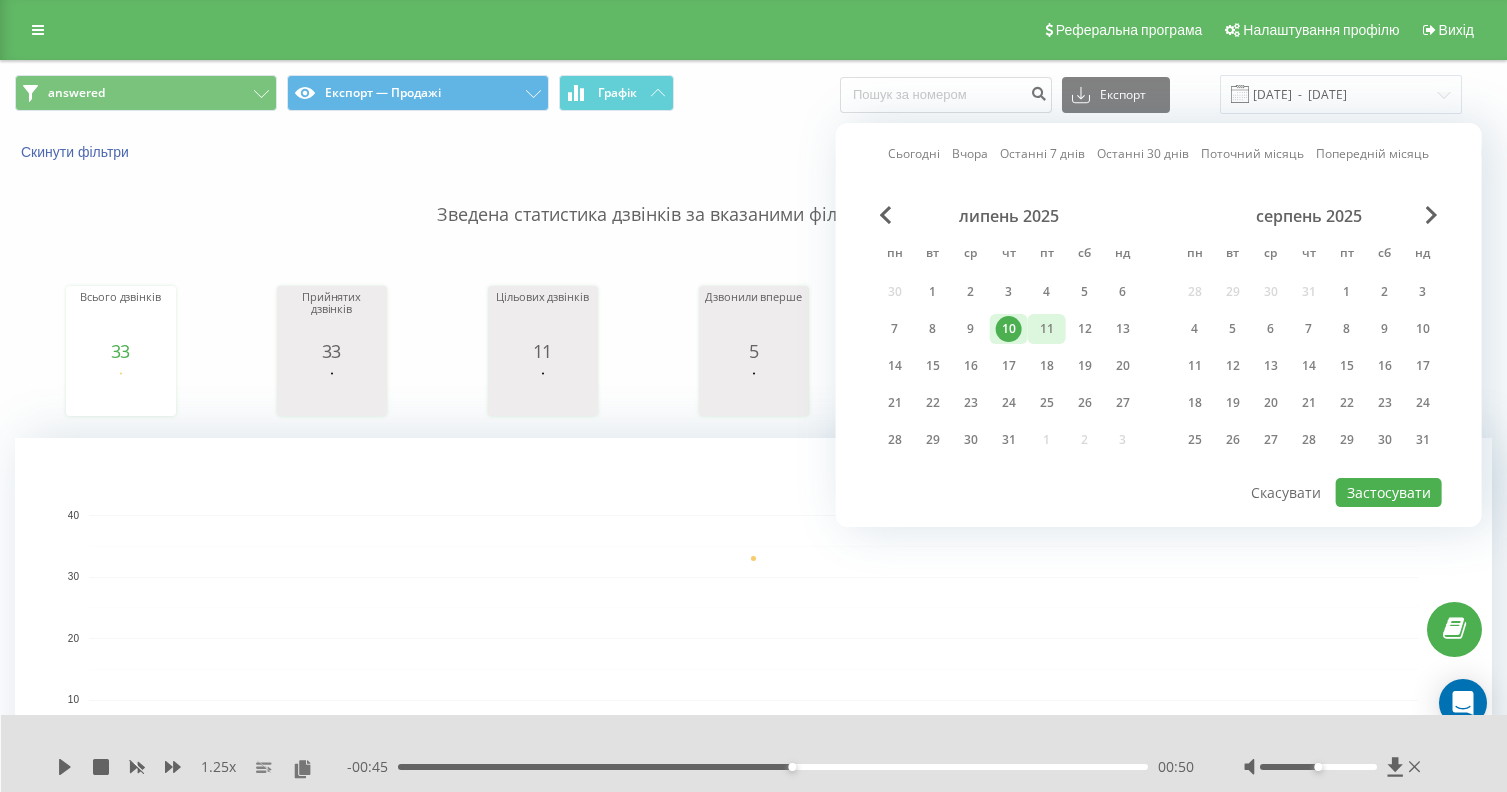 click on "11" at bounding box center (1047, 329) 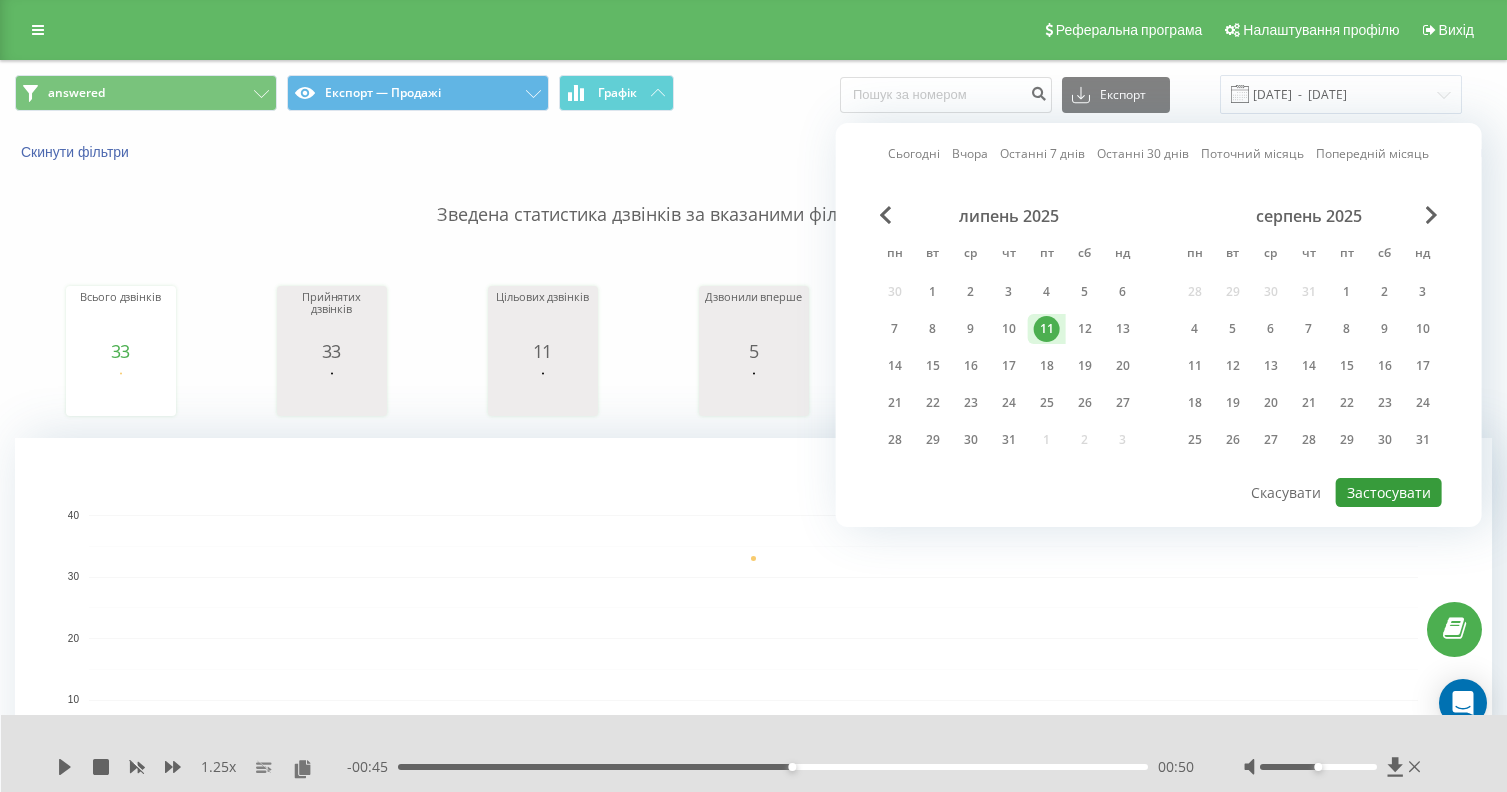 click on "Застосувати" at bounding box center (1389, 492) 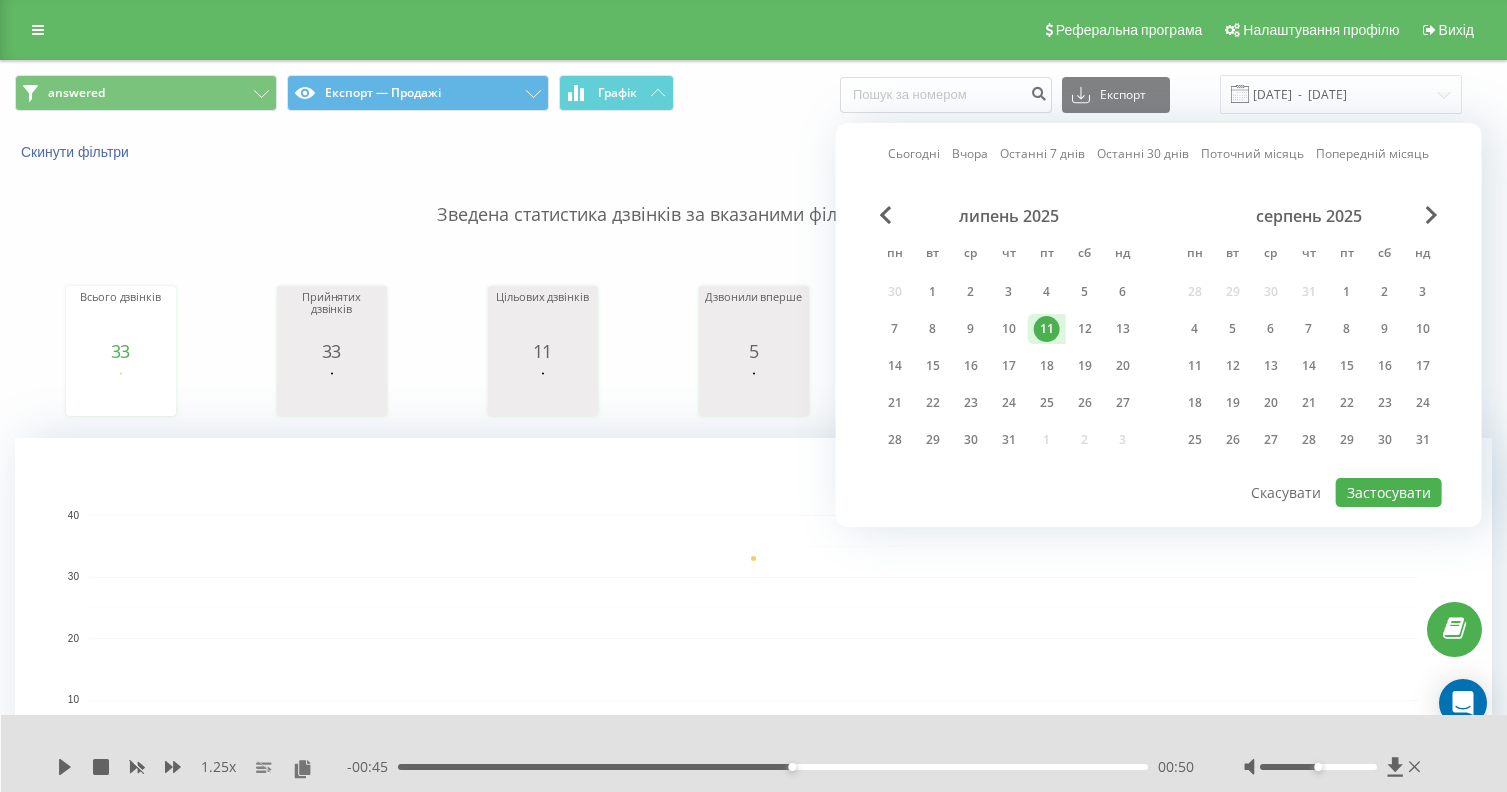 type on "[DATE]  -  [DATE]" 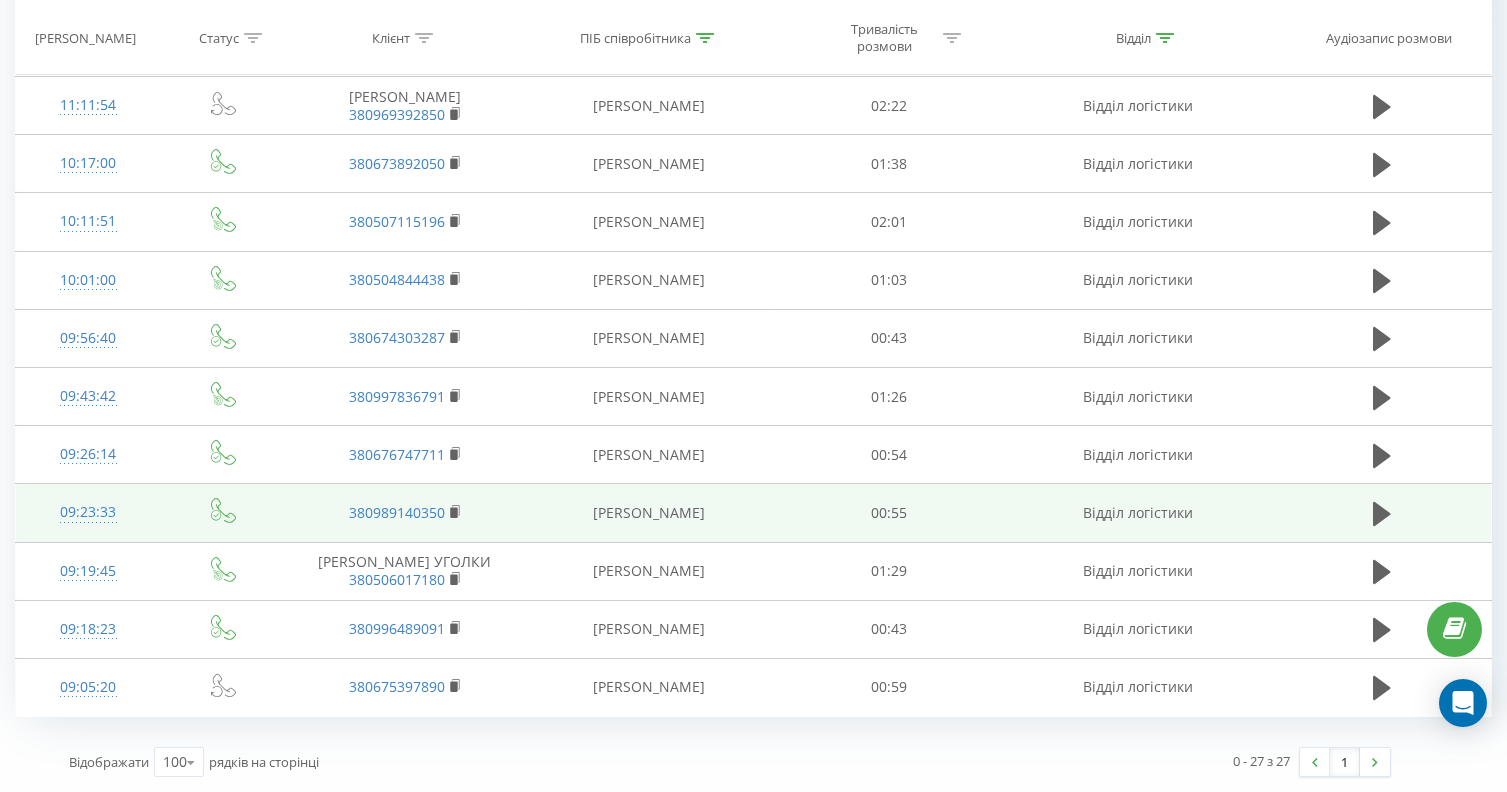 scroll, scrollTop: 1845, scrollLeft: 0, axis: vertical 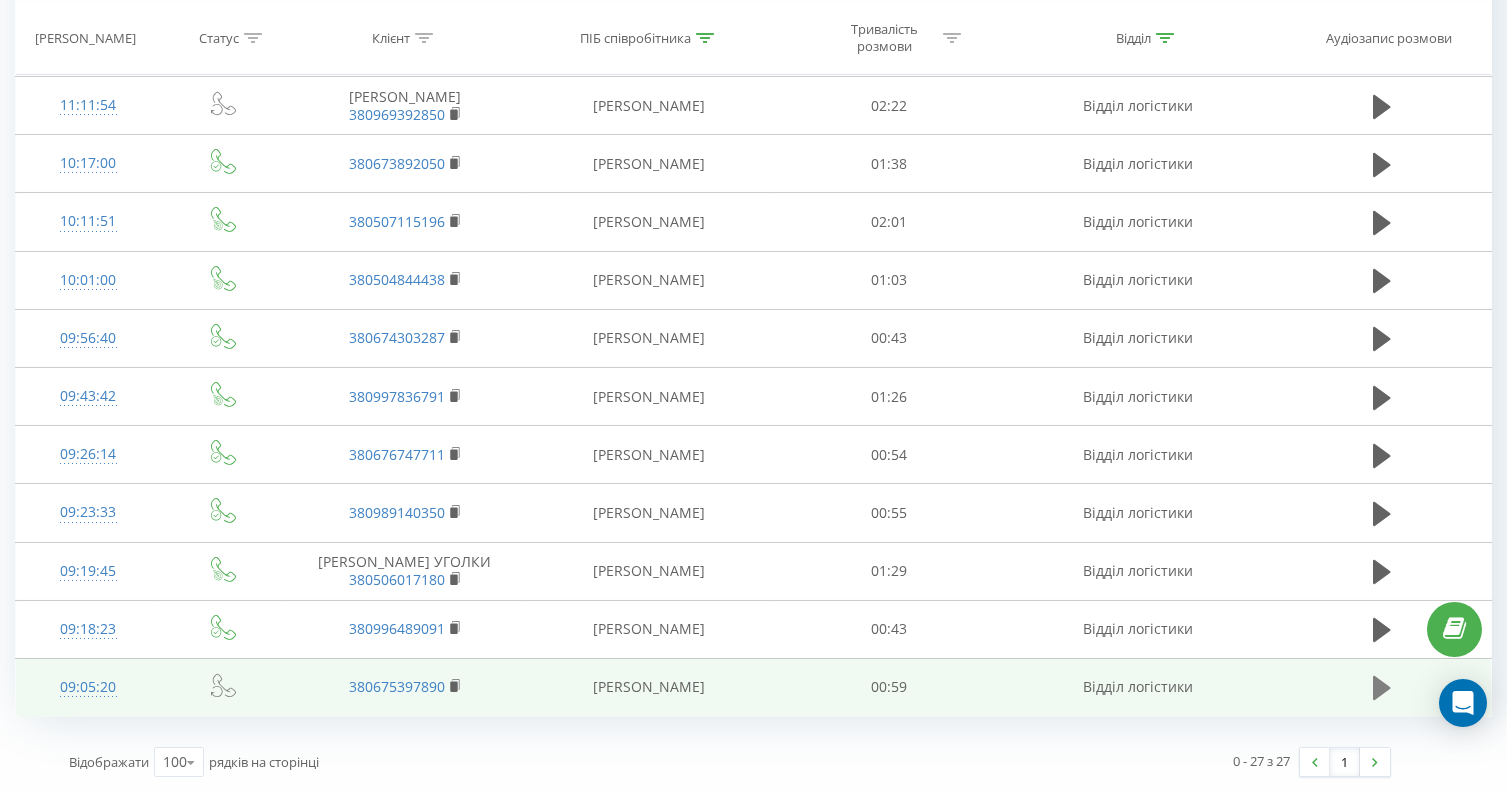 click 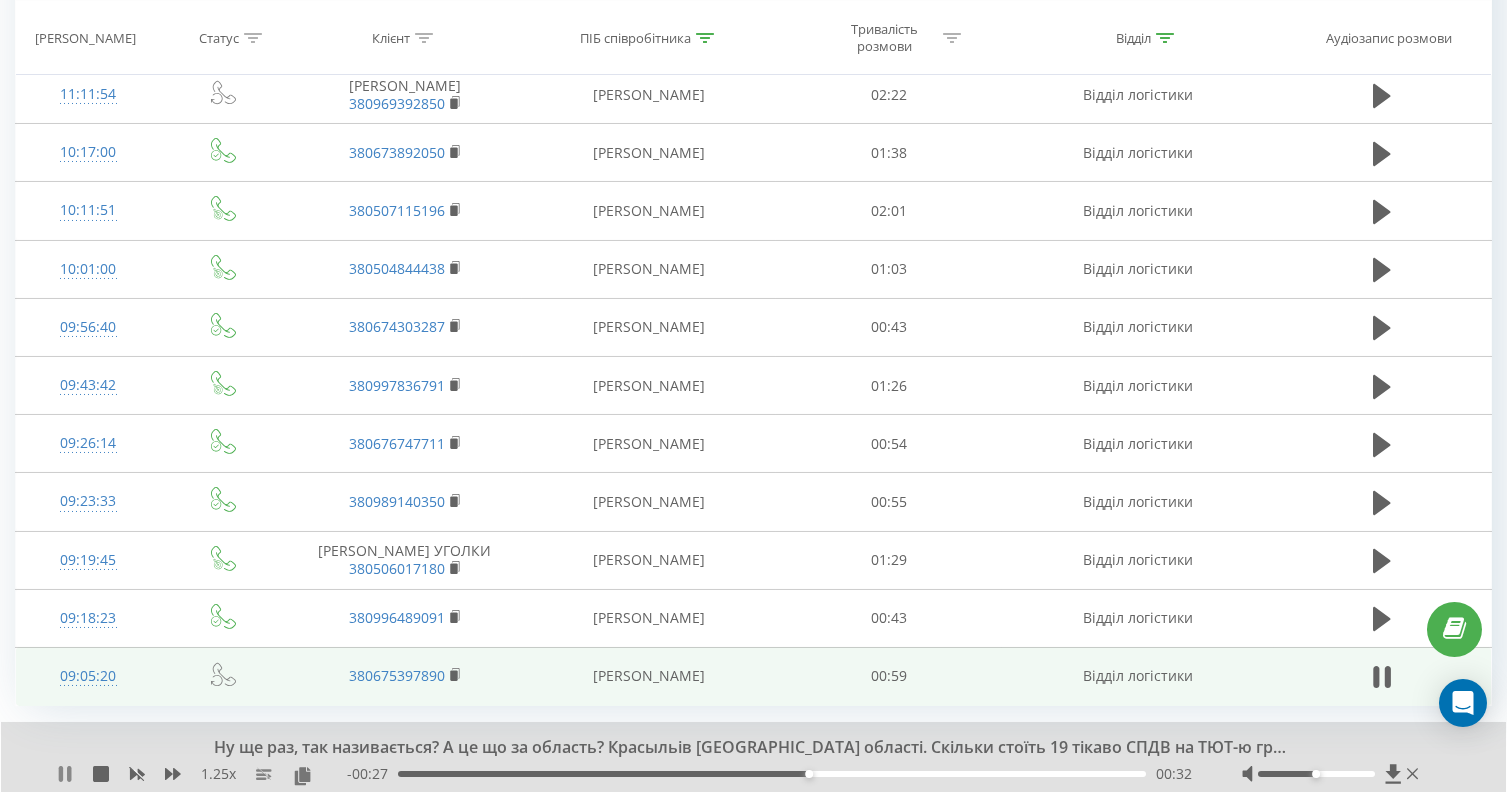 click 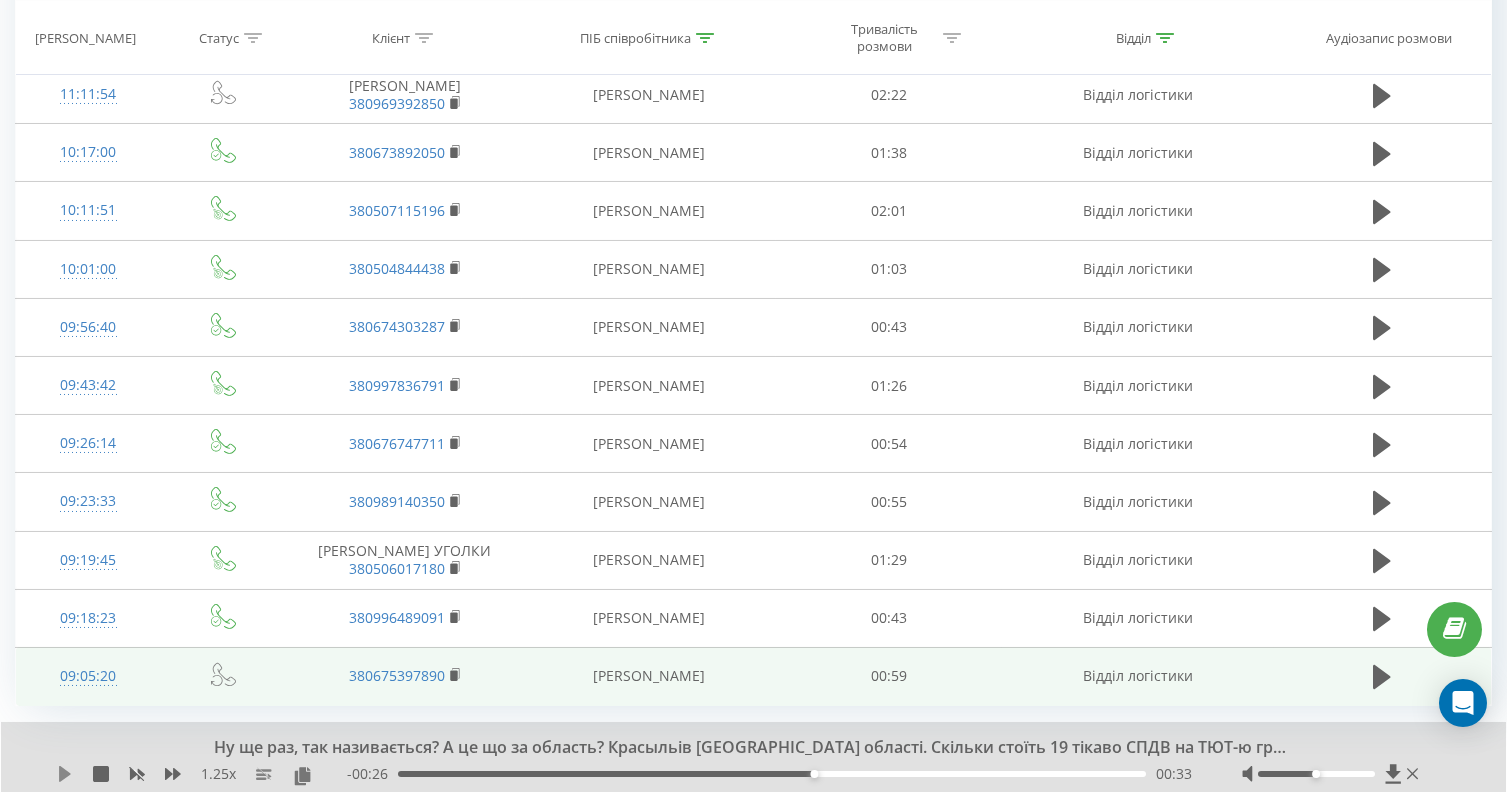 click 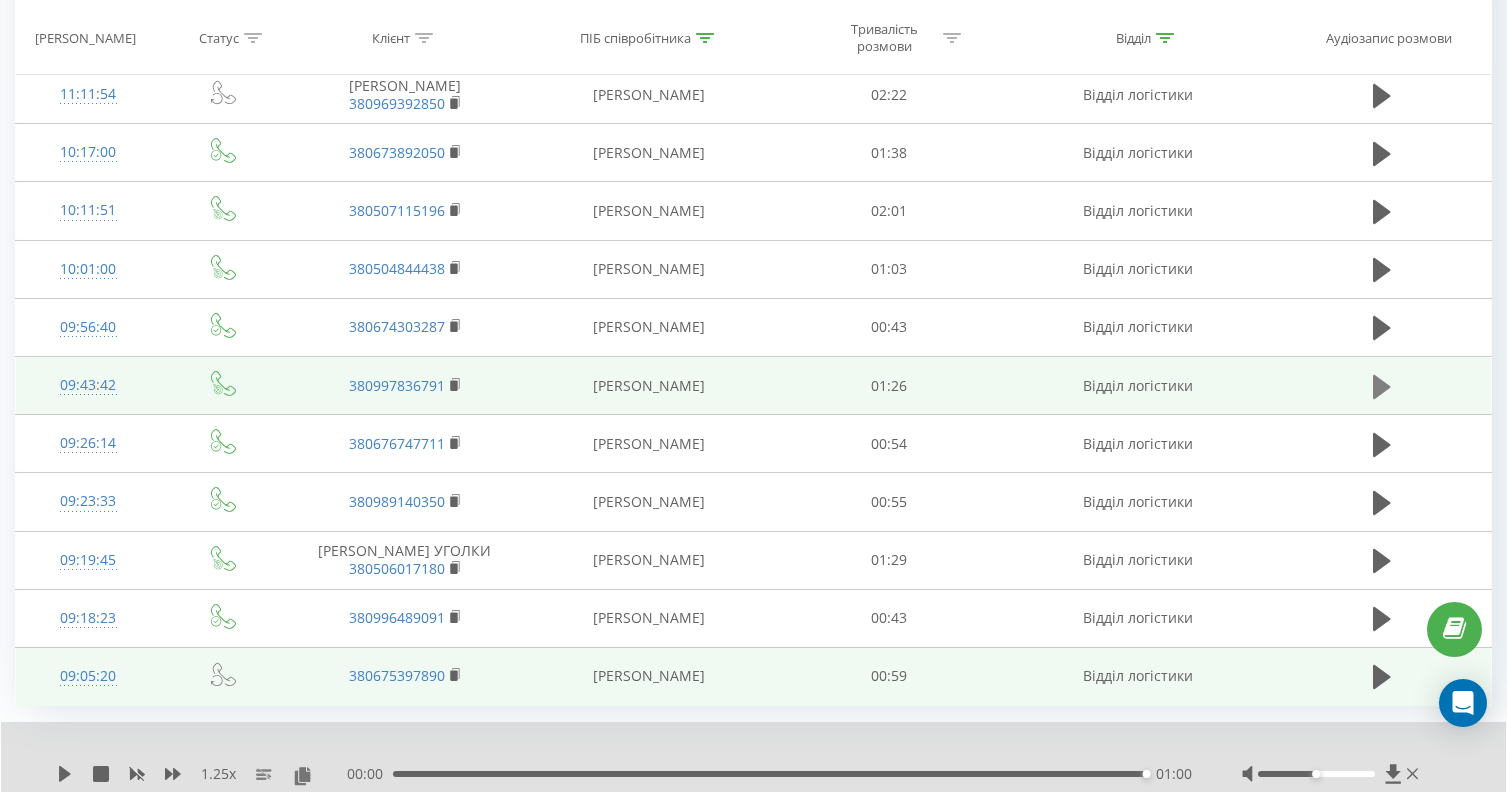 click 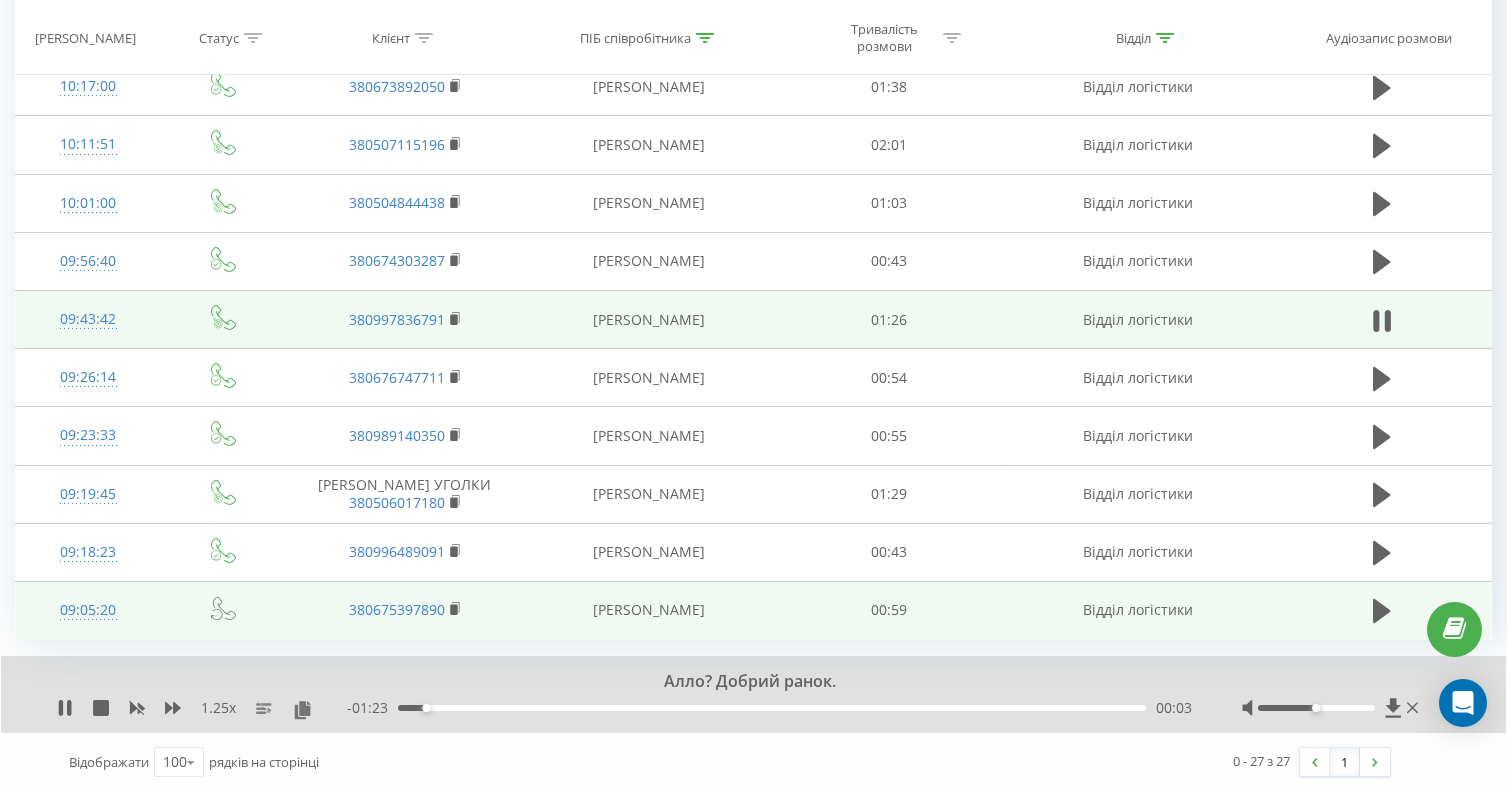 scroll, scrollTop: 1922, scrollLeft: 0, axis: vertical 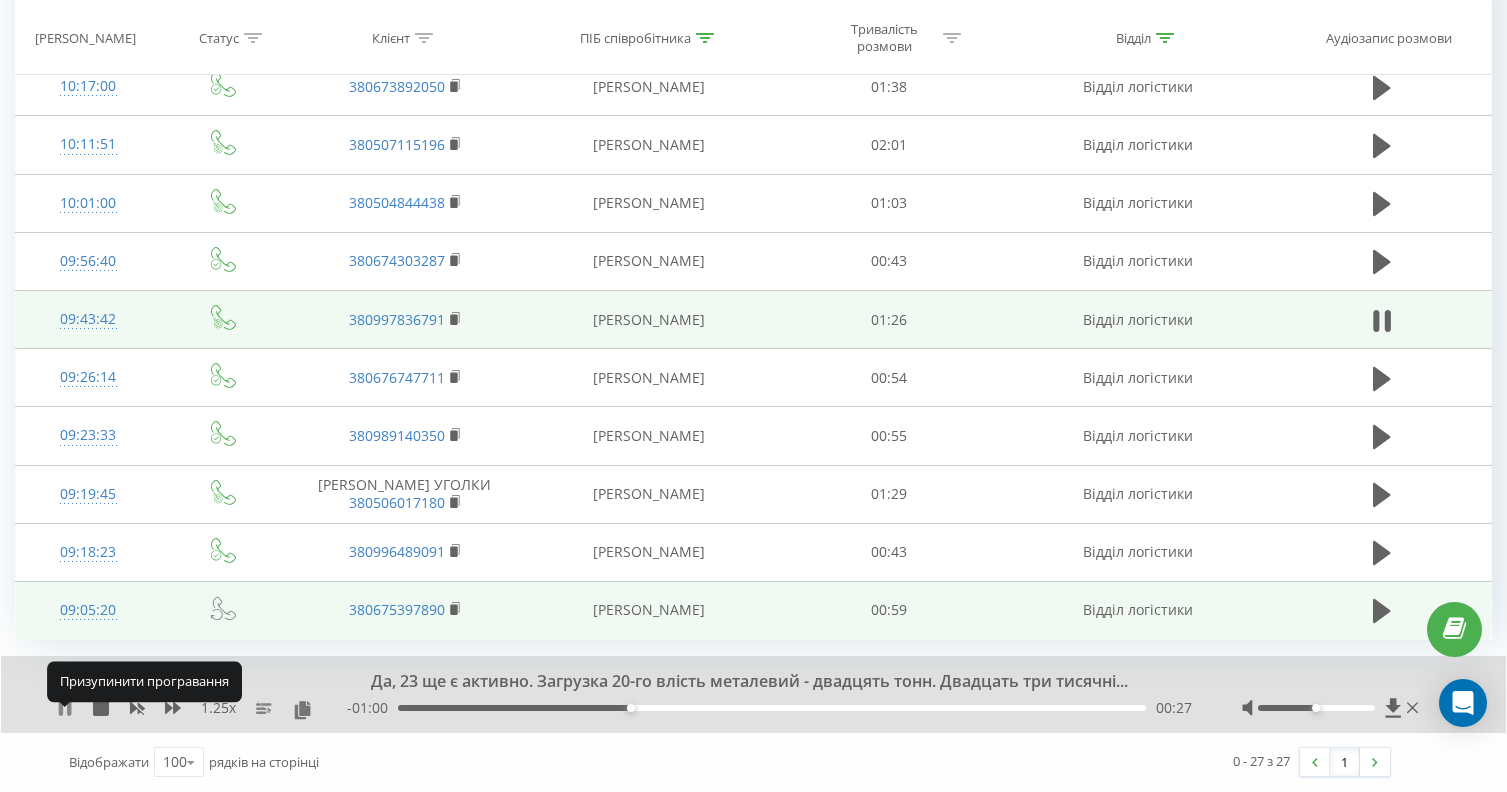 click 